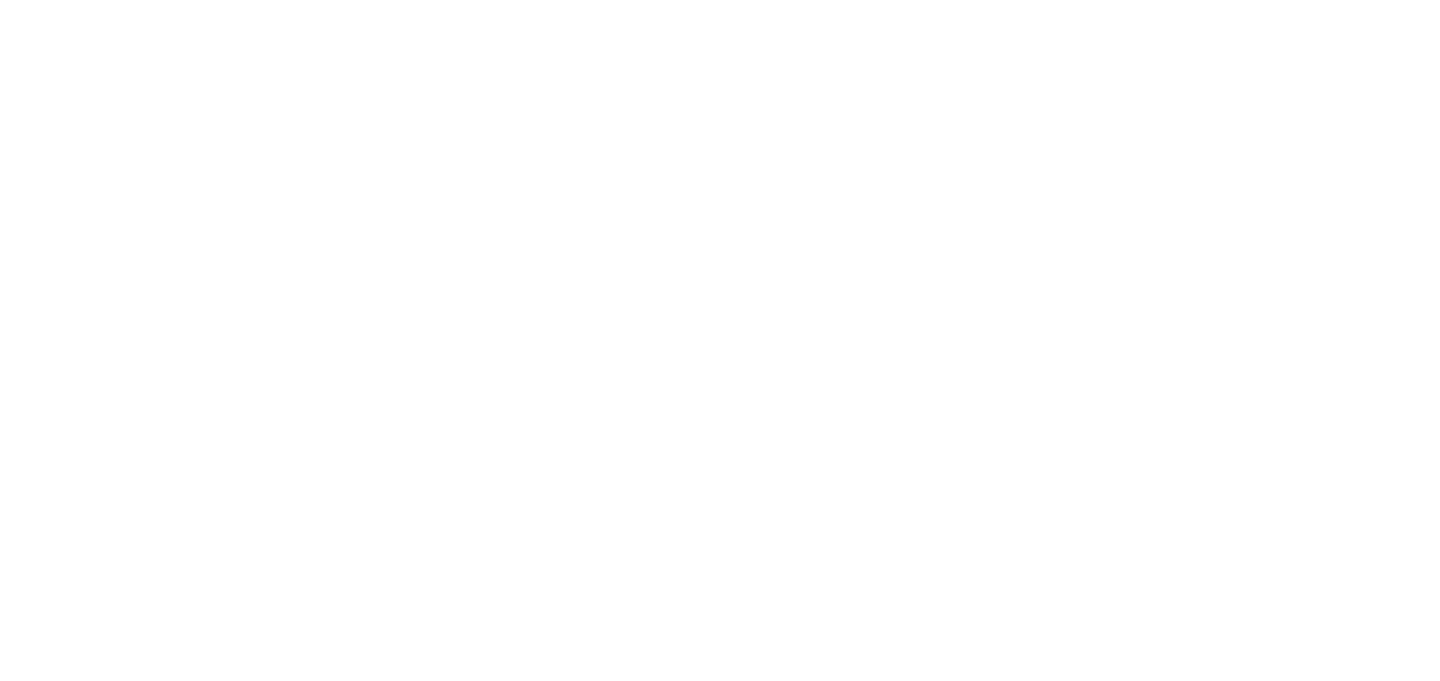scroll, scrollTop: 0, scrollLeft: 0, axis: both 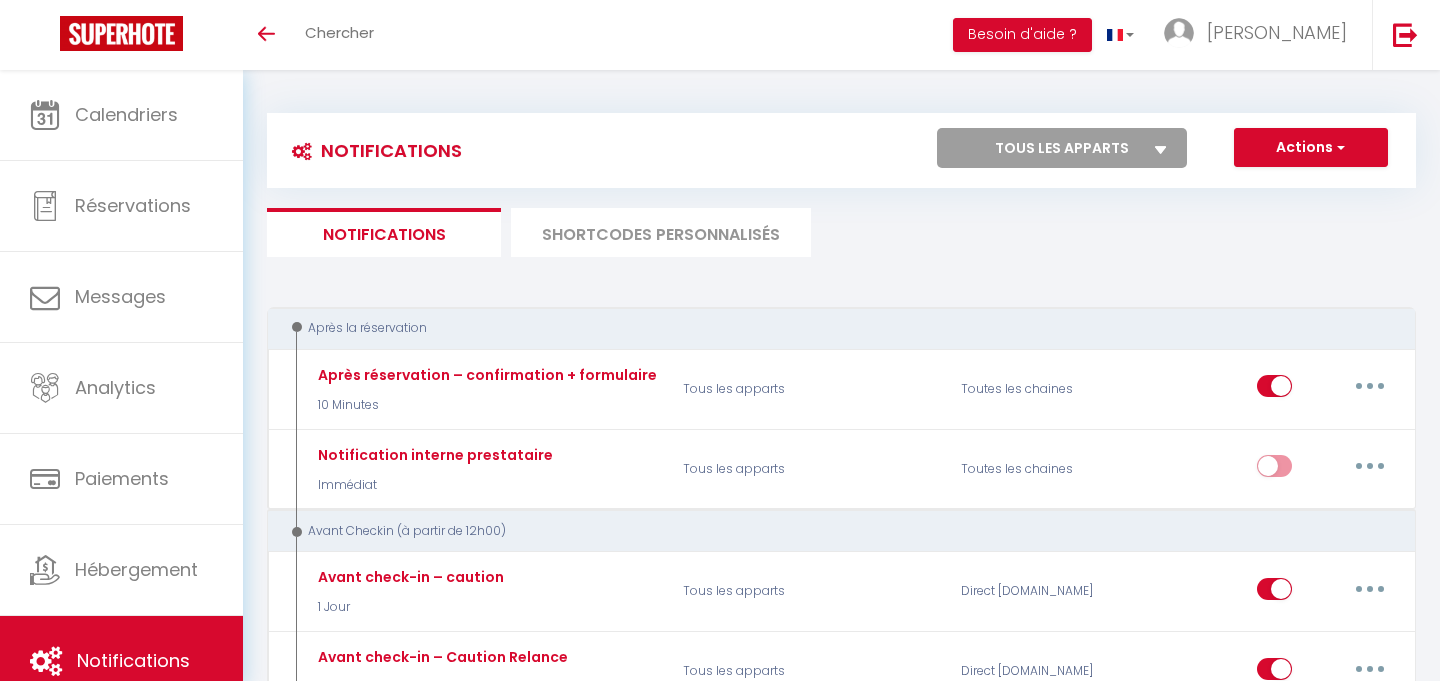 select 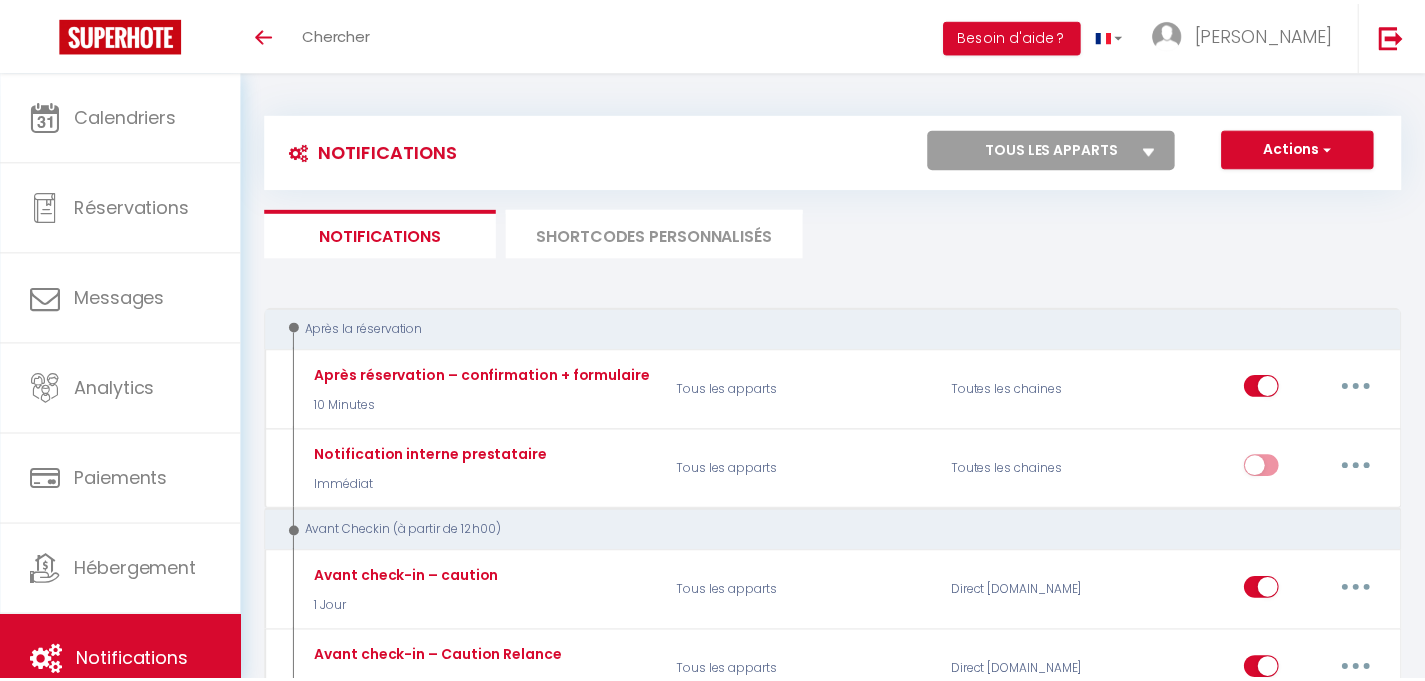 scroll, scrollTop: 704, scrollLeft: 0, axis: vertical 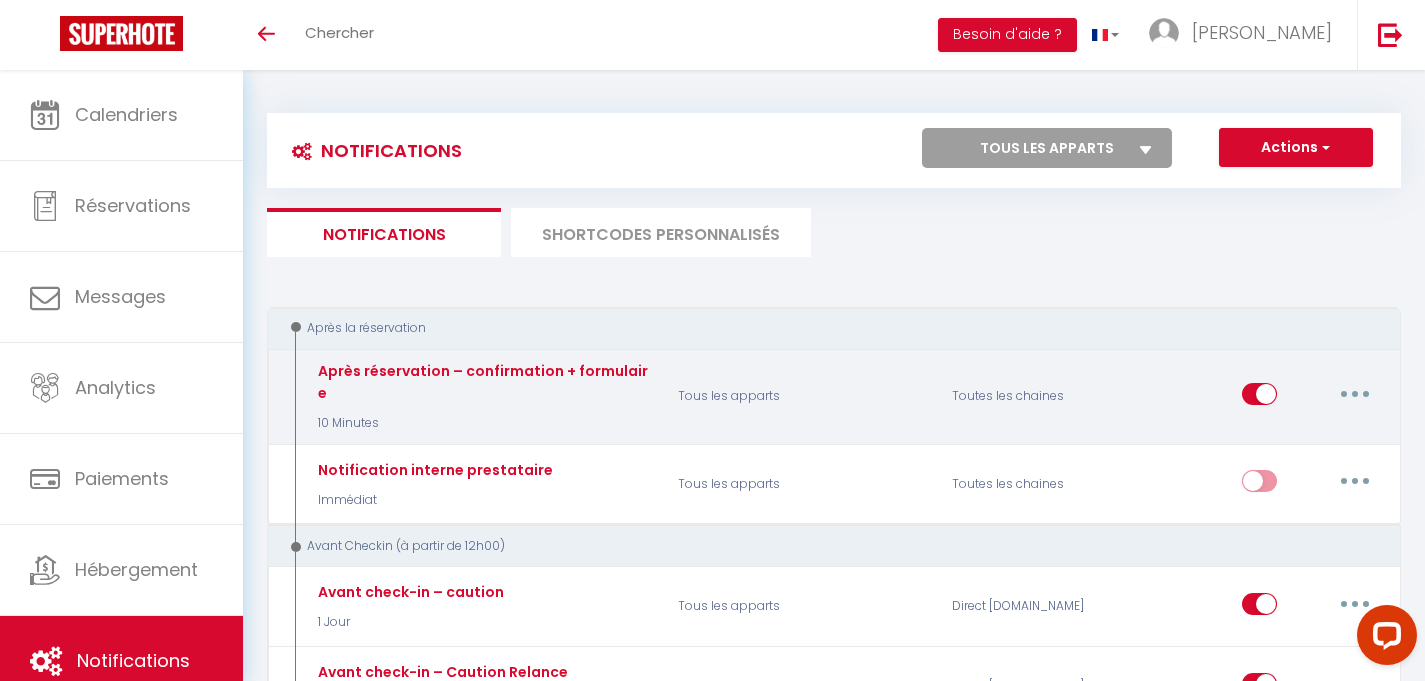 click at bounding box center [1355, 394] 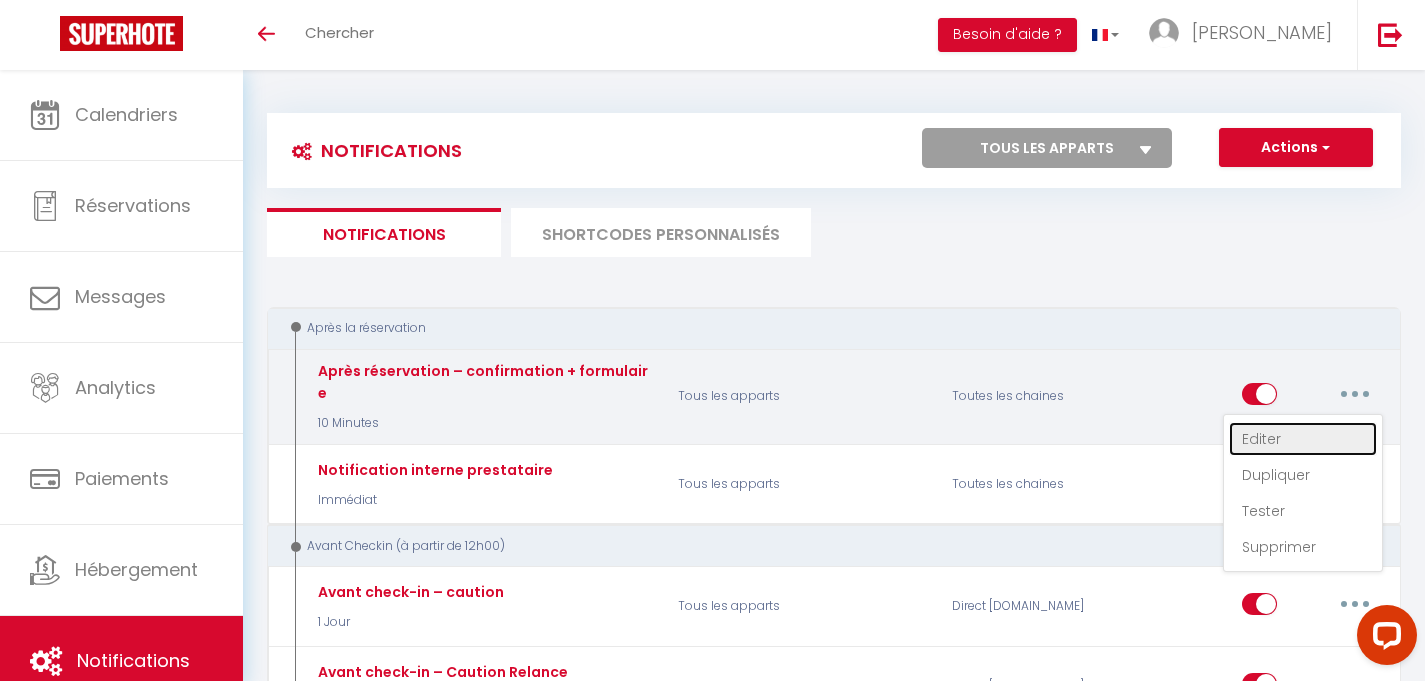 click on "Editer" at bounding box center [1303, 439] 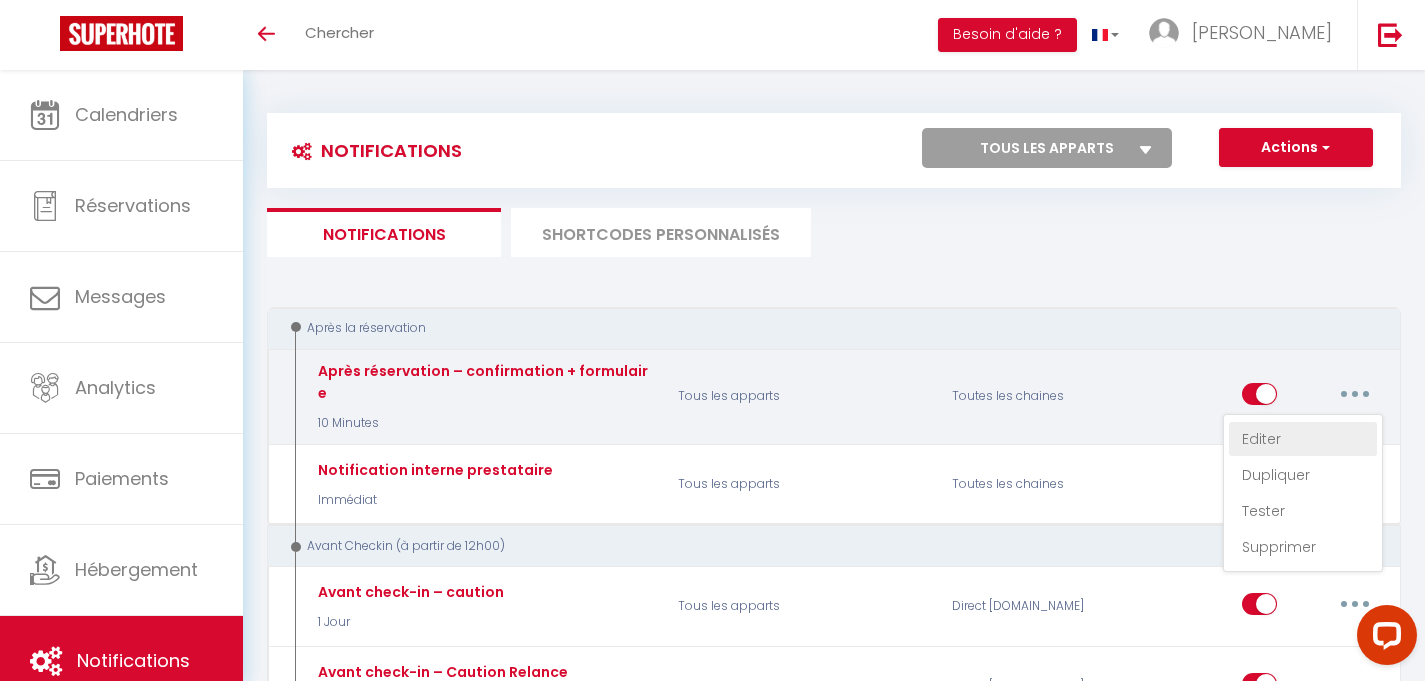 select on "10 Minutes" 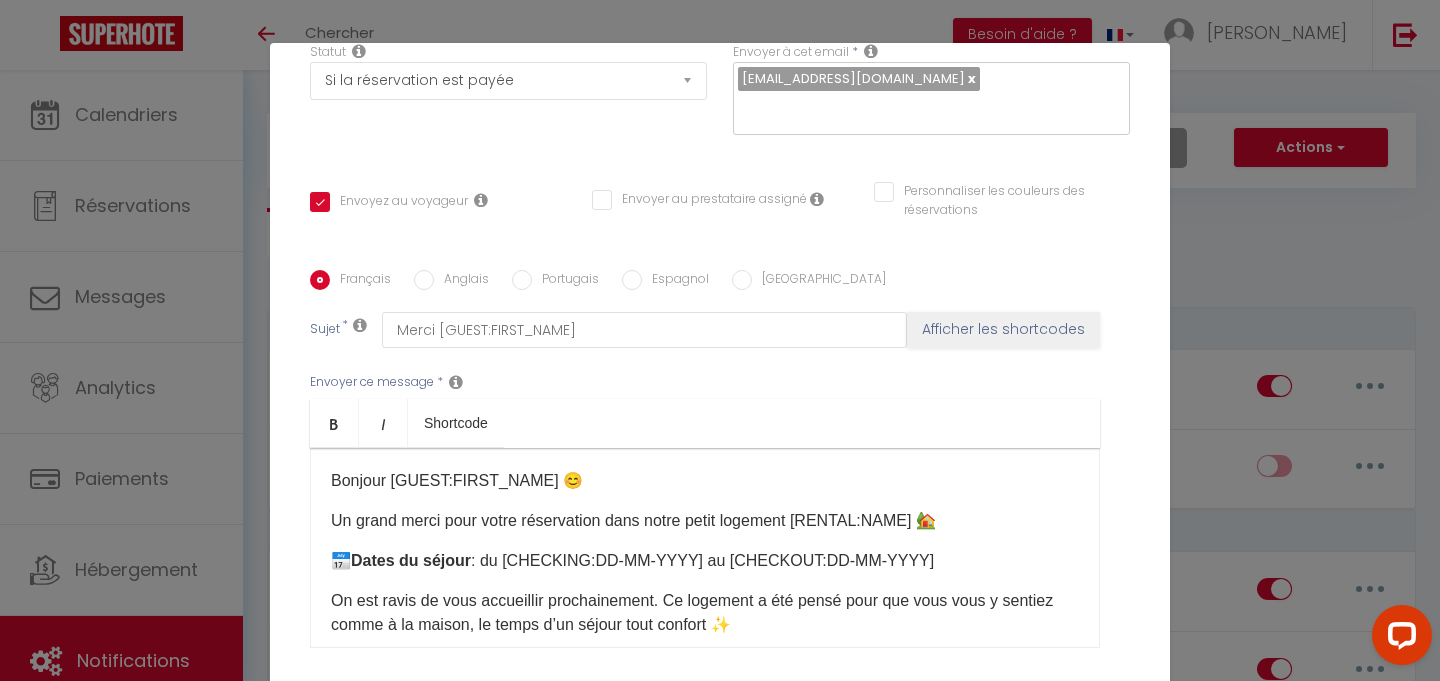 scroll, scrollTop: 353, scrollLeft: 0, axis: vertical 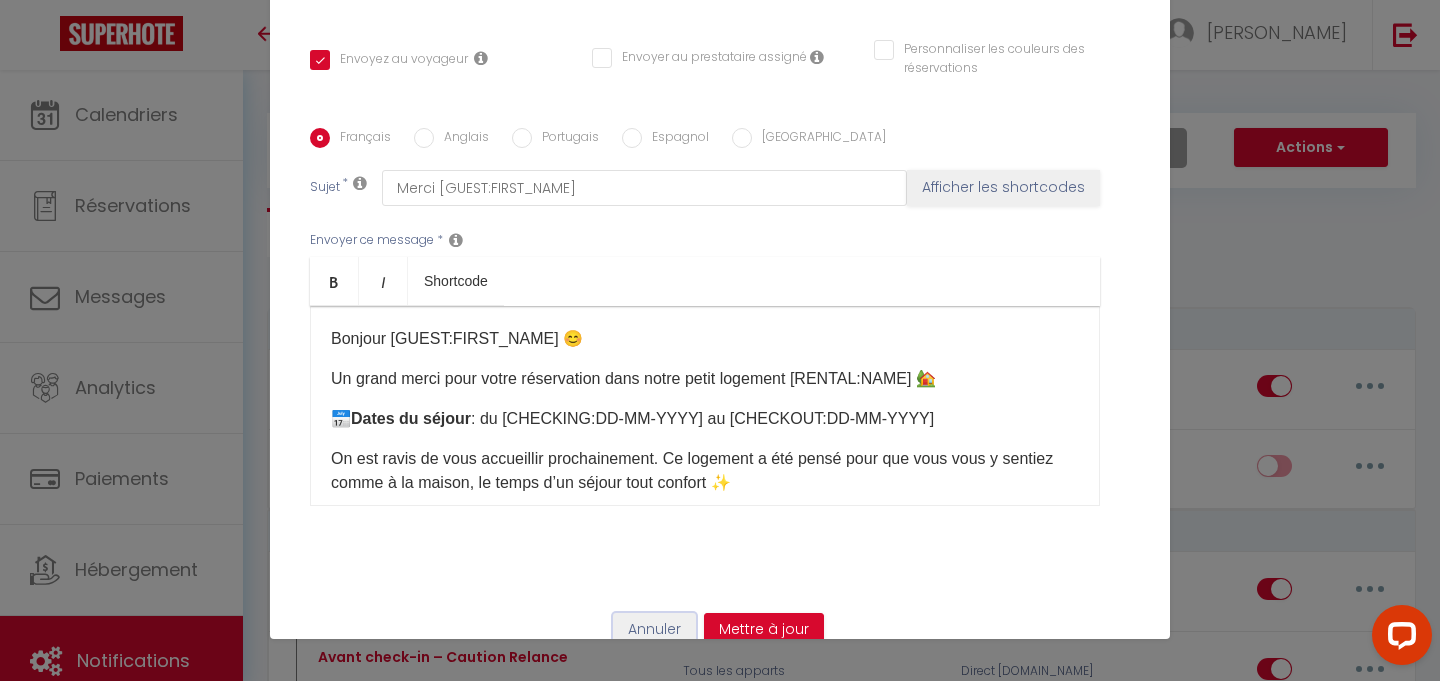 click on "Annuler" at bounding box center (654, 630) 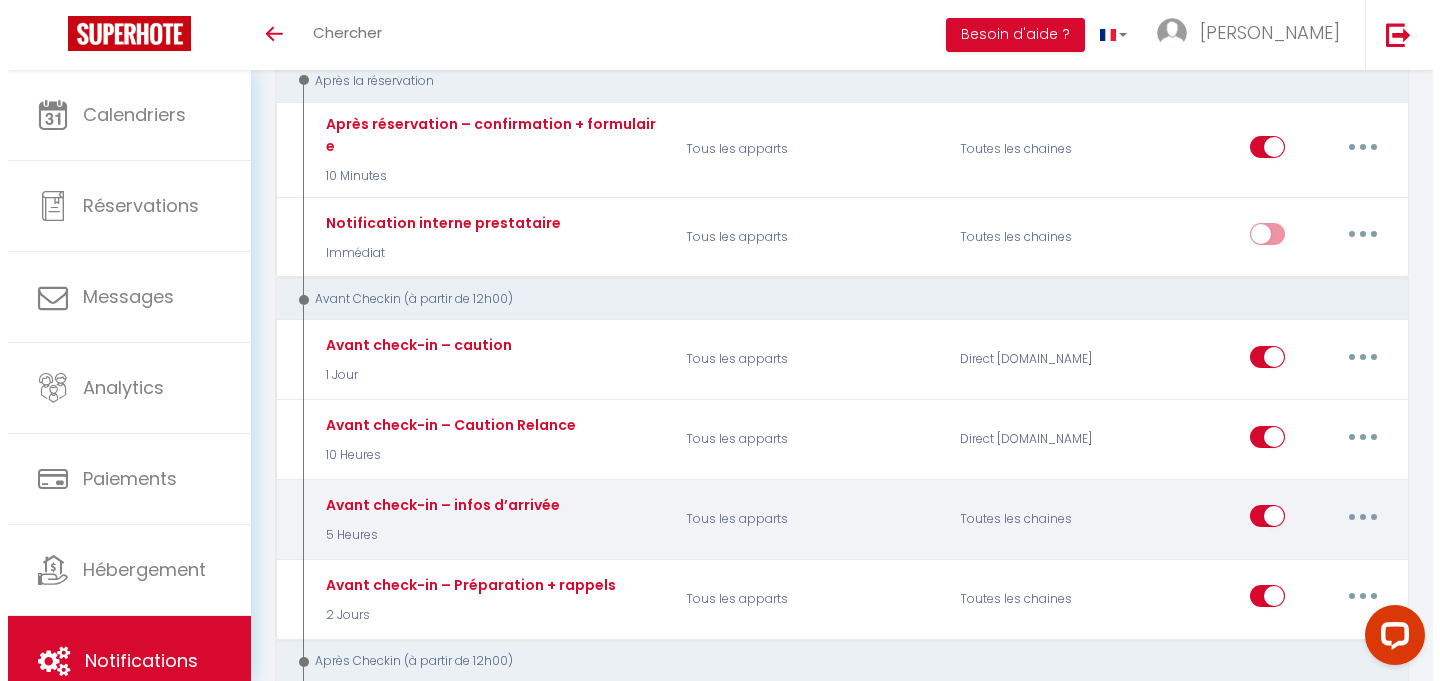 scroll, scrollTop: 255, scrollLeft: 0, axis: vertical 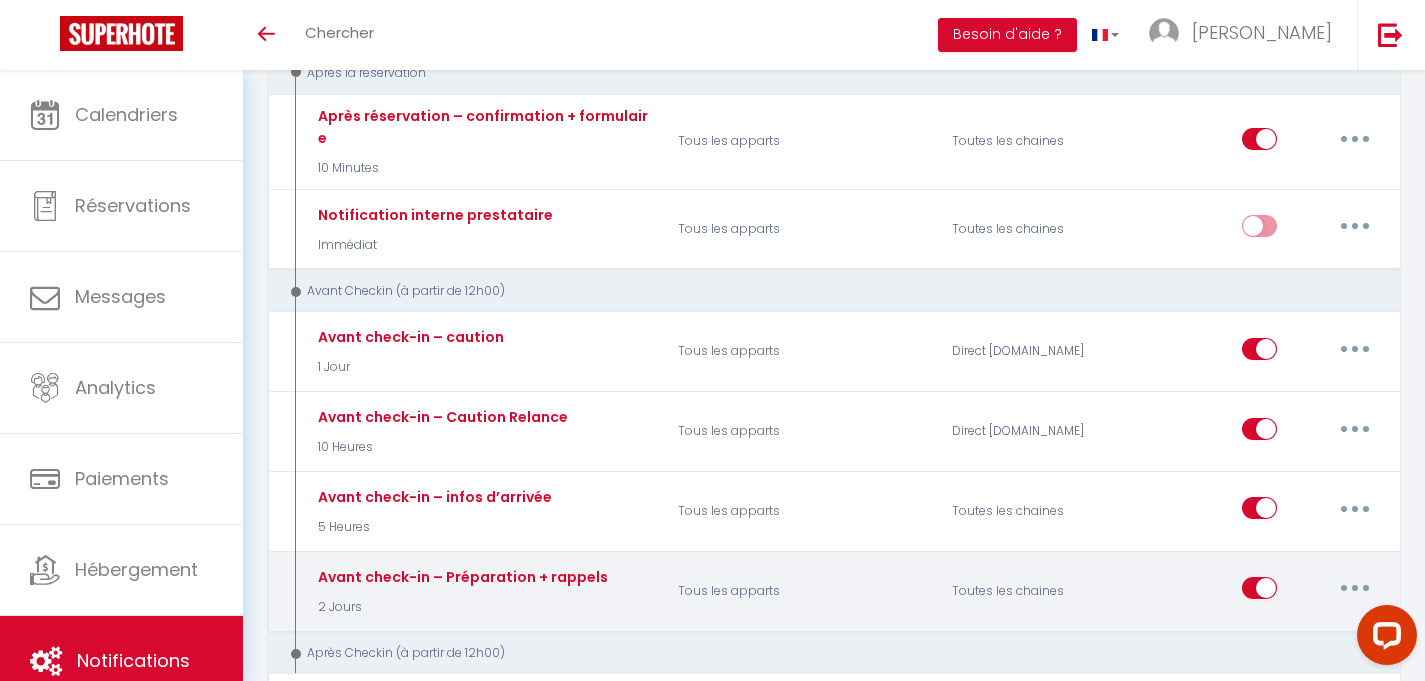 click at bounding box center (1355, 588) 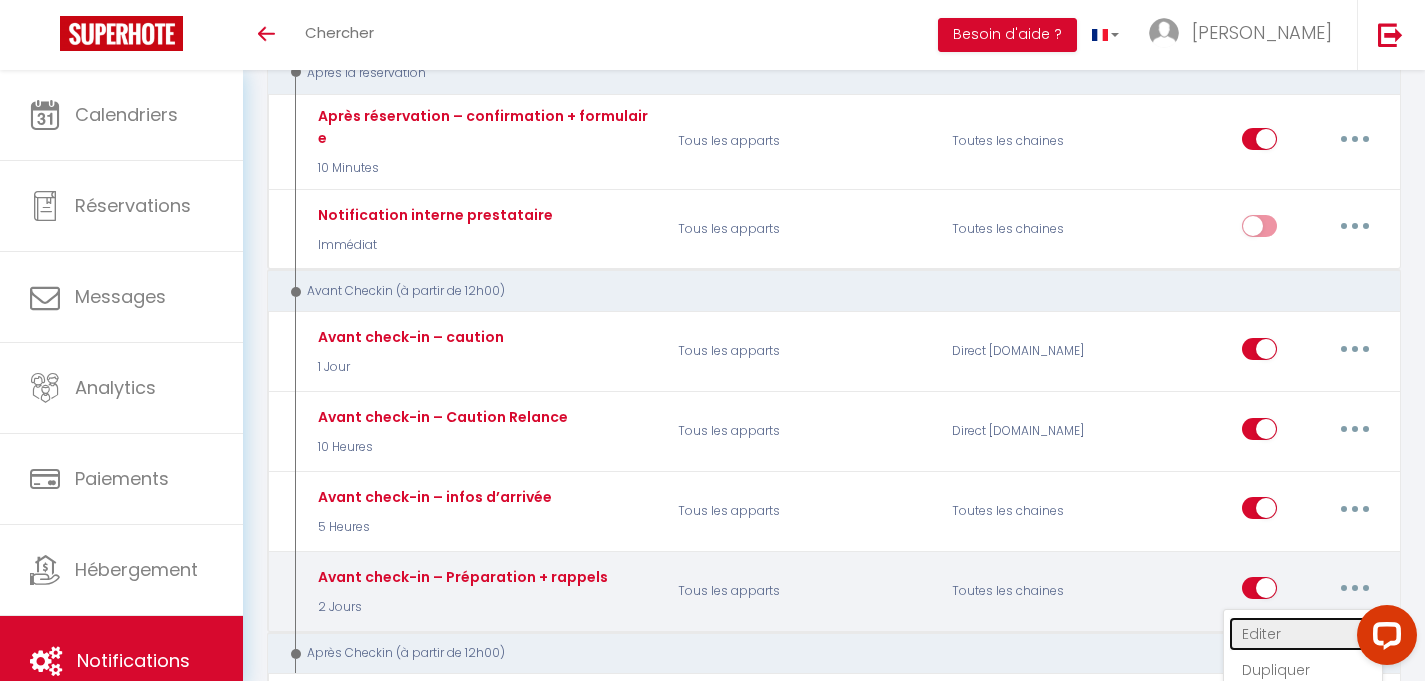 click on "Editer" at bounding box center (1303, 634) 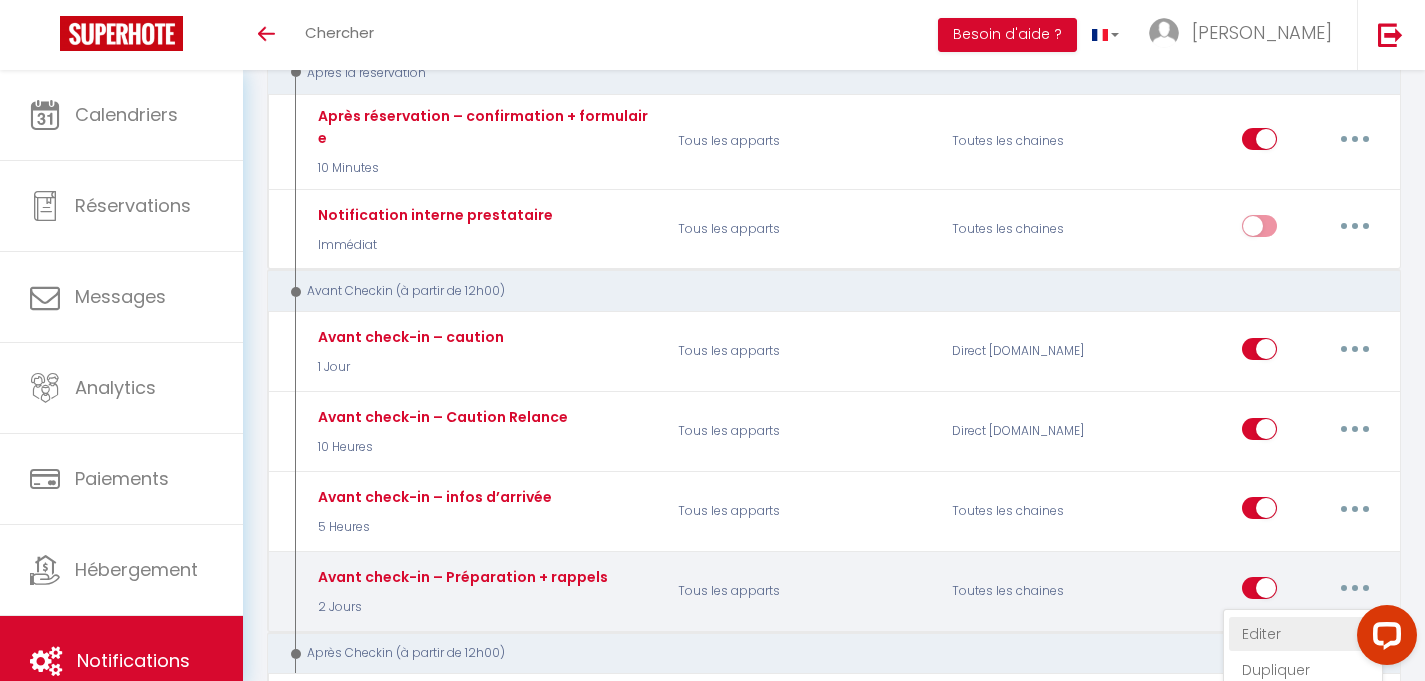 type on "Avant check-in – Préparation + rappels" 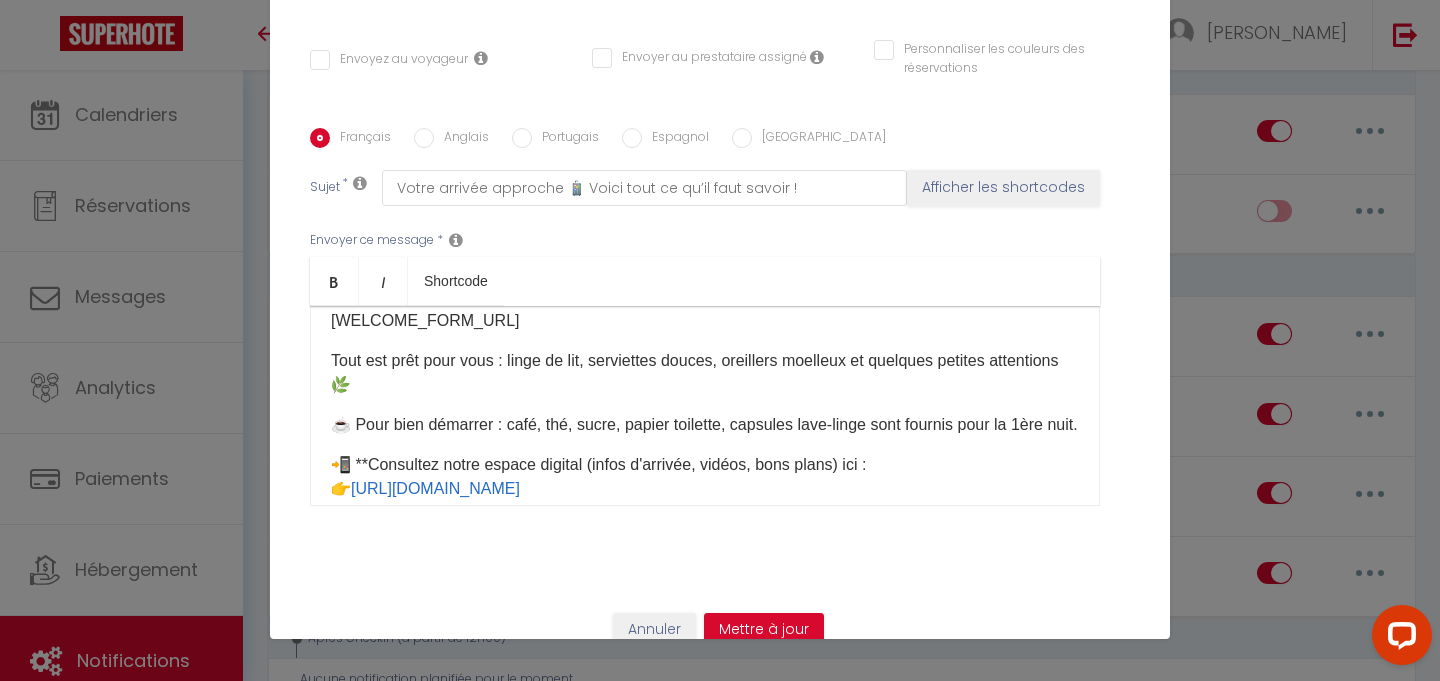 scroll, scrollTop: 177, scrollLeft: 0, axis: vertical 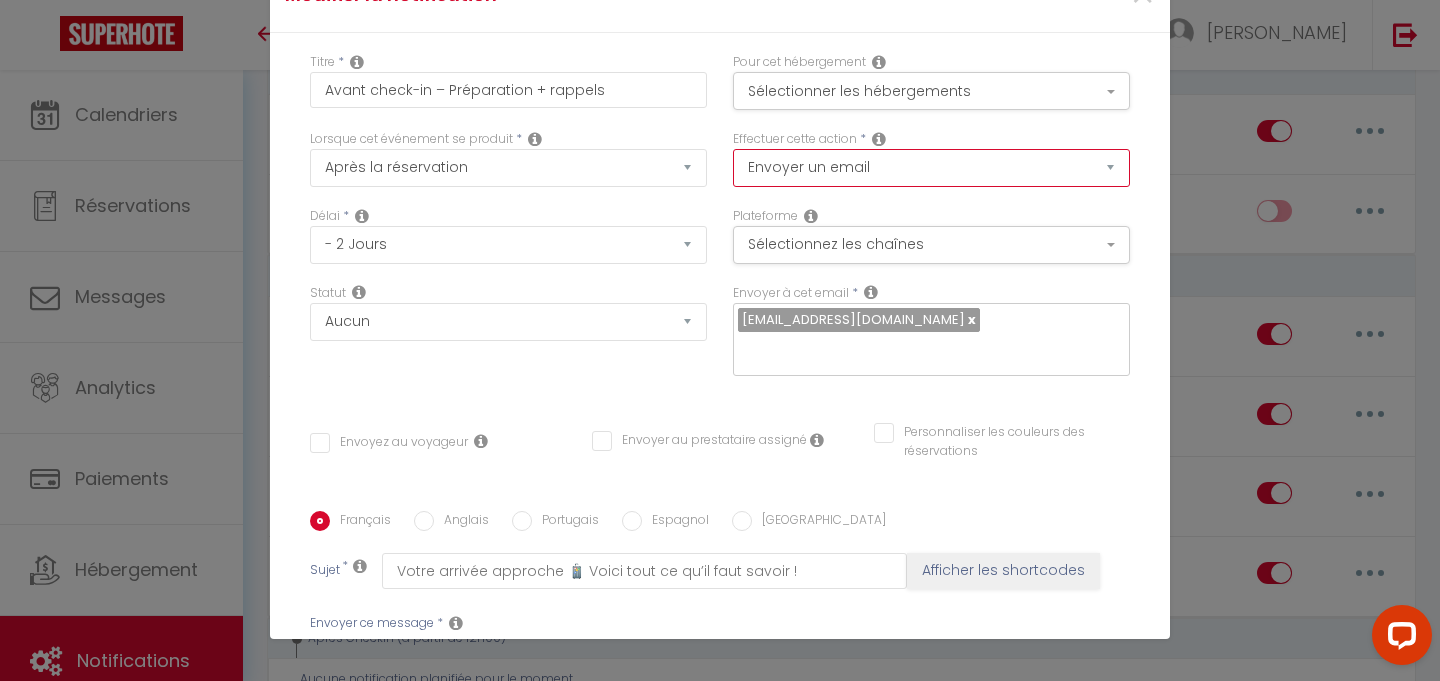 click on "Envoyer un email   Envoyer un SMS   Envoyer une notification push" at bounding box center [931, 168] 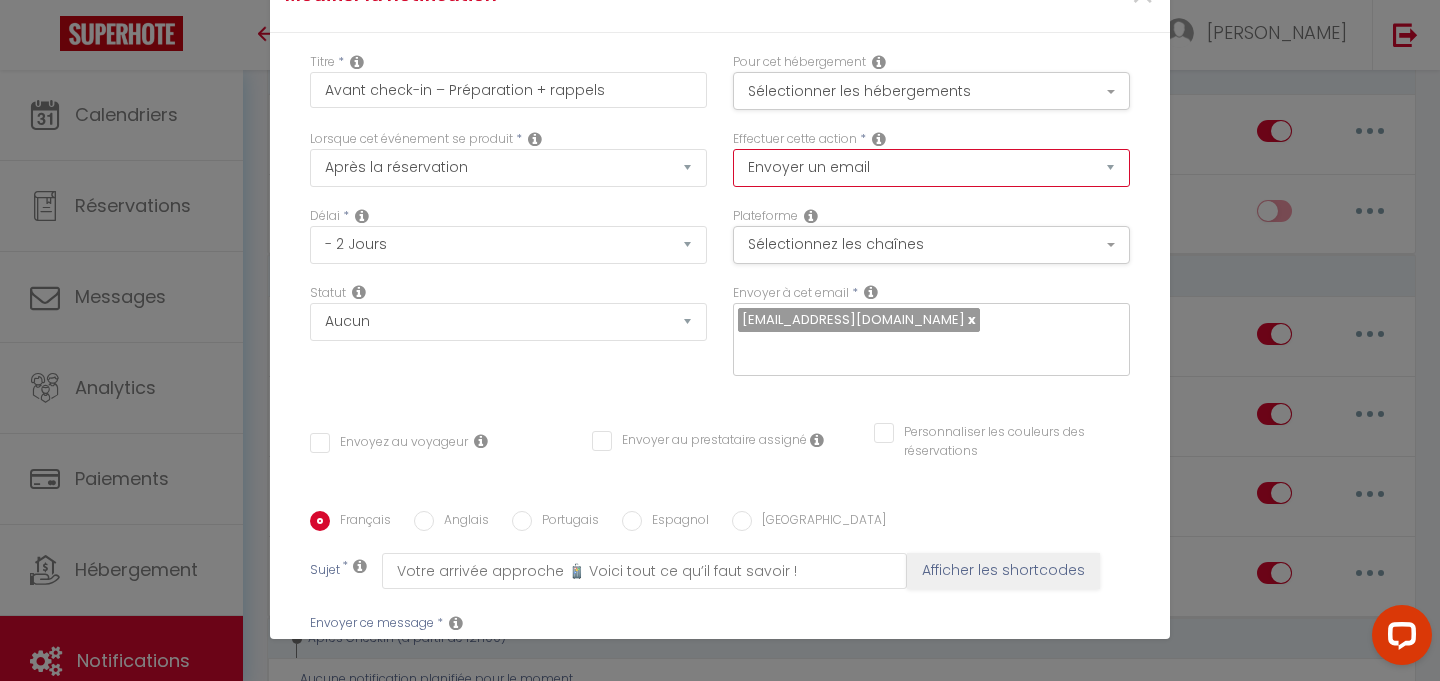 scroll, scrollTop: 40, scrollLeft: 0, axis: vertical 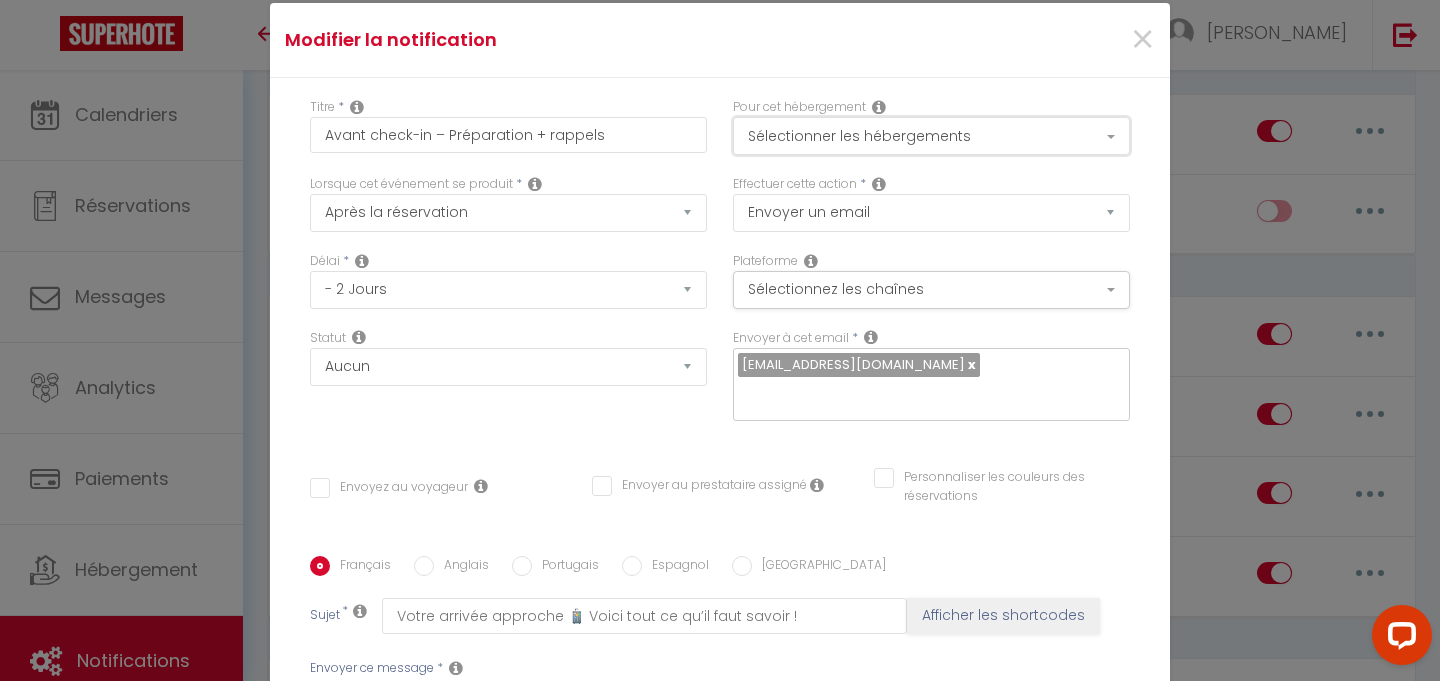 click on "Sélectionner les hébergements" at bounding box center (931, 136) 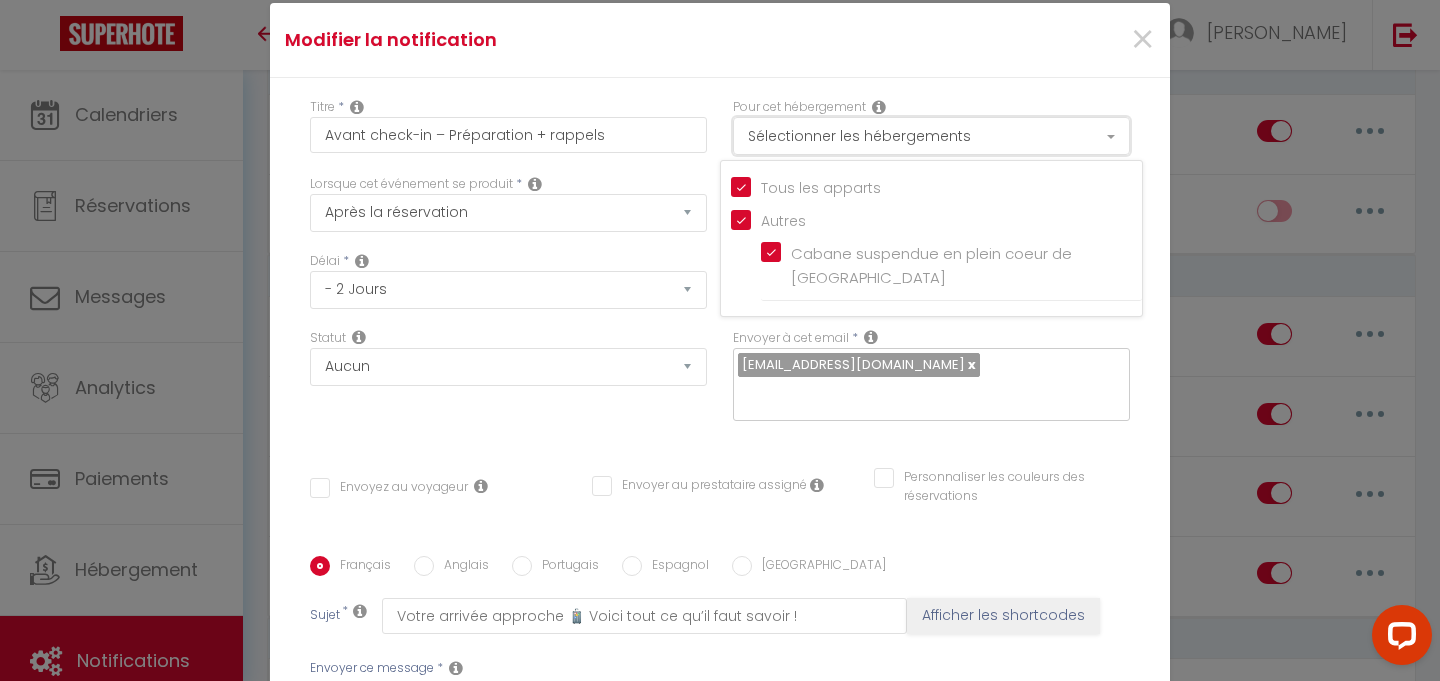 click on "Sélectionner les hébergements" at bounding box center [931, 136] 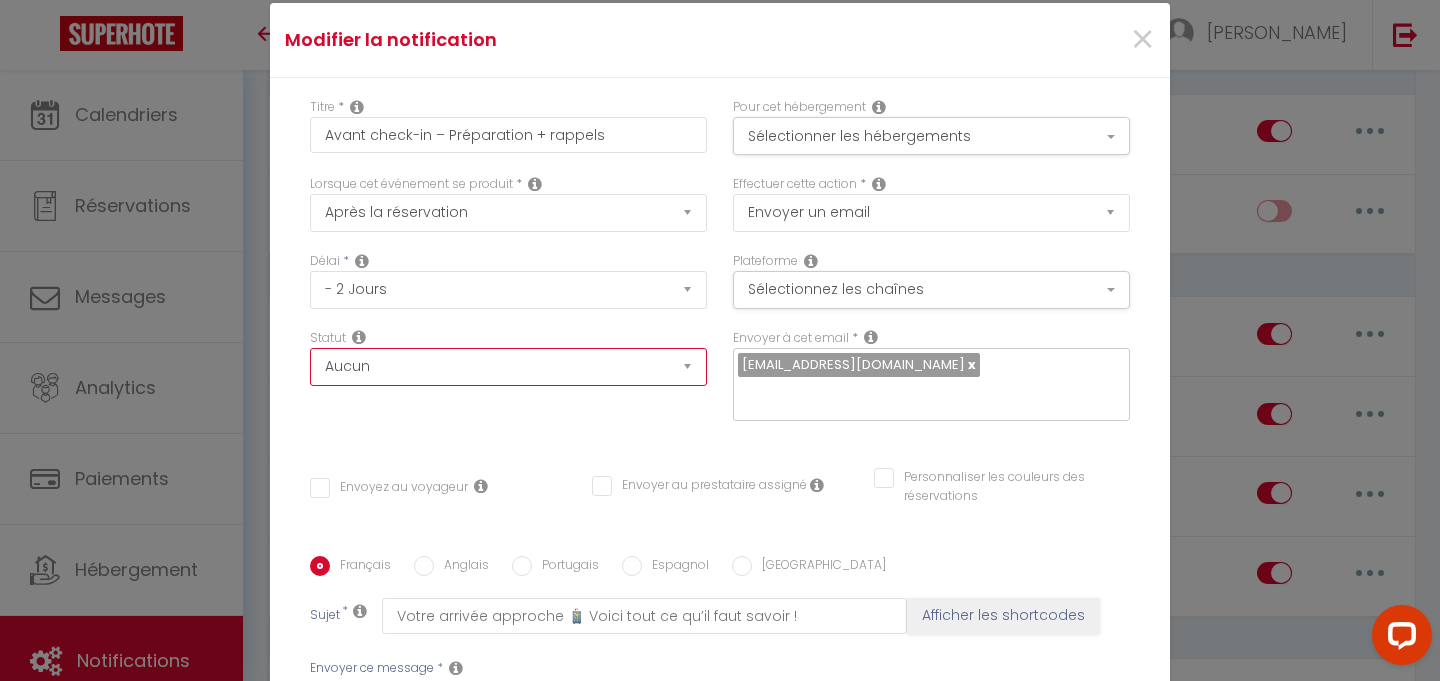 click on "Aucun   Si la réservation est payée   Si réservation non payée   Si la caution a été prise   Si caution non payée" at bounding box center [508, 367] 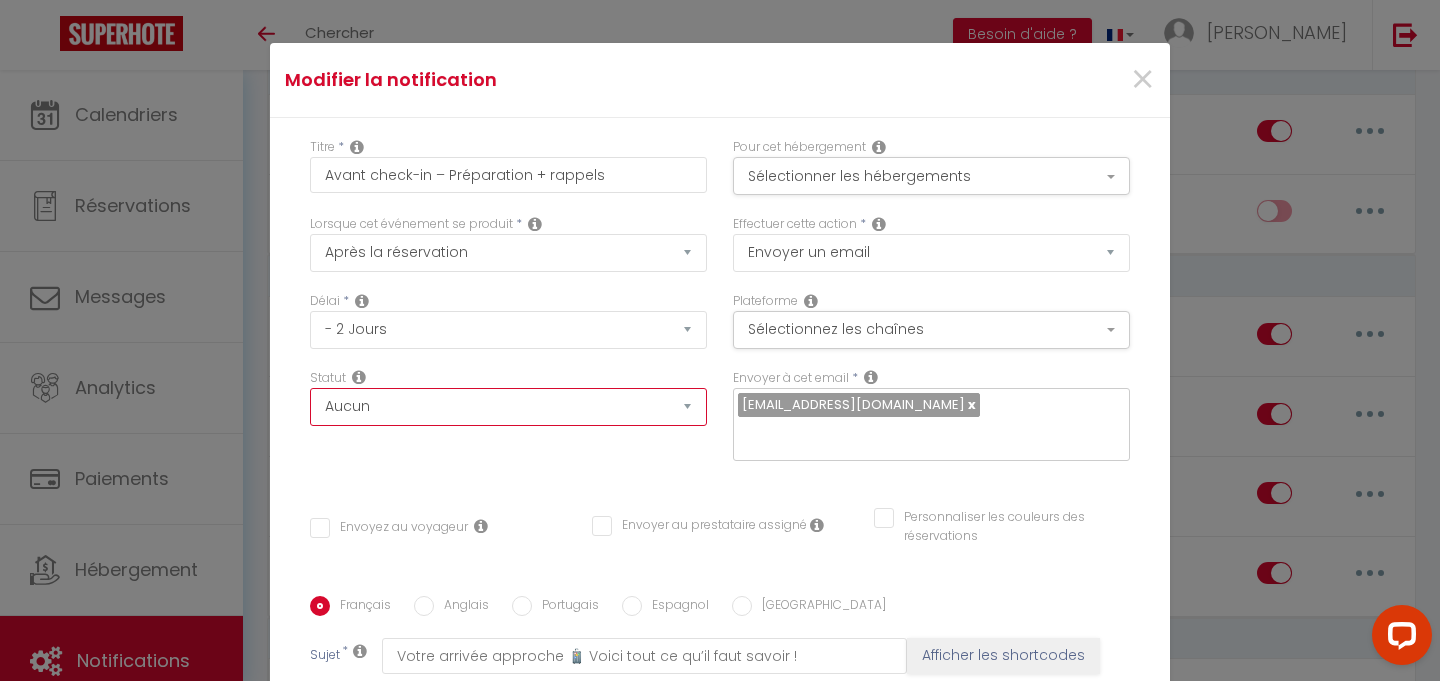 scroll, scrollTop: 4, scrollLeft: 0, axis: vertical 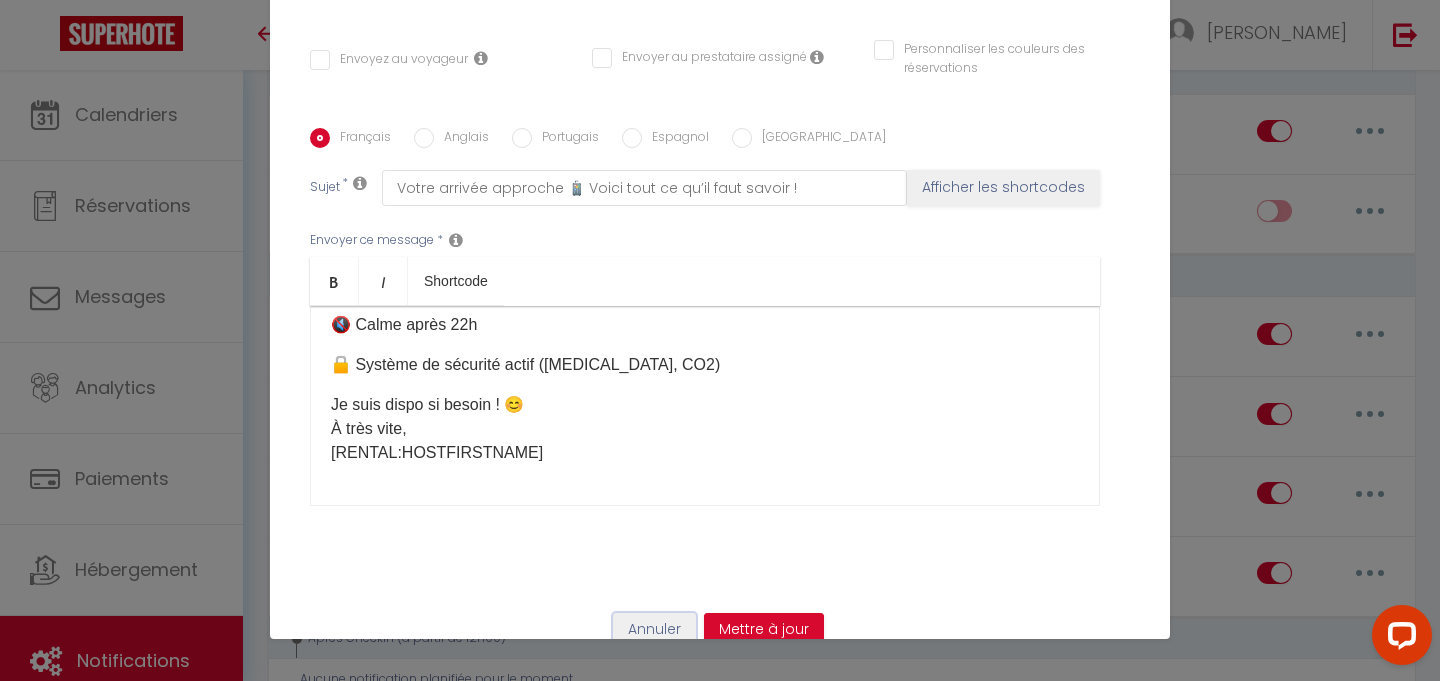 click on "Annuler" at bounding box center (654, 630) 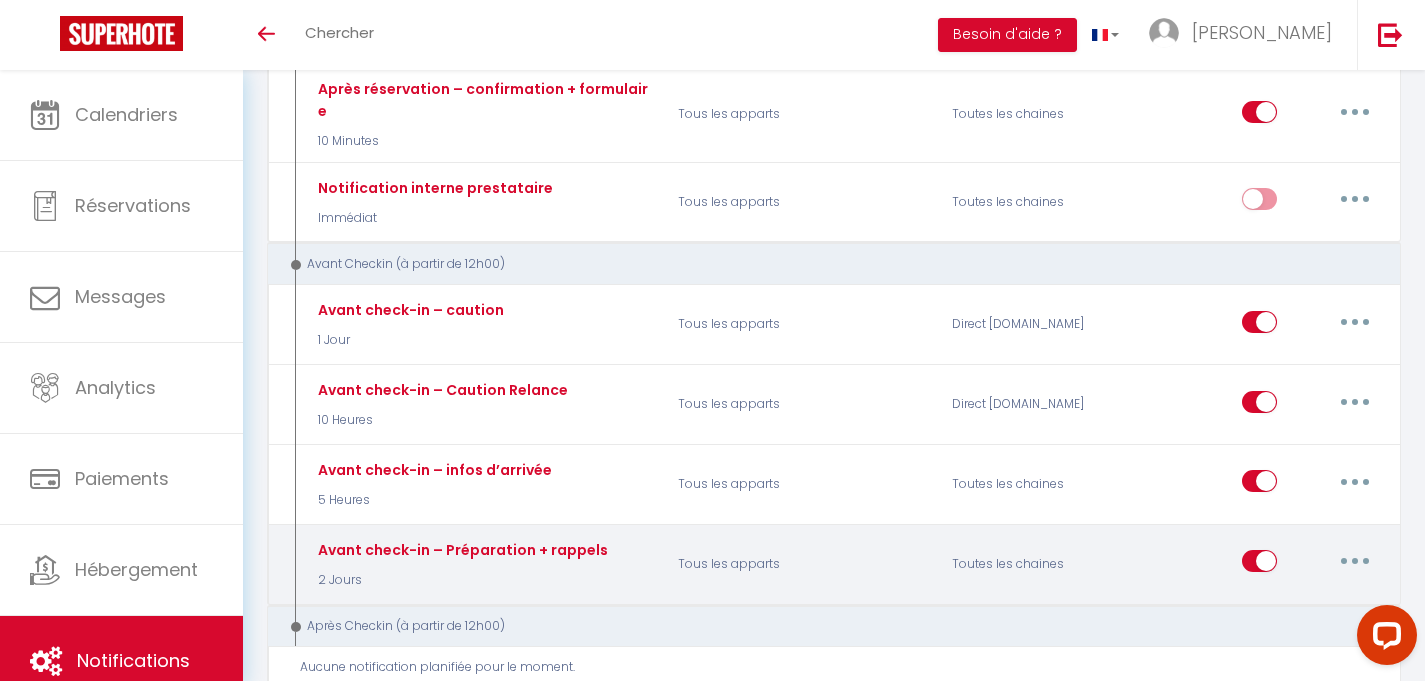 scroll, scrollTop: 289, scrollLeft: 0, axis: vertical 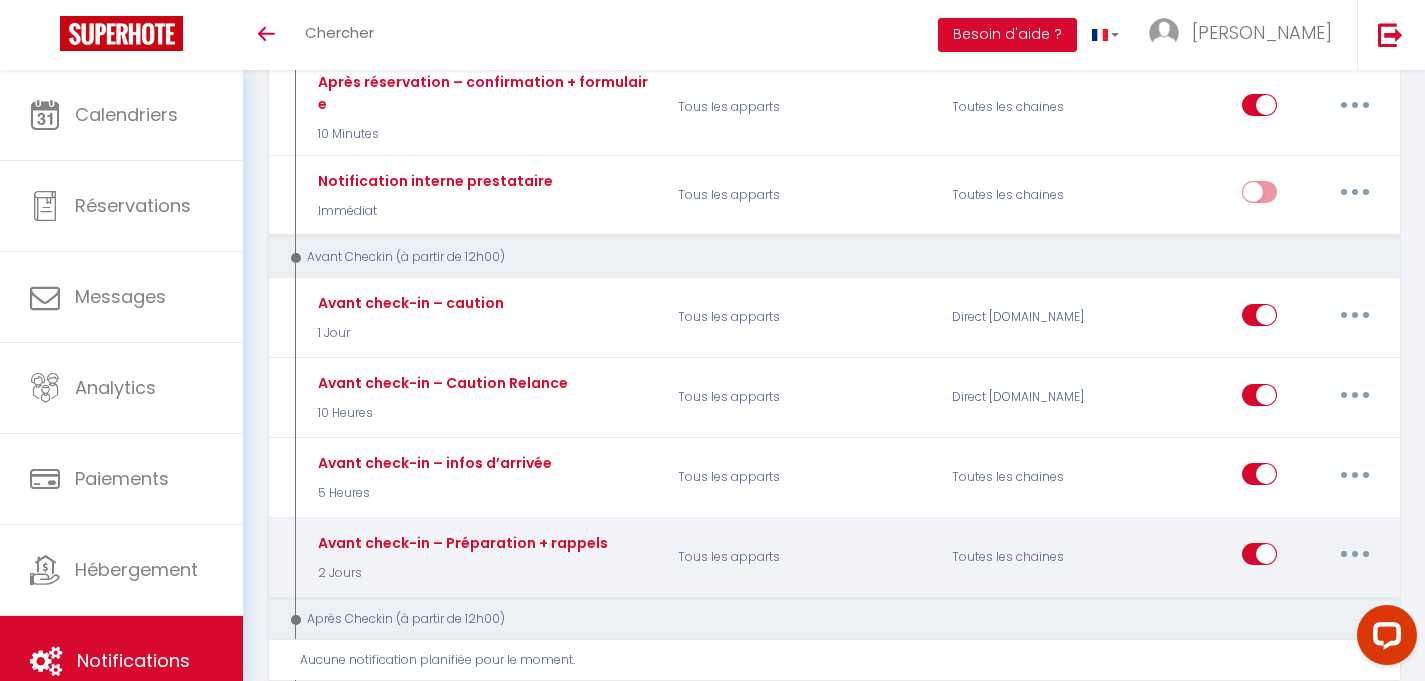 click at bounding box center (1355, 554) 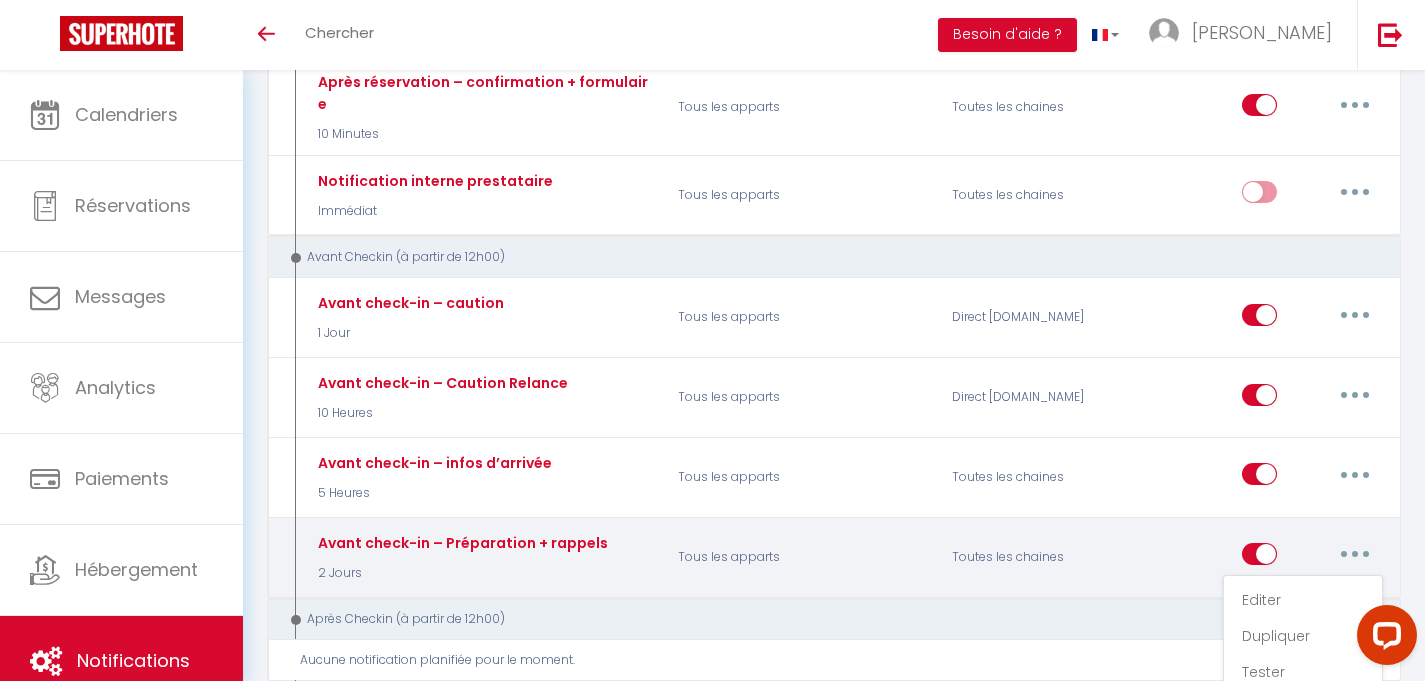 click at bounding box center [1355, 554] 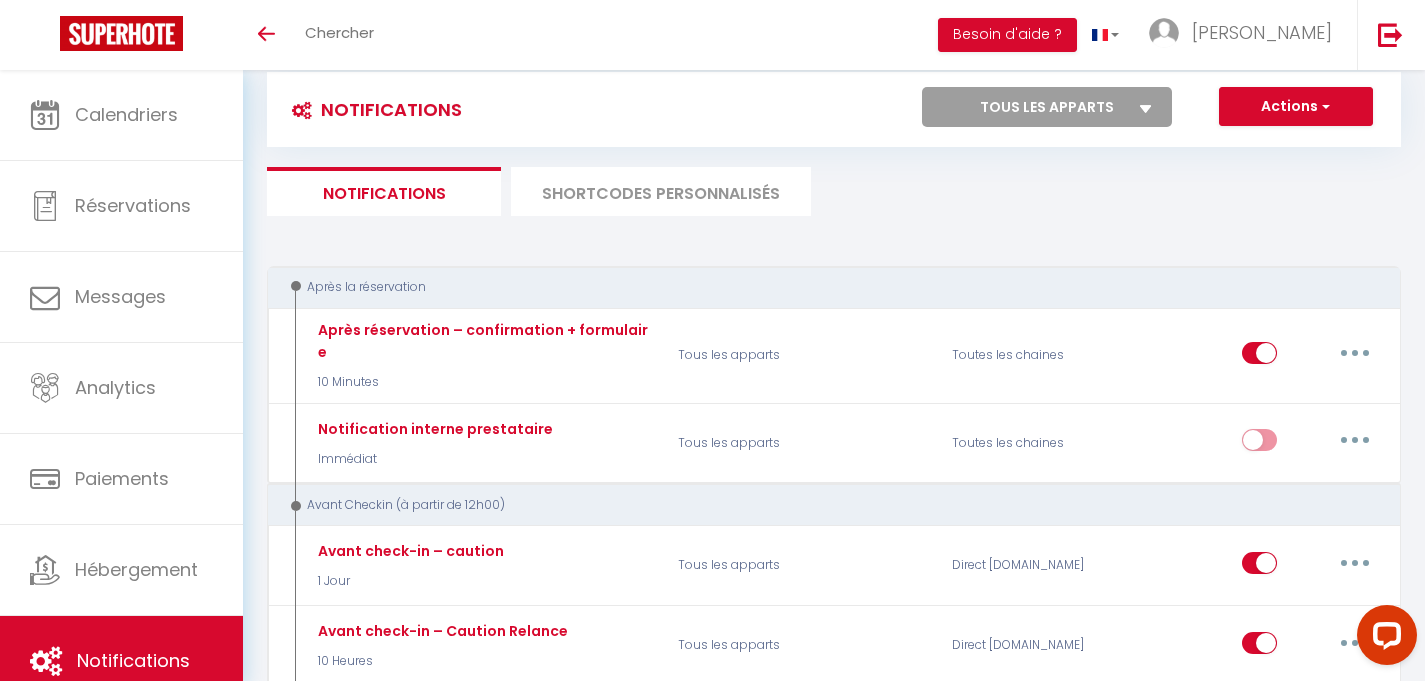 scroll, scrollTop: 0, scrollLeft: 0, axis: both 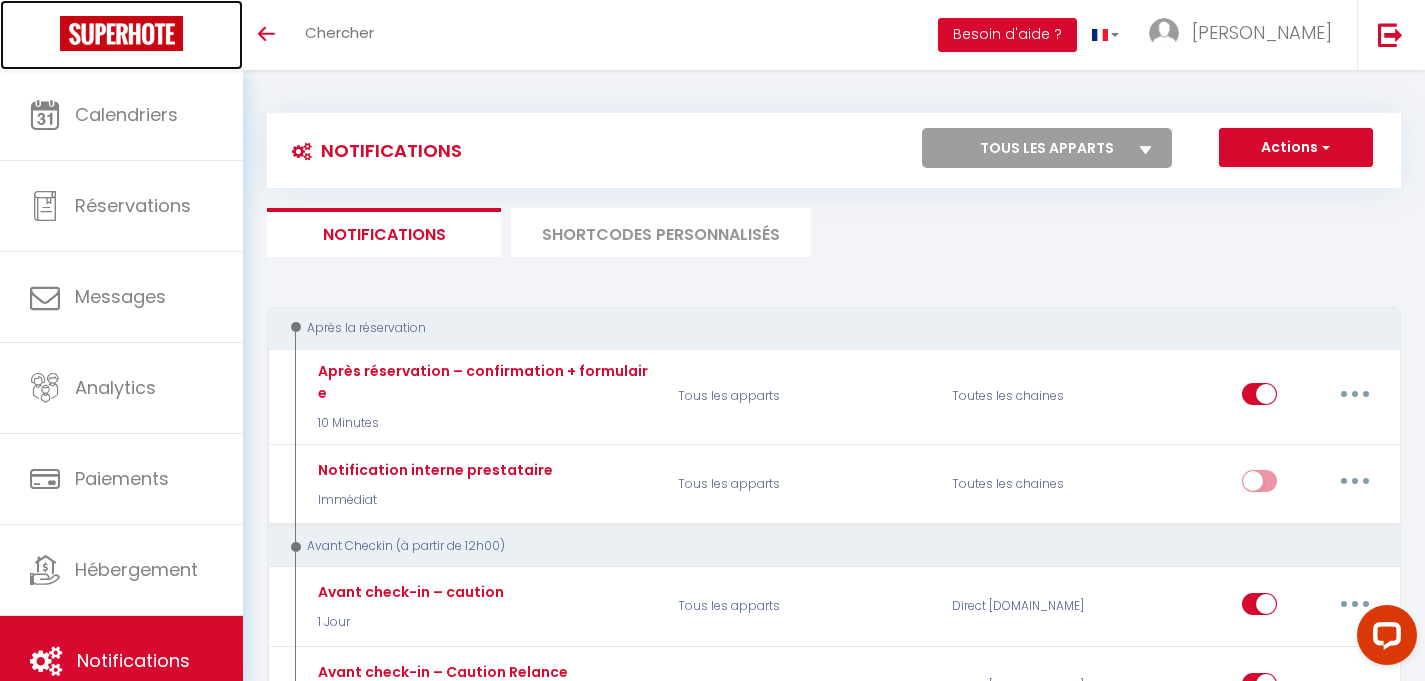 click at bounding box center (121, 33) 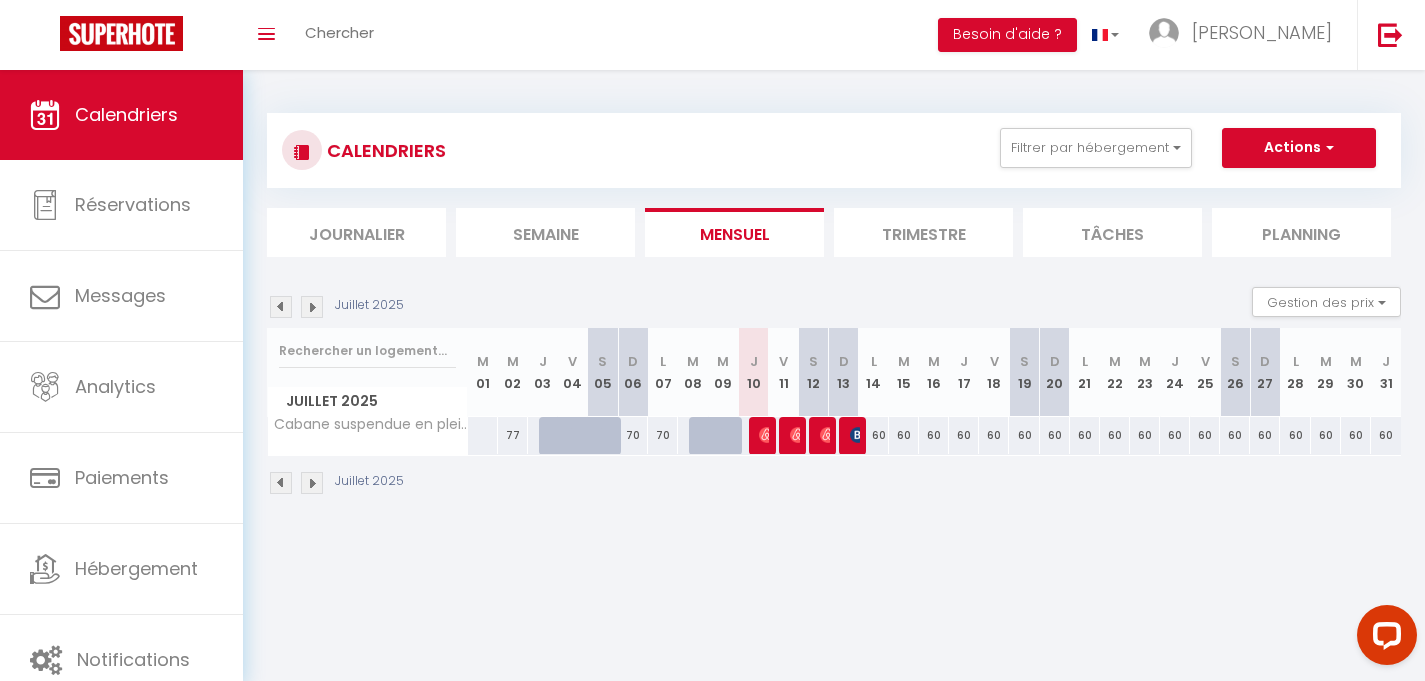 click at bounding box center (764, 436) 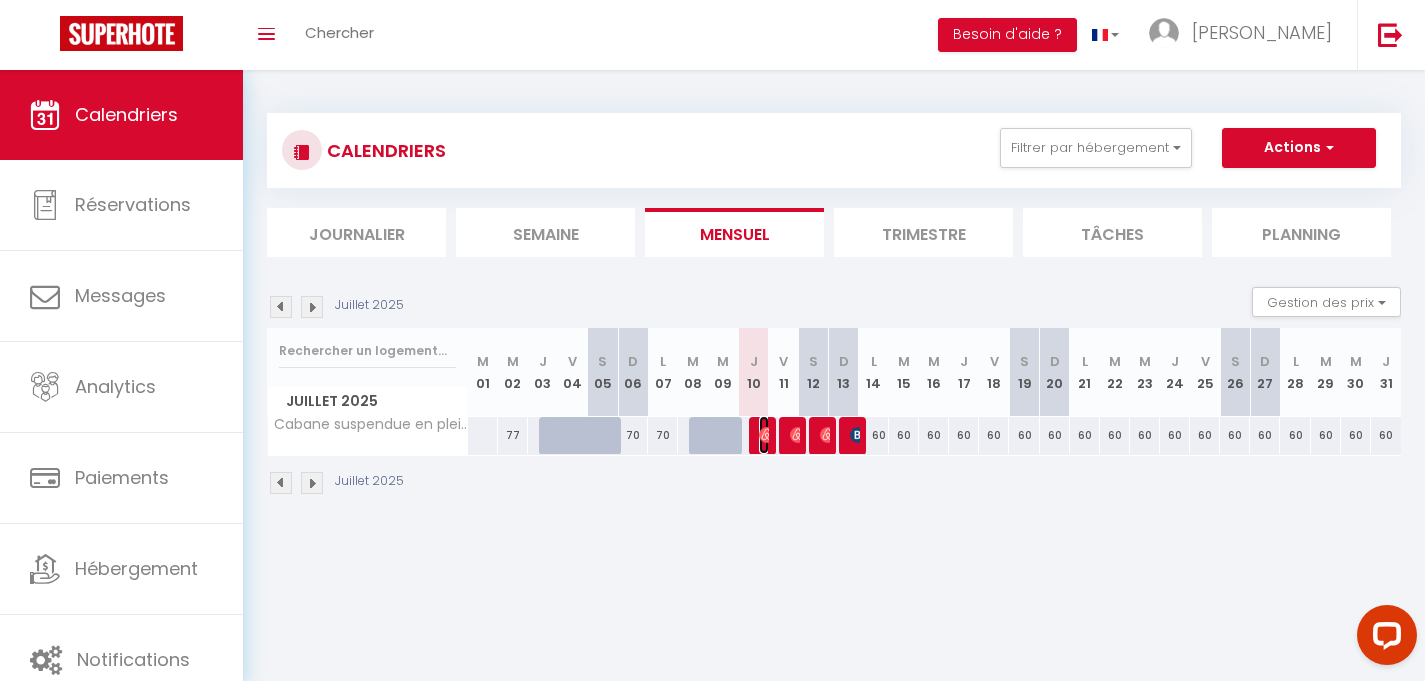 click at bounding box center (767, 435) 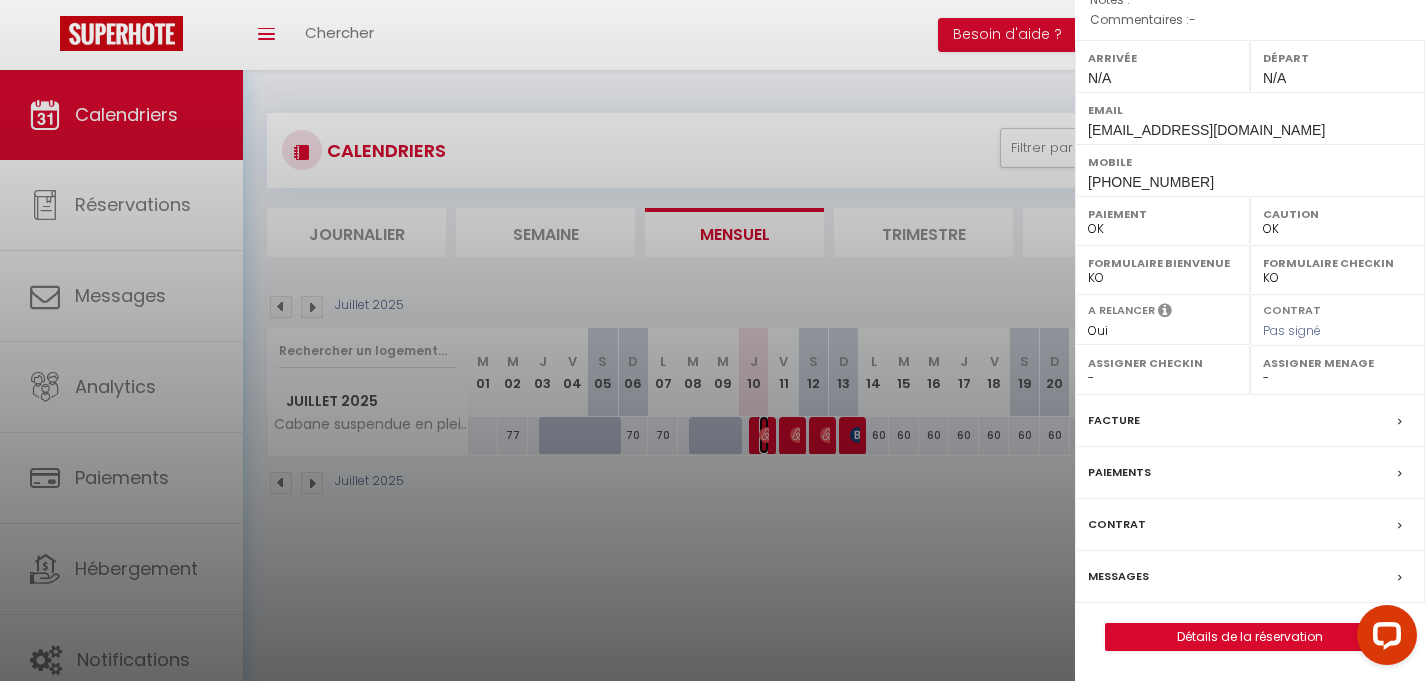 scroll, scrollTop: 0, scrollLeft: 0, axis: both 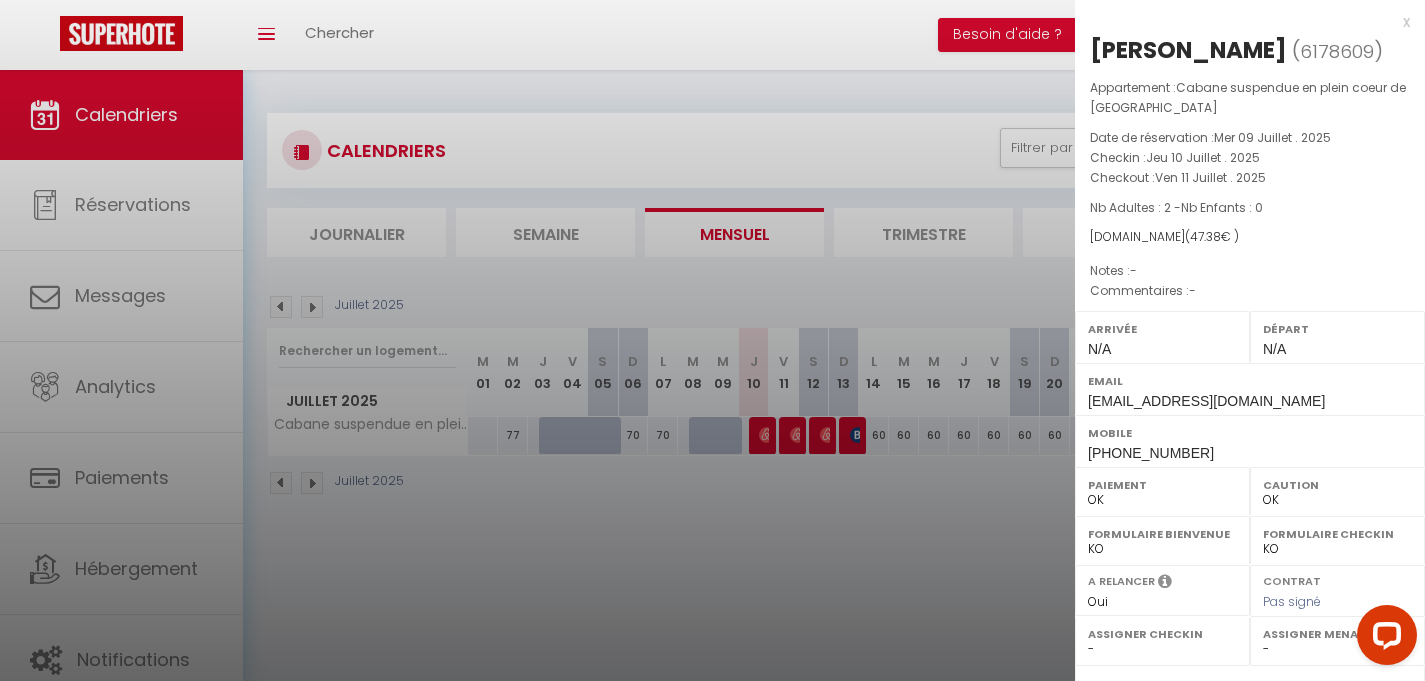click on "x" at bounding box center [1242, 22] 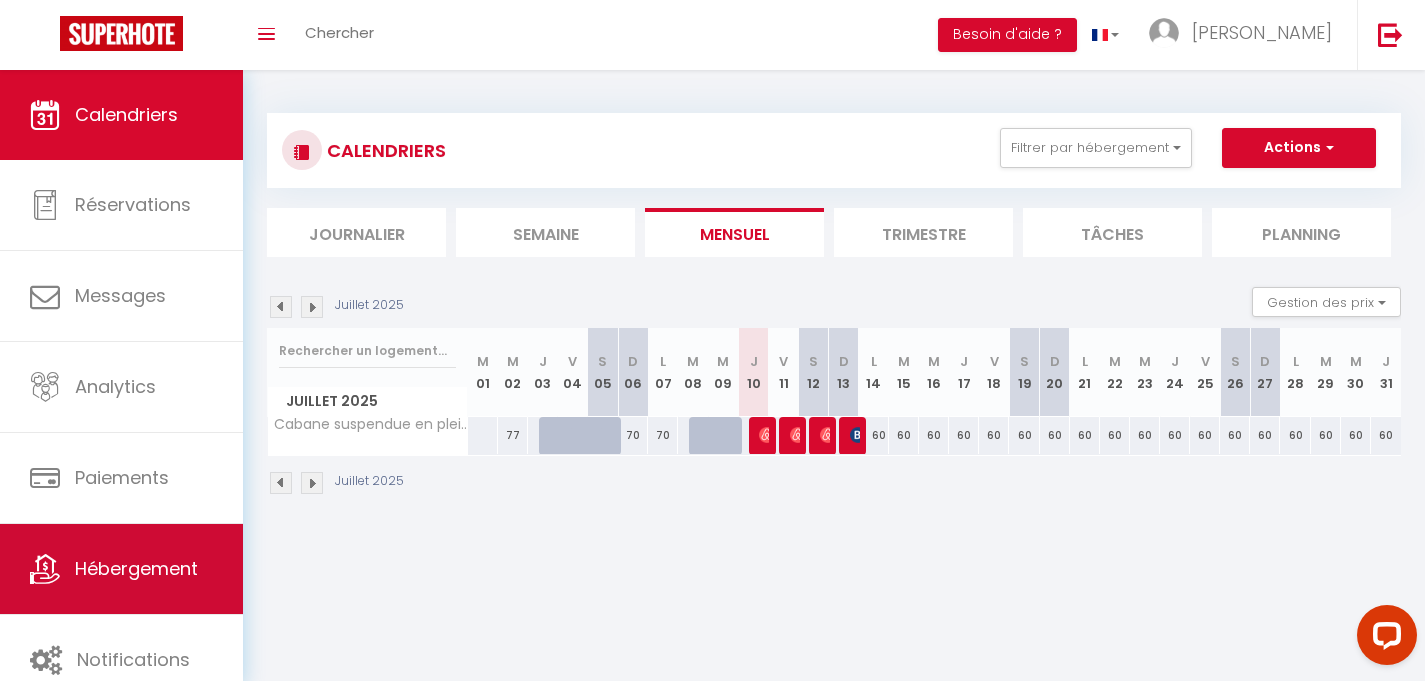scroll, scrollTop: 21, scrollLeft: 0, axis: vertical 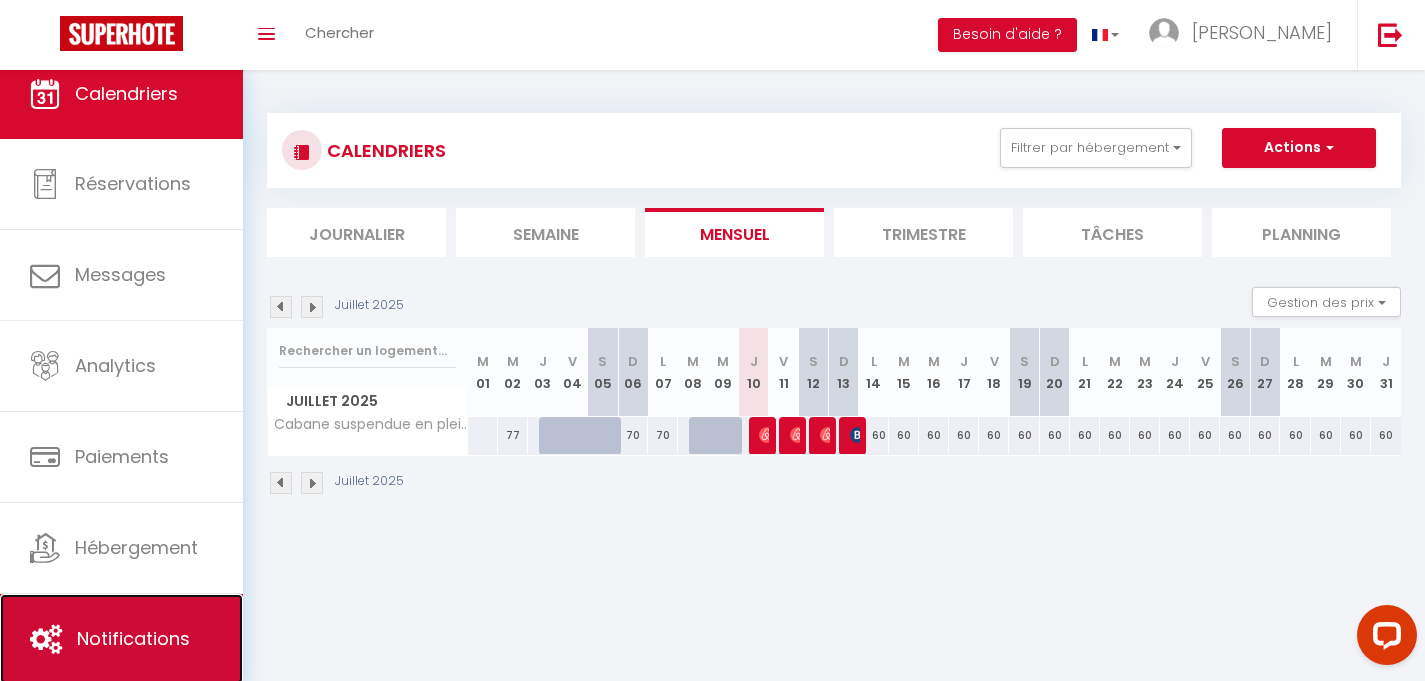 click on "Notifications" at bounding box center (133, 638) 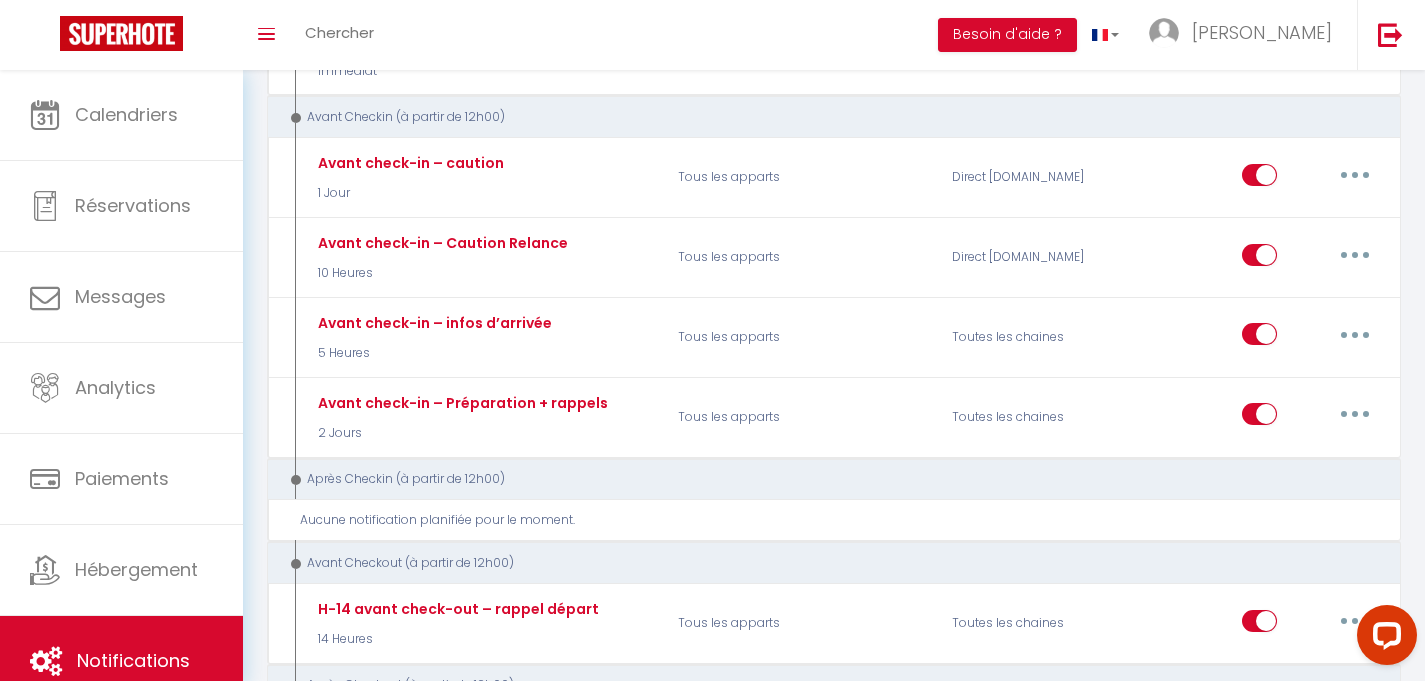 scroll, scrollTop: 430, scrollLeft: 0, axis: vertical 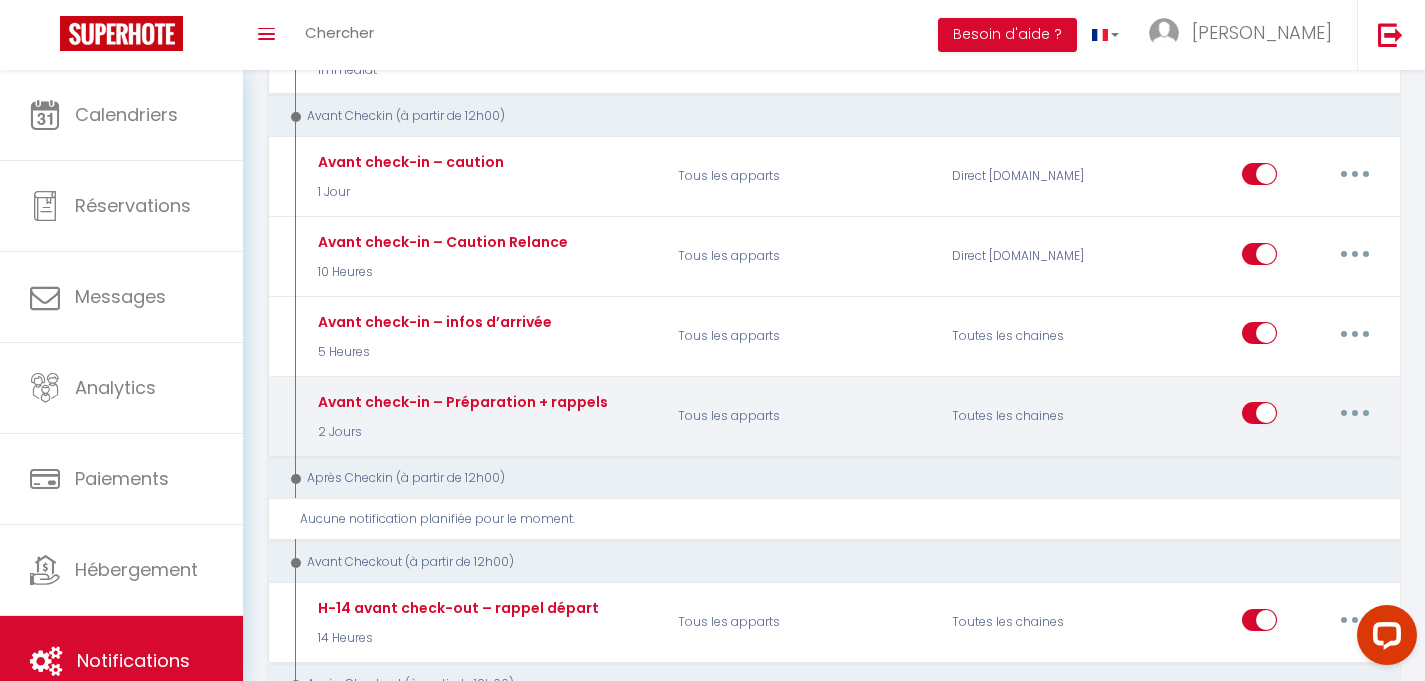 click at bounding box center [1355, 413] 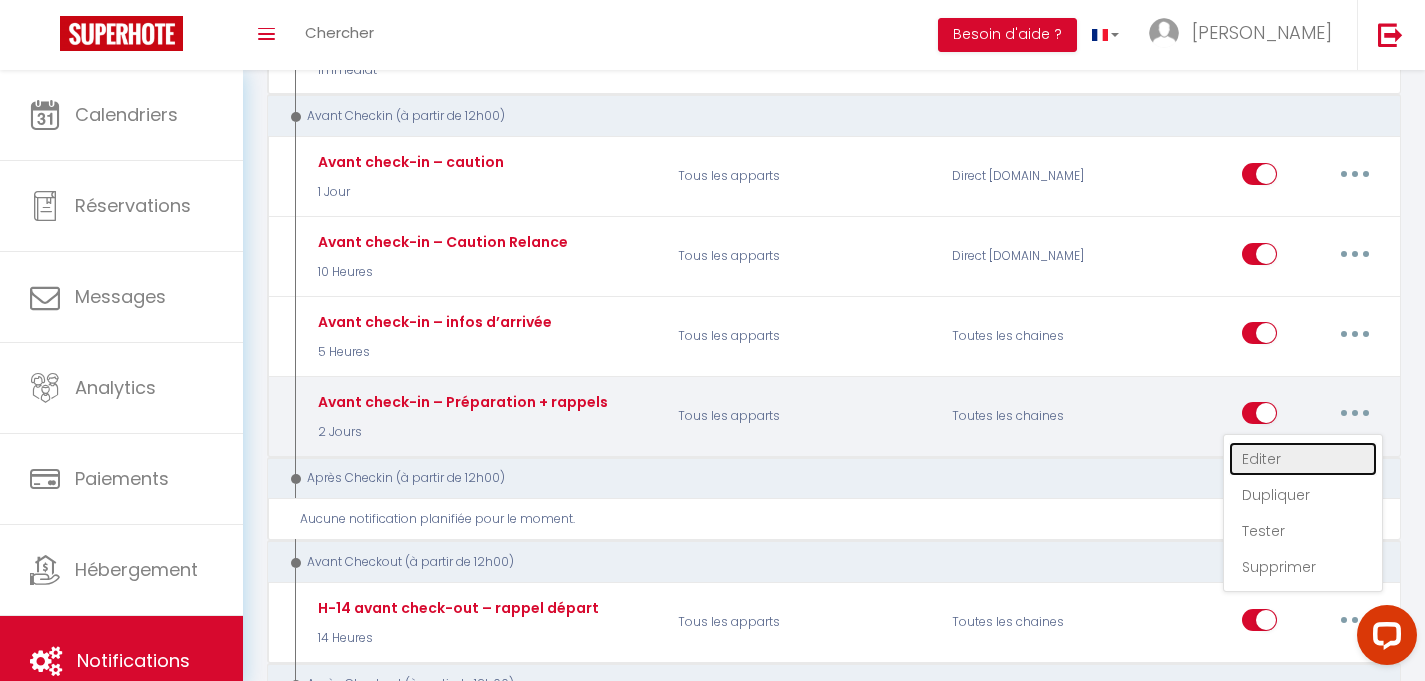 click on "Editer" at bounding box center (1303, 459) 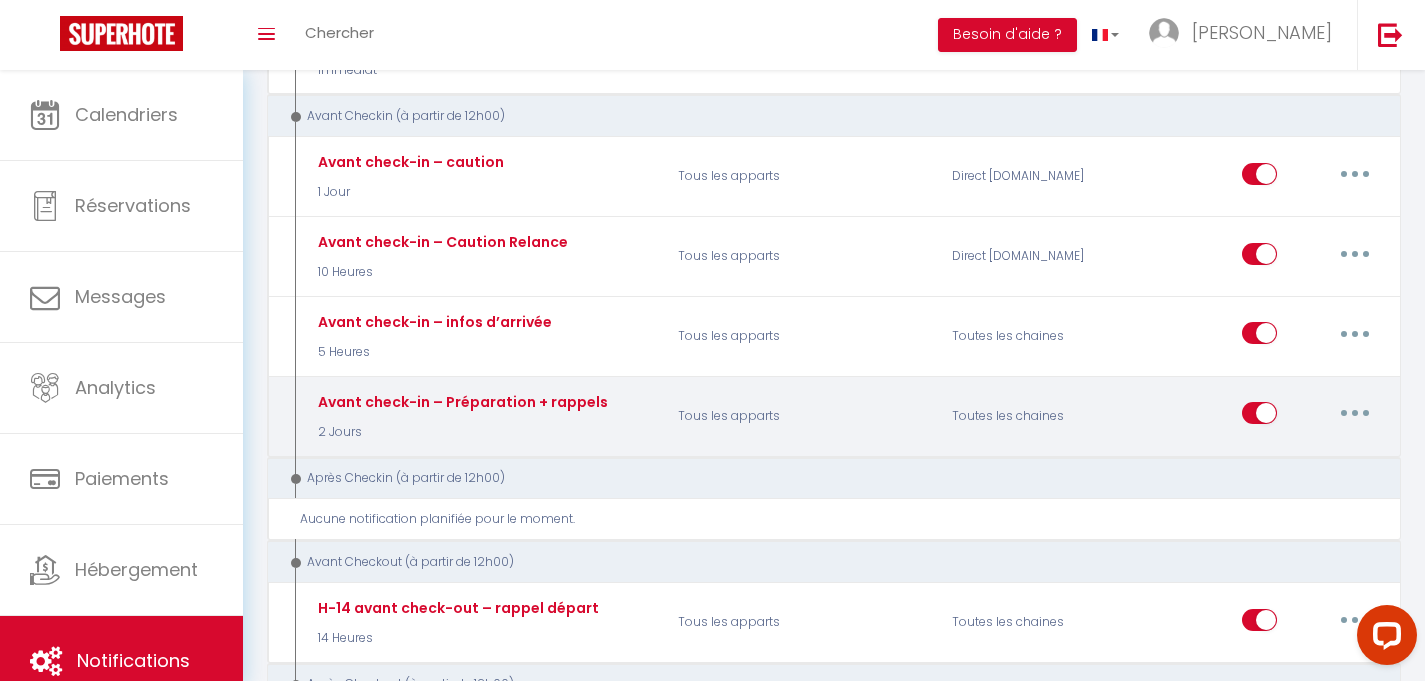 type on "Avant check-in – Préparation + rappels" 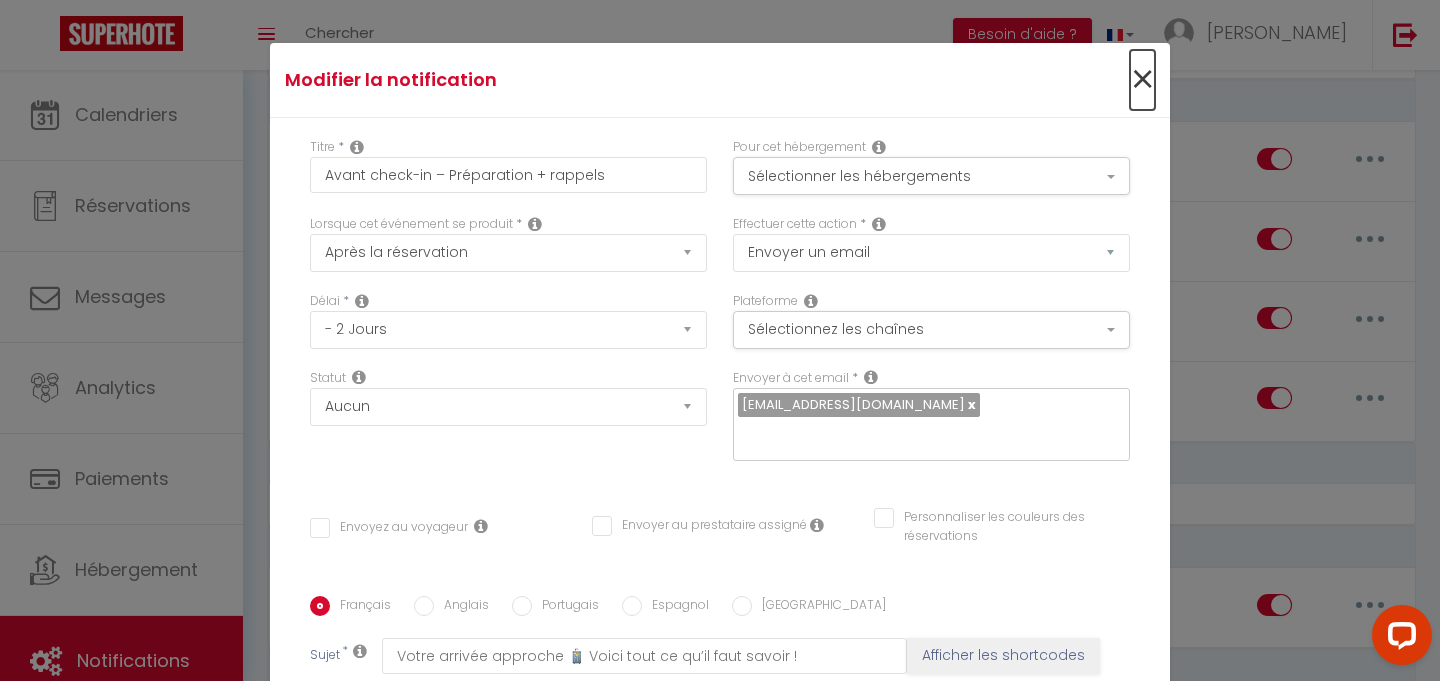click on "×" at bounding box center [1142, 80] 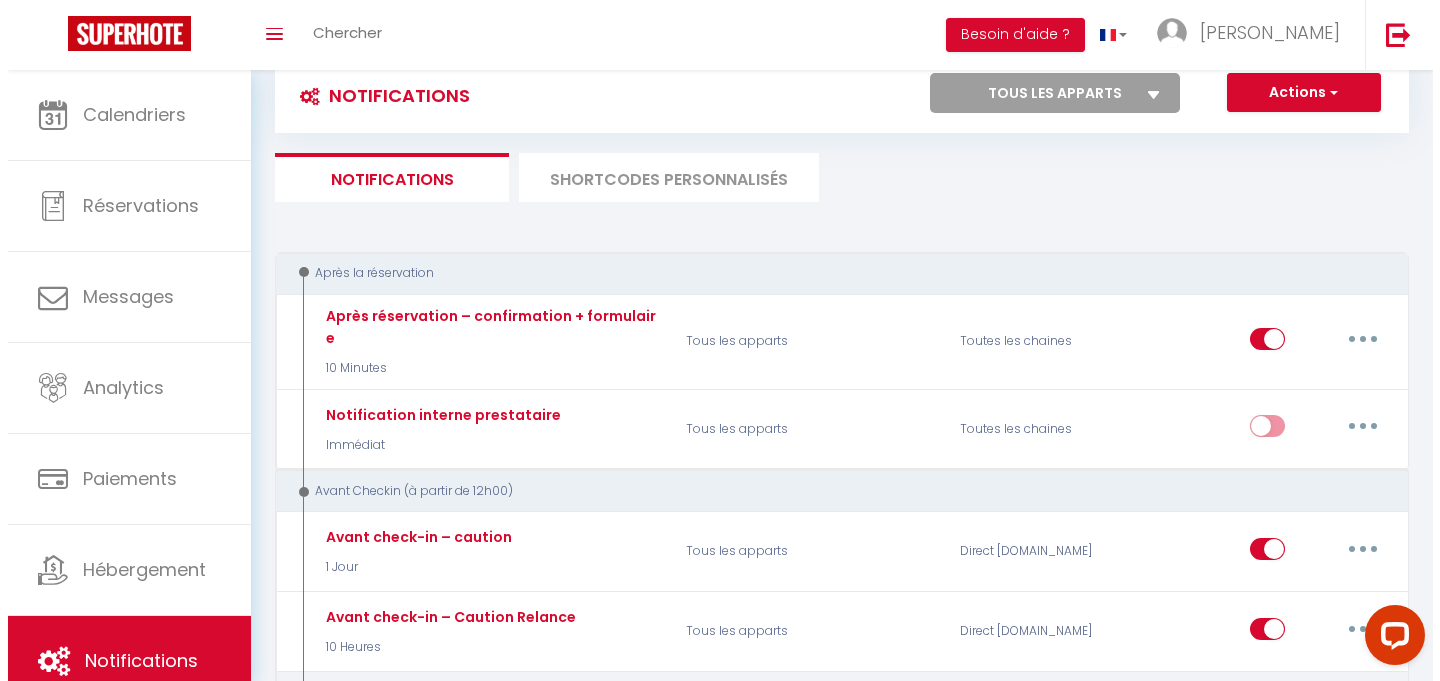 scroll, scrollTop: 47, scrollLeft: 0, axis: vertical 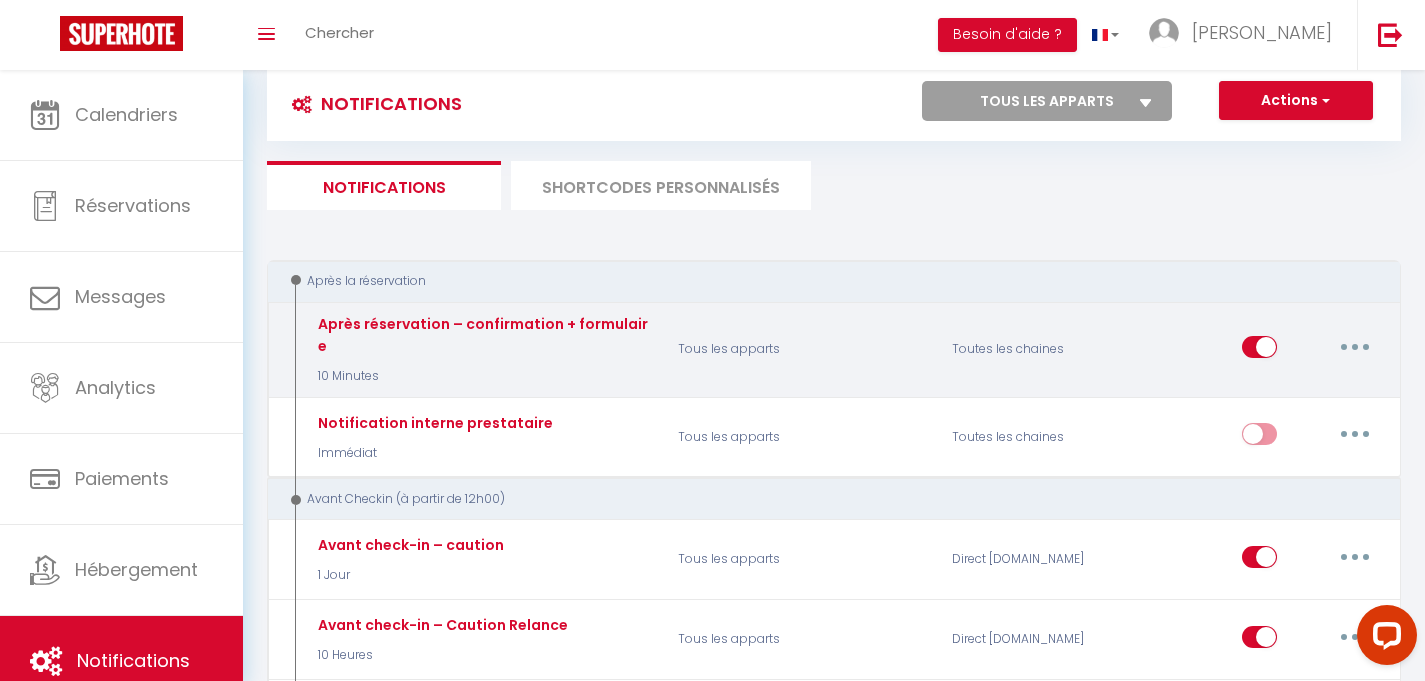 click at bounding box center [1355, 347] 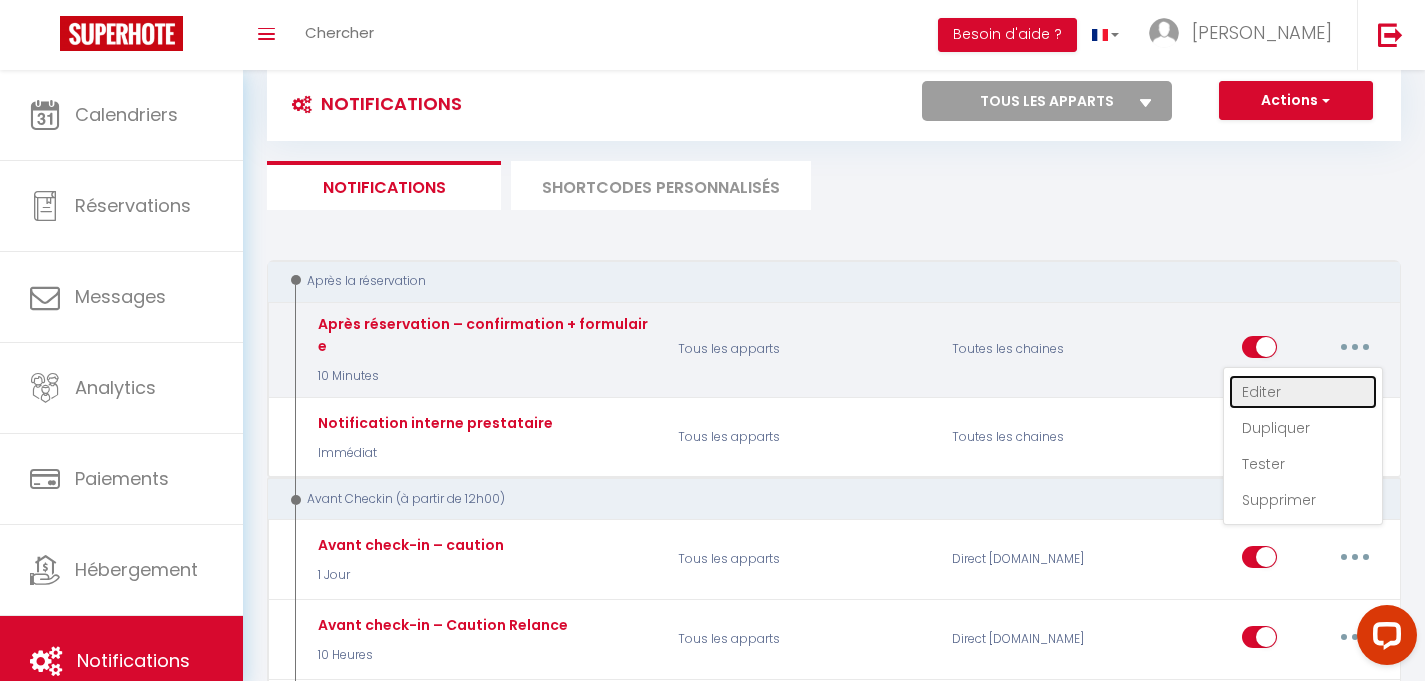 click on "Editer" at bounding box center [1303, 392] 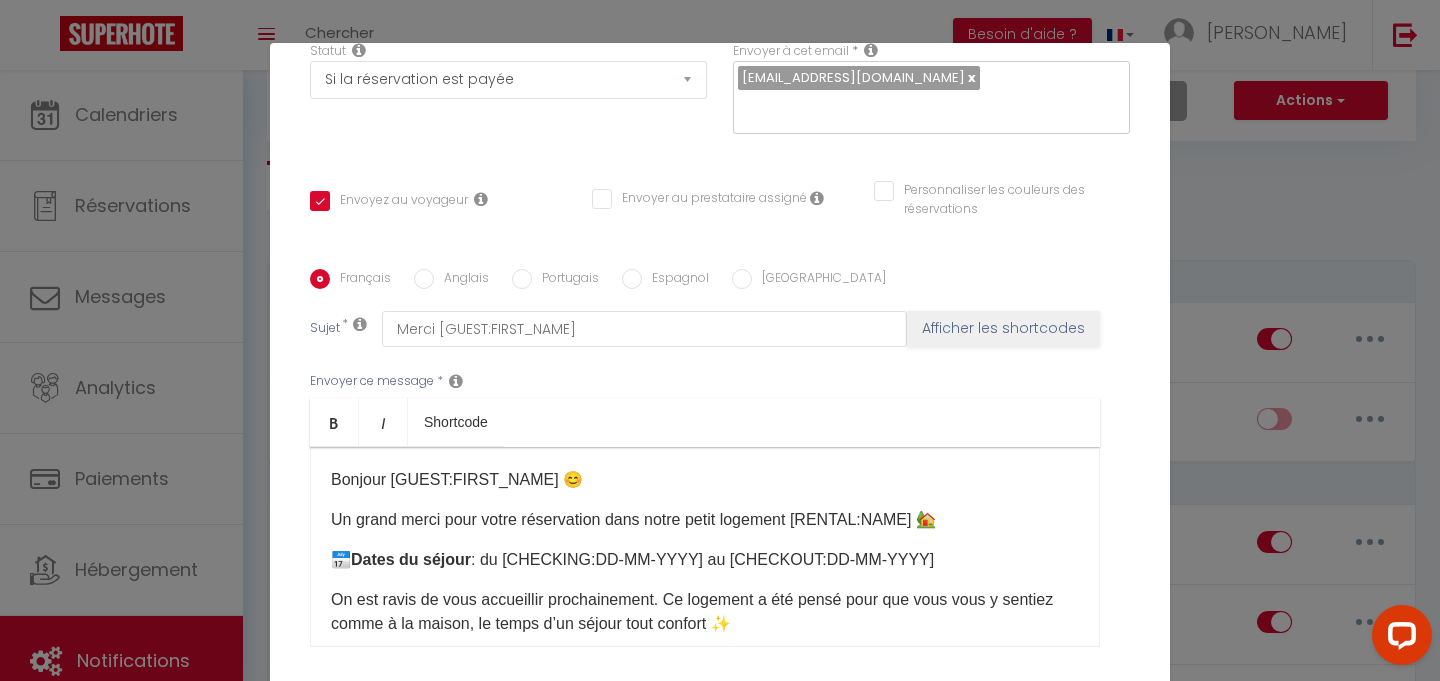scroll, scrollTop: 383, scrollLeft: 0, axis: vertical 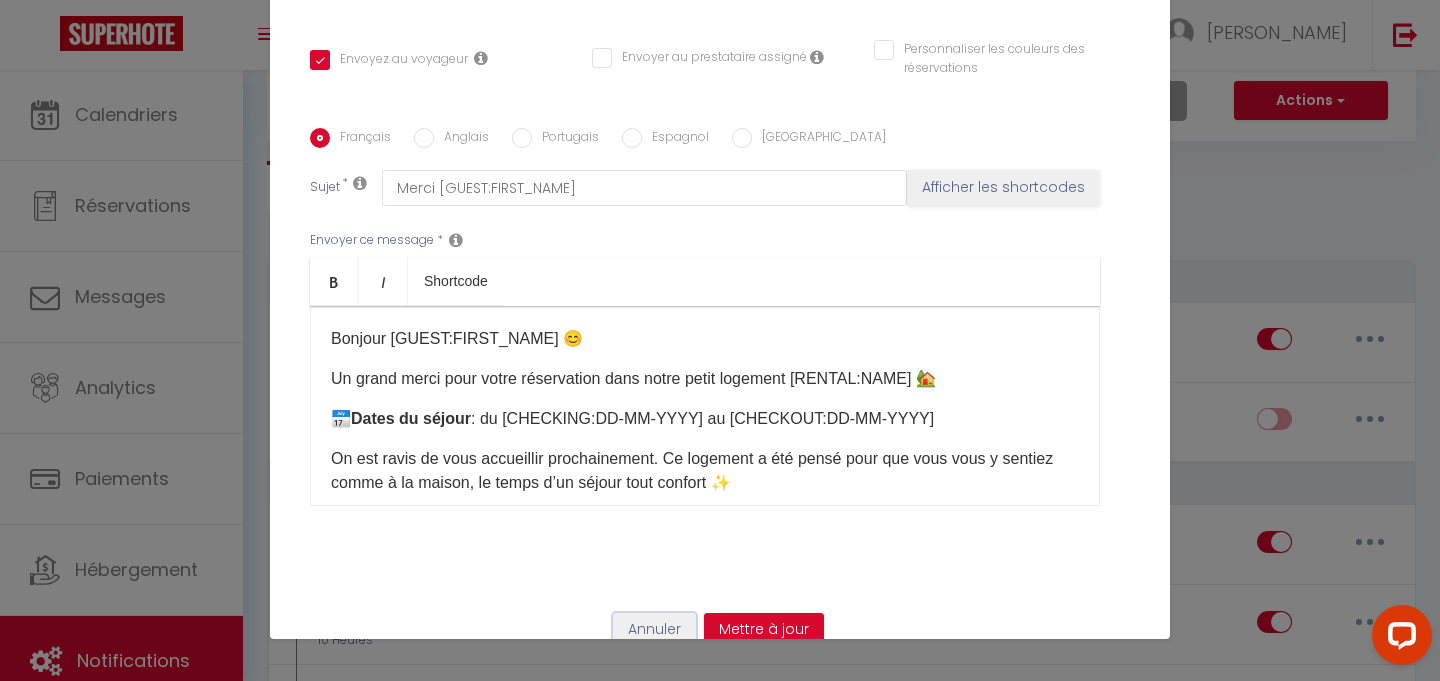 click on "Annuler" at bounding box center (654, 630) 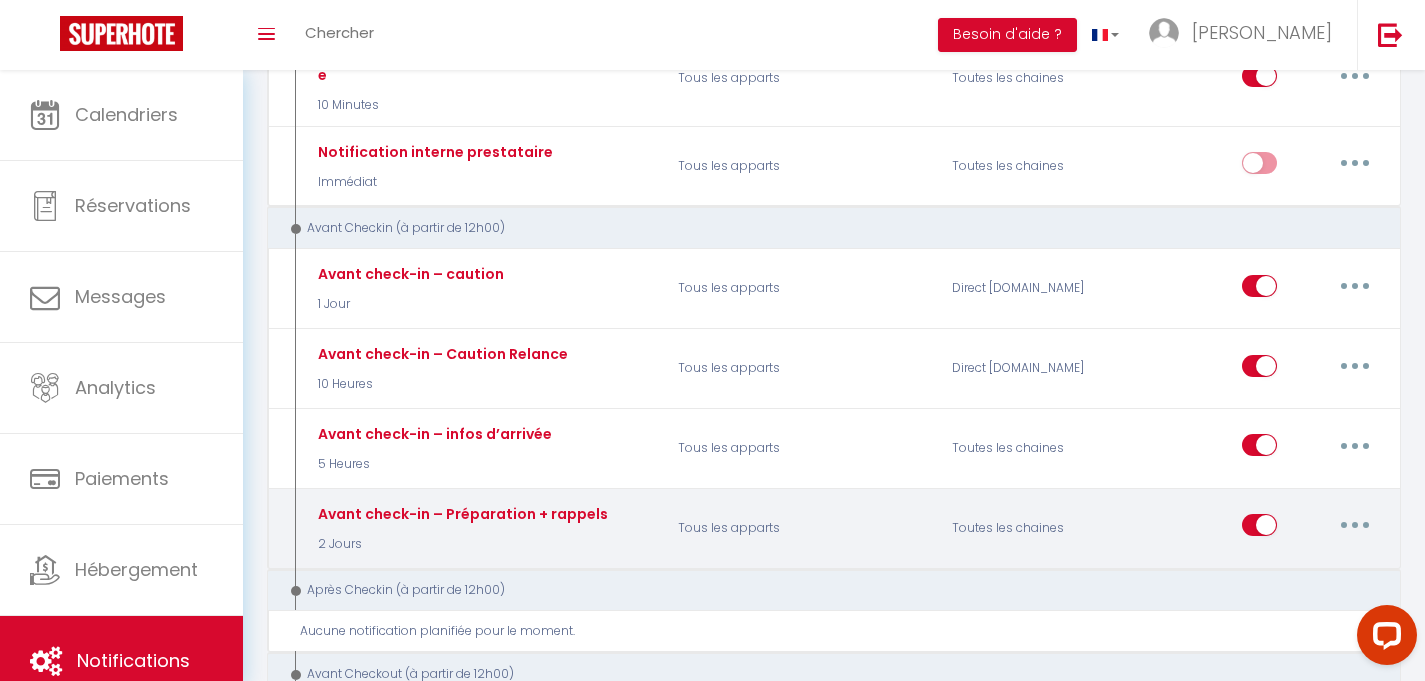 scroll, scrollTop: 320, scrollLeft: 0, axis: vertical 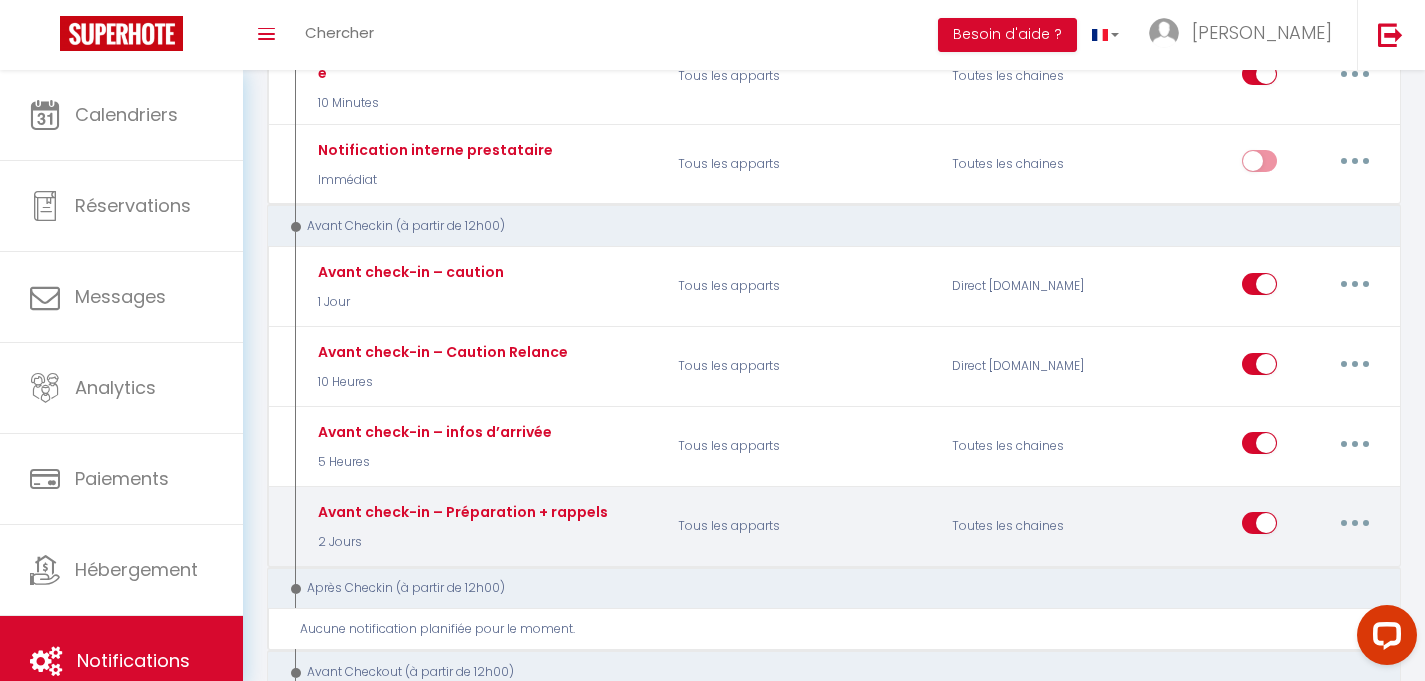 click at bounding box center [1355, 523] 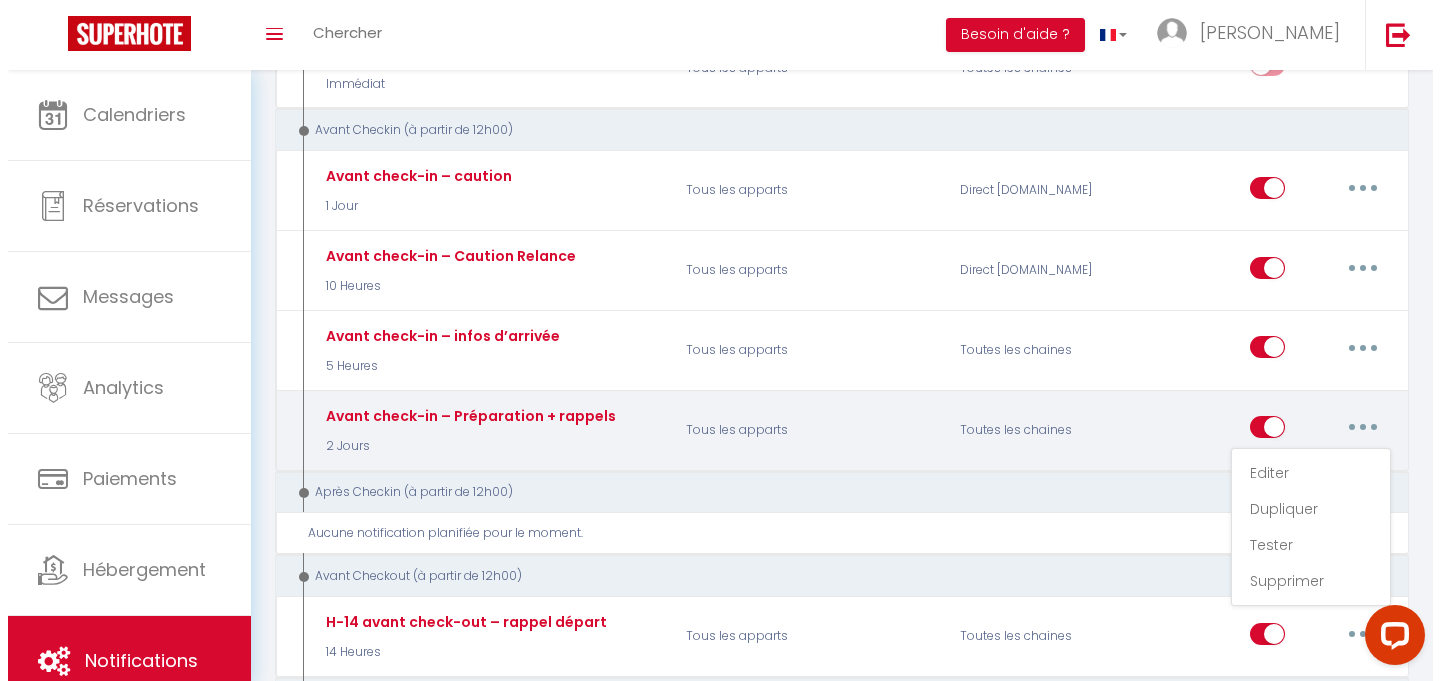 scroll, scrollTop: 419, scrollLeft: 0, axis: vertical 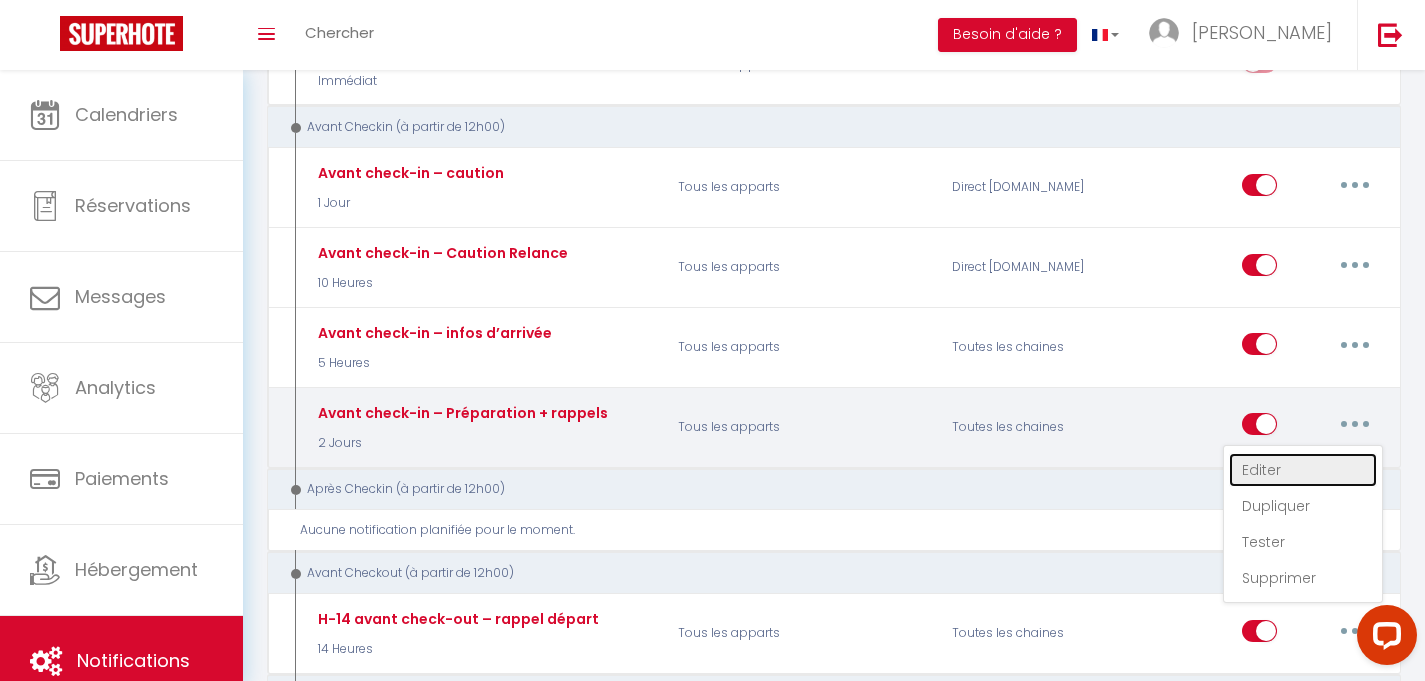 click on "Editer" at bounding box center [1303, 470] 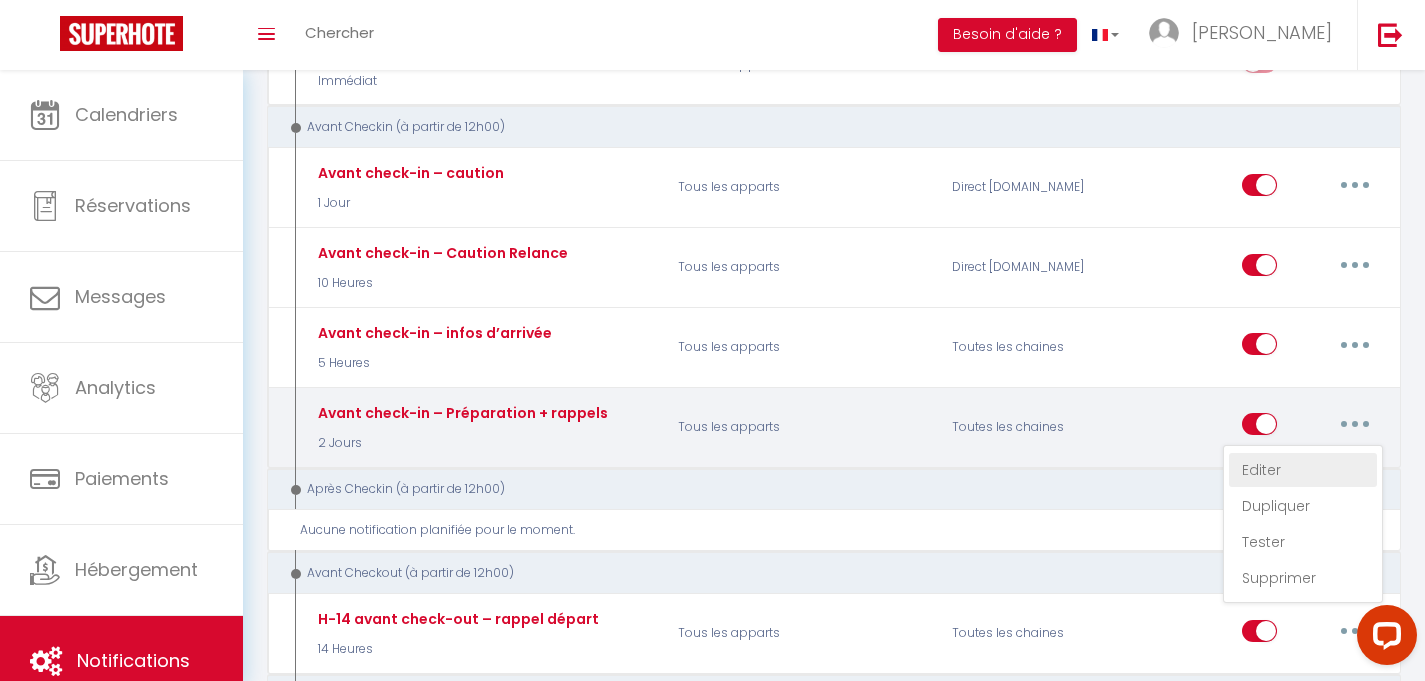 checkbox on "false" 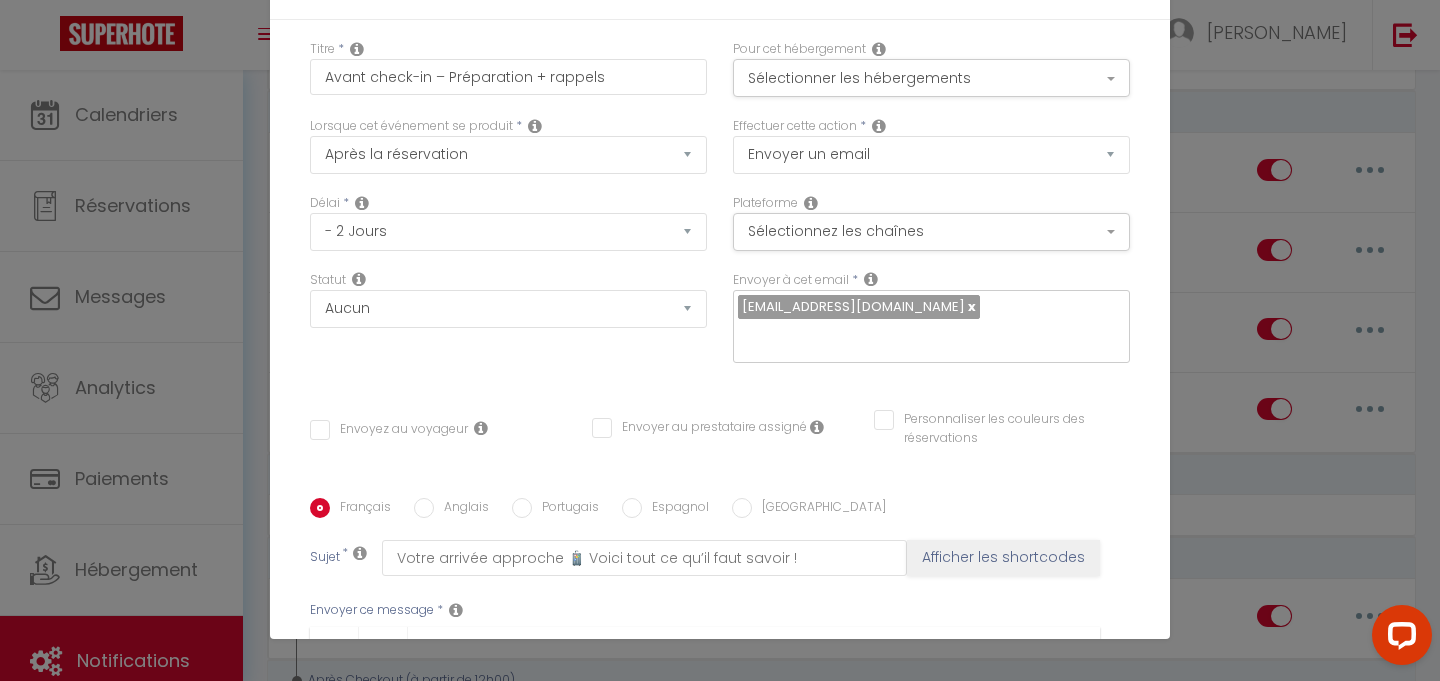 scroll, scrollTop: 0, scrollLeft: 0, axis: both 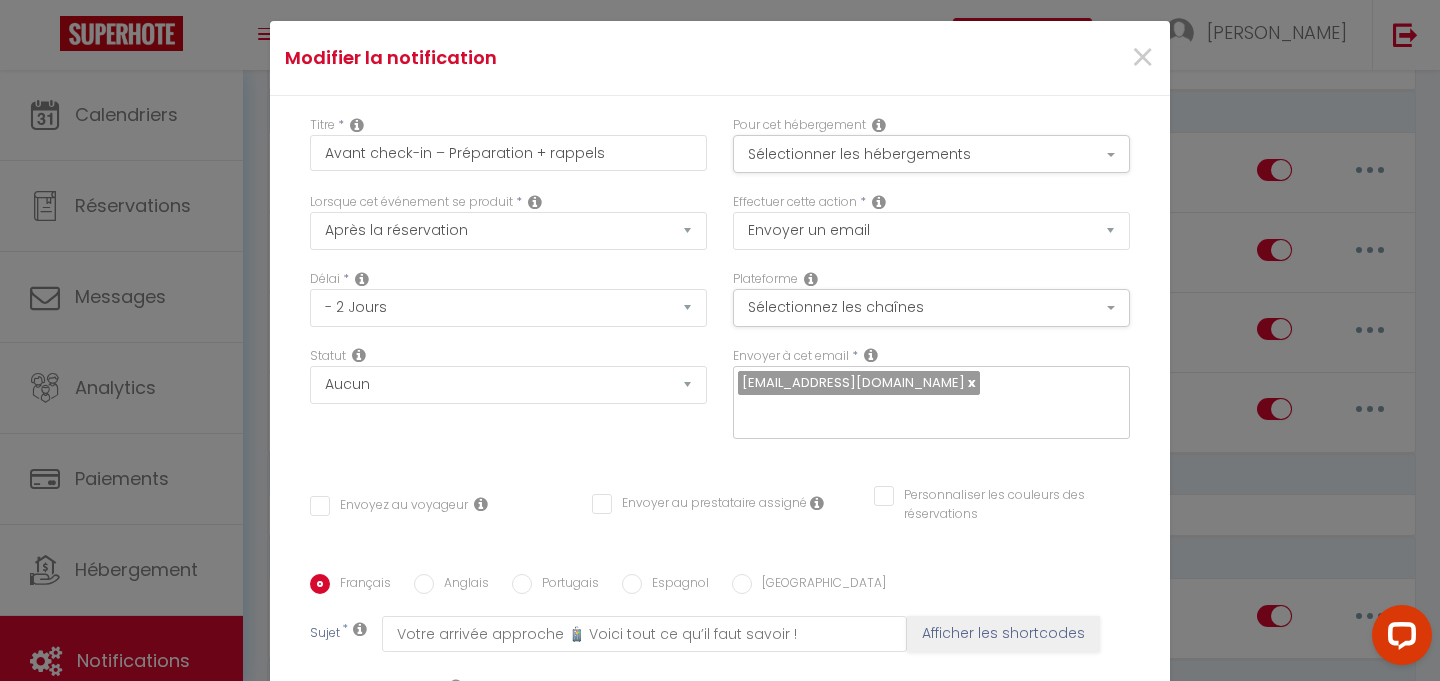 click at bounding box center [481, 504] 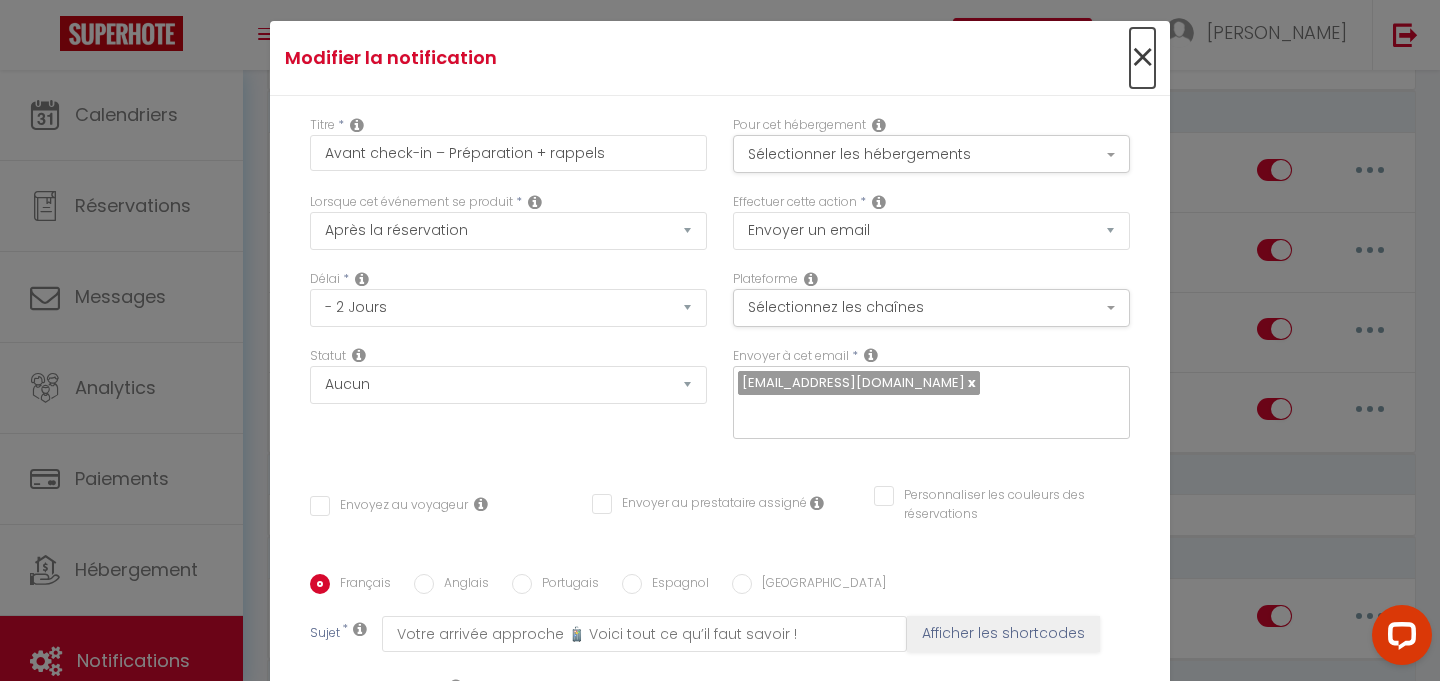 click on "×" at bounding box center [1142, 58] 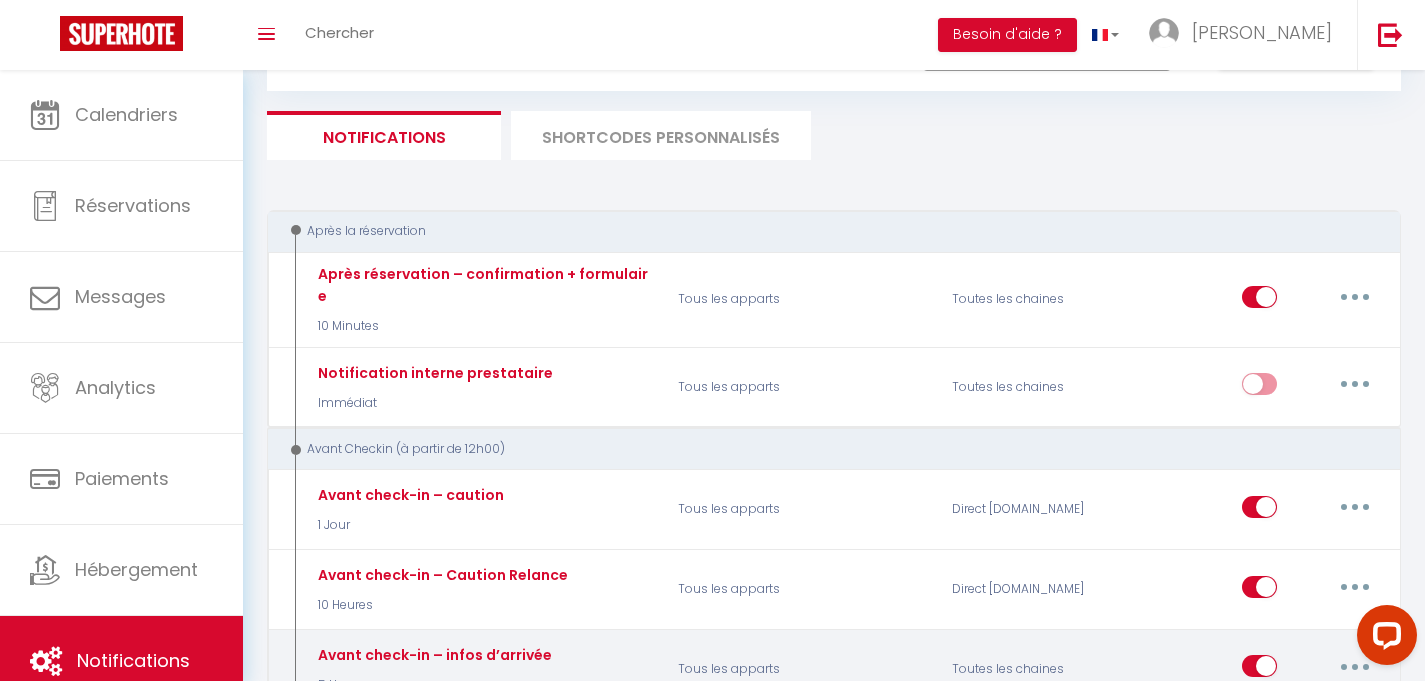 scroll, scrollTop: 94, scrollLeft: 0, axis: vertical 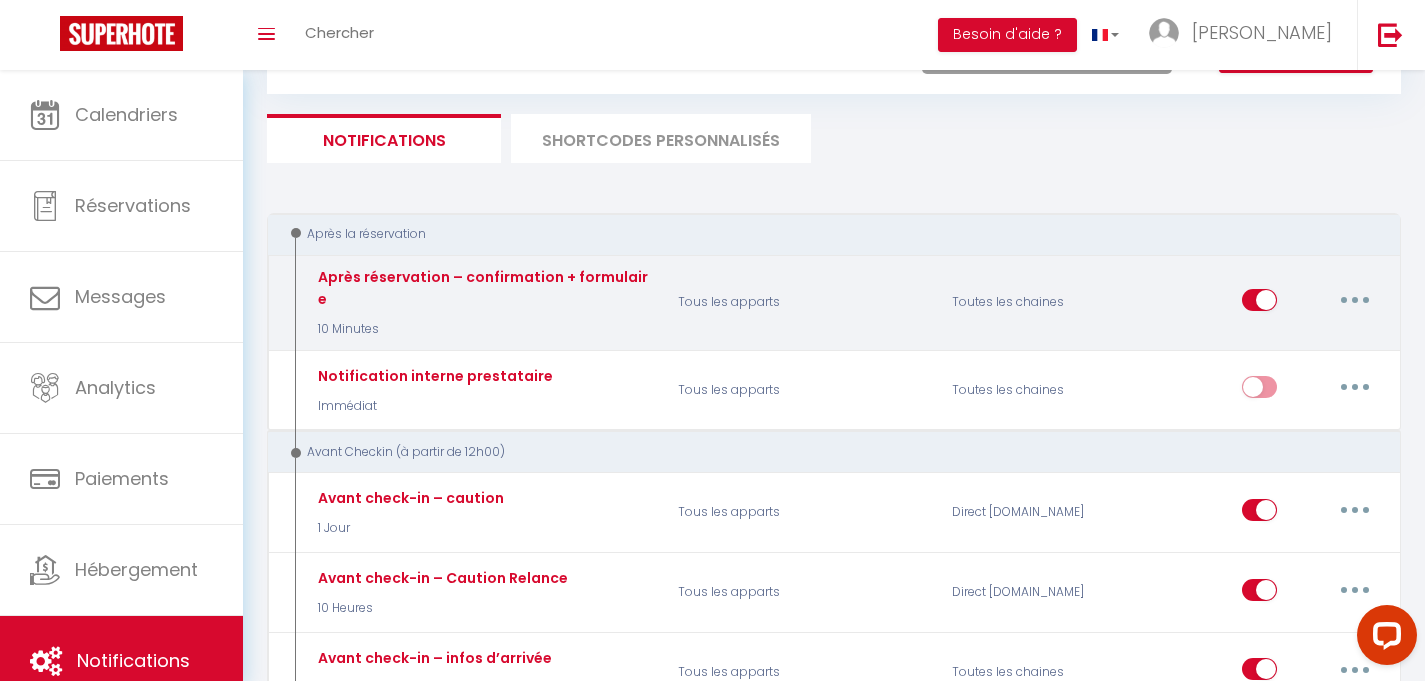 click on "Editer   Dupliquer   Tester   Supprimer" at bounding box center [1312, 303] 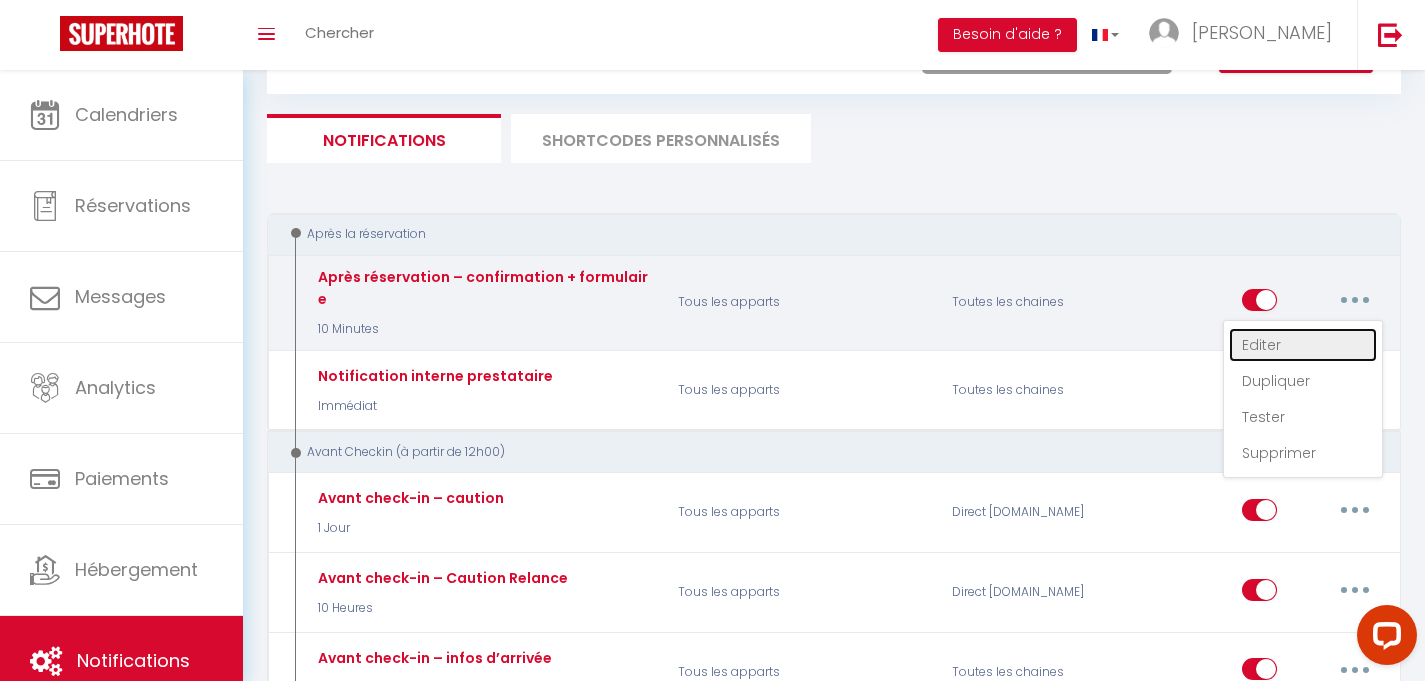 click on "Editer" at bounding box center (1303, 345) 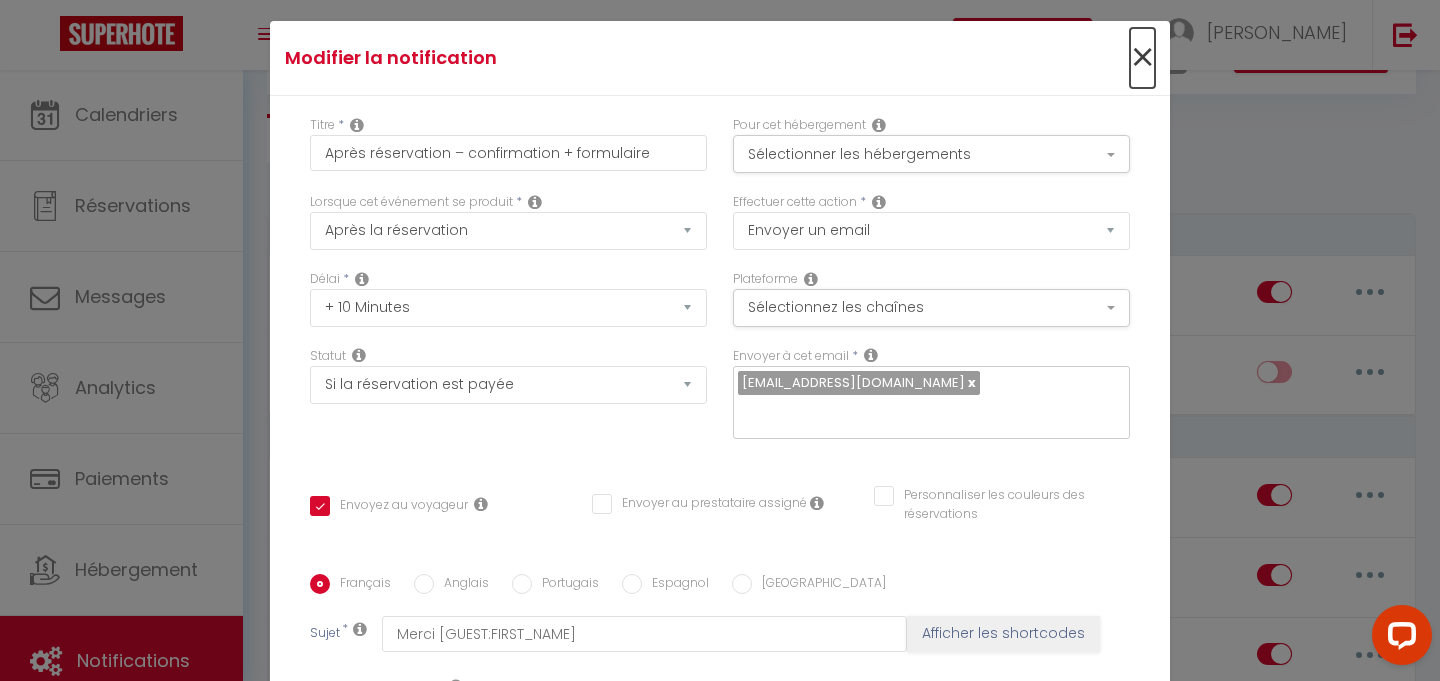 click on "×" at bounding box center (1142, 58) 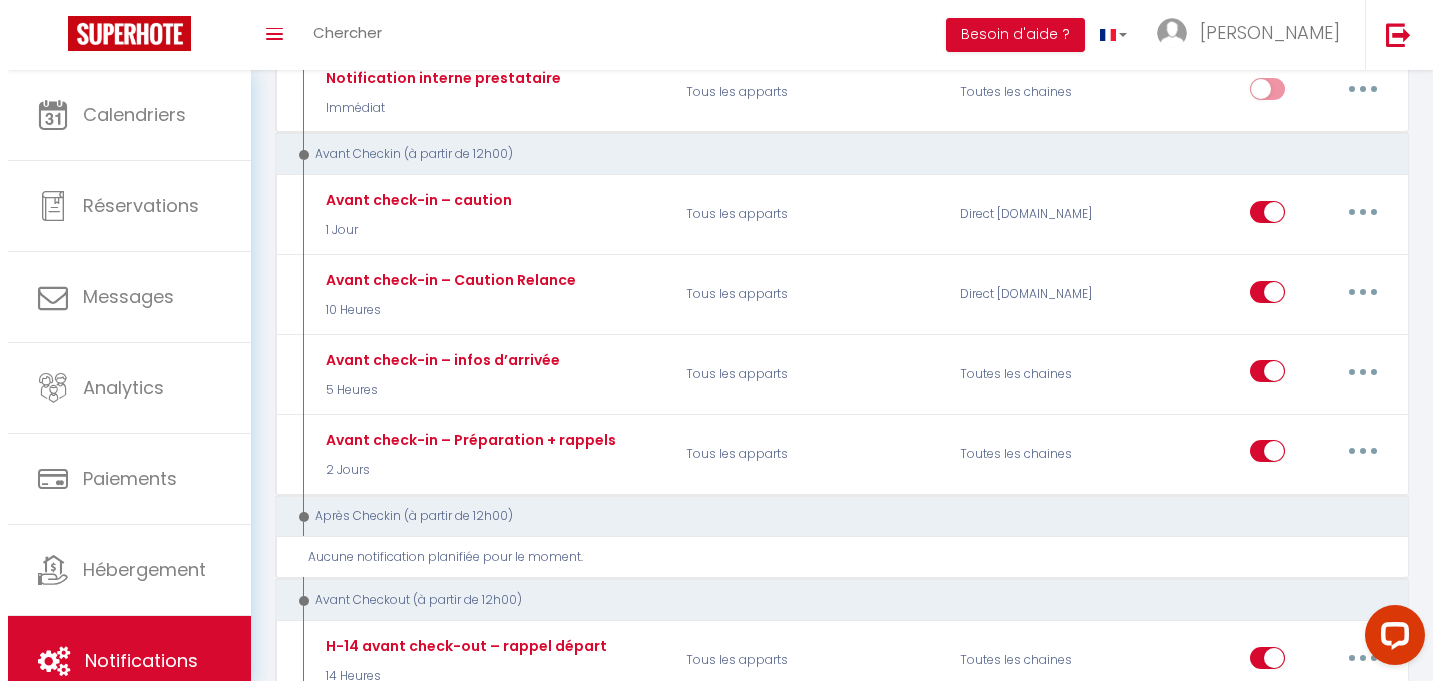 scroll, scrollTop: 401, scrollLeft: 0, axis: vertical 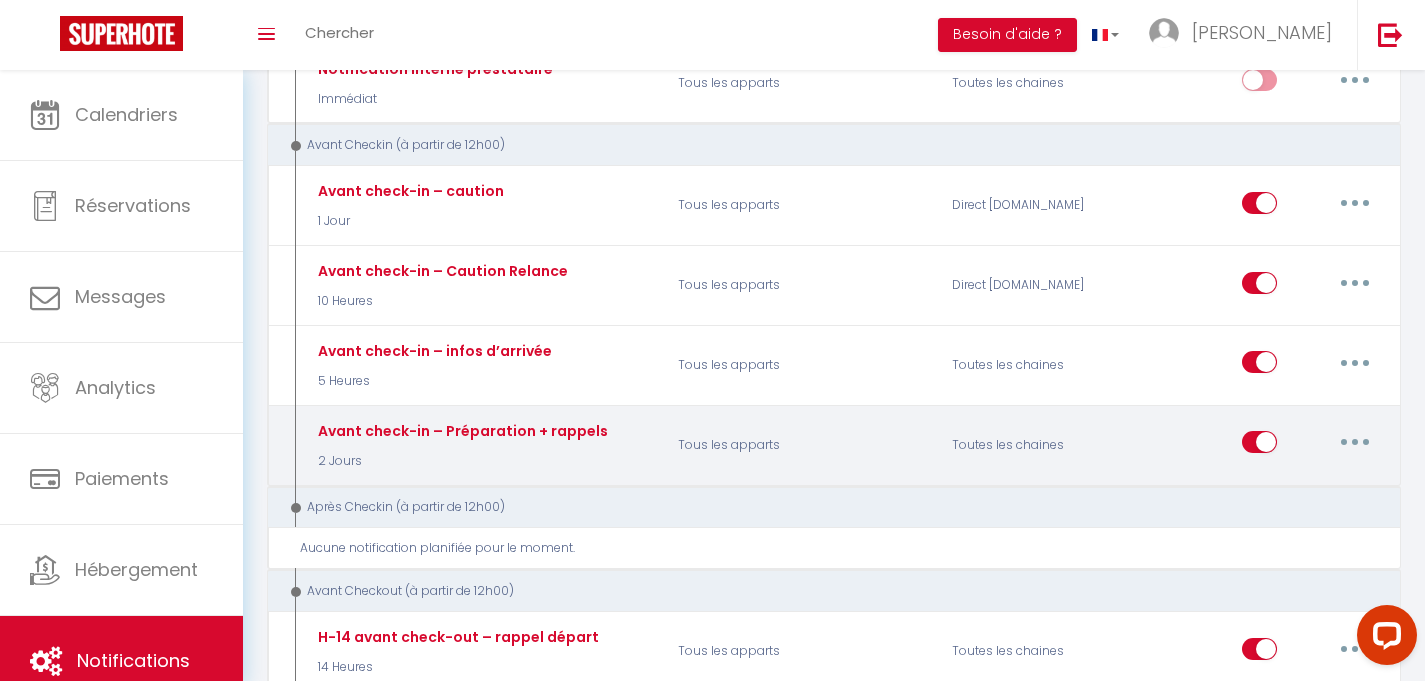 click at bounding box center [1355, 442] 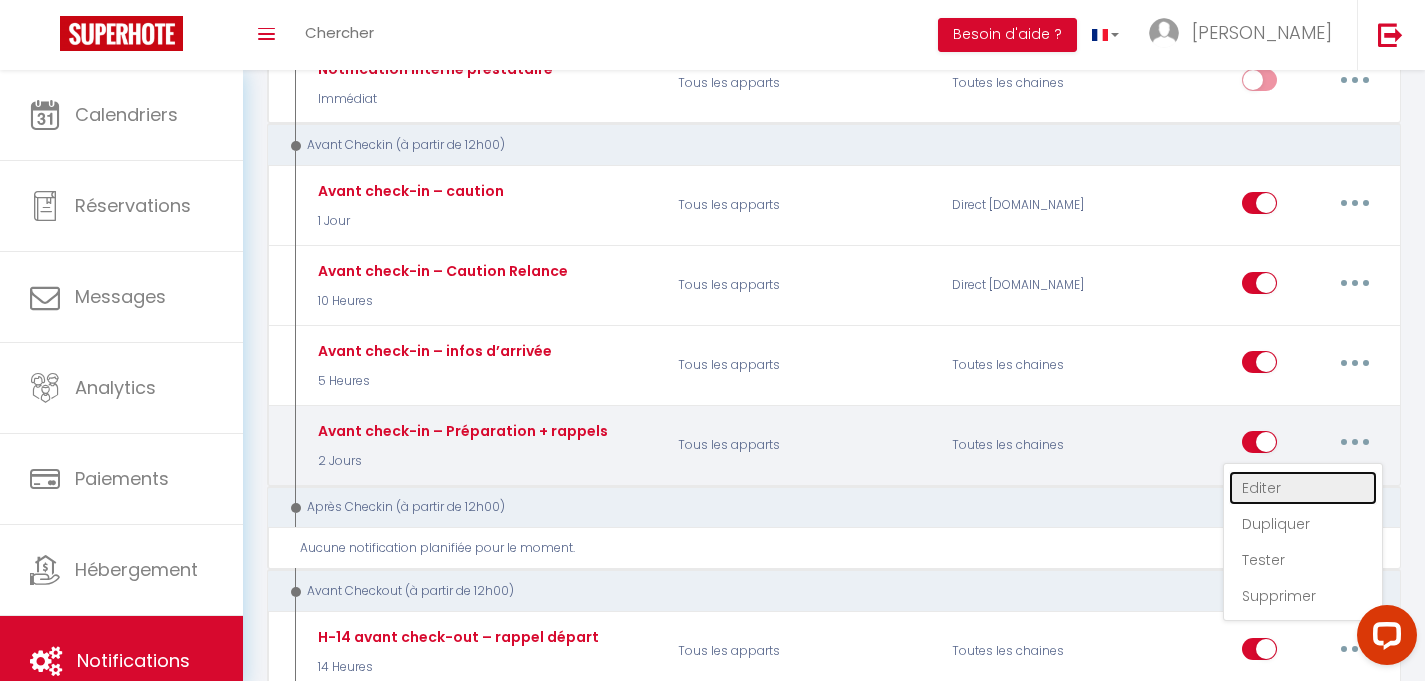 click on "Editer" at bounding box center [1303, 488] 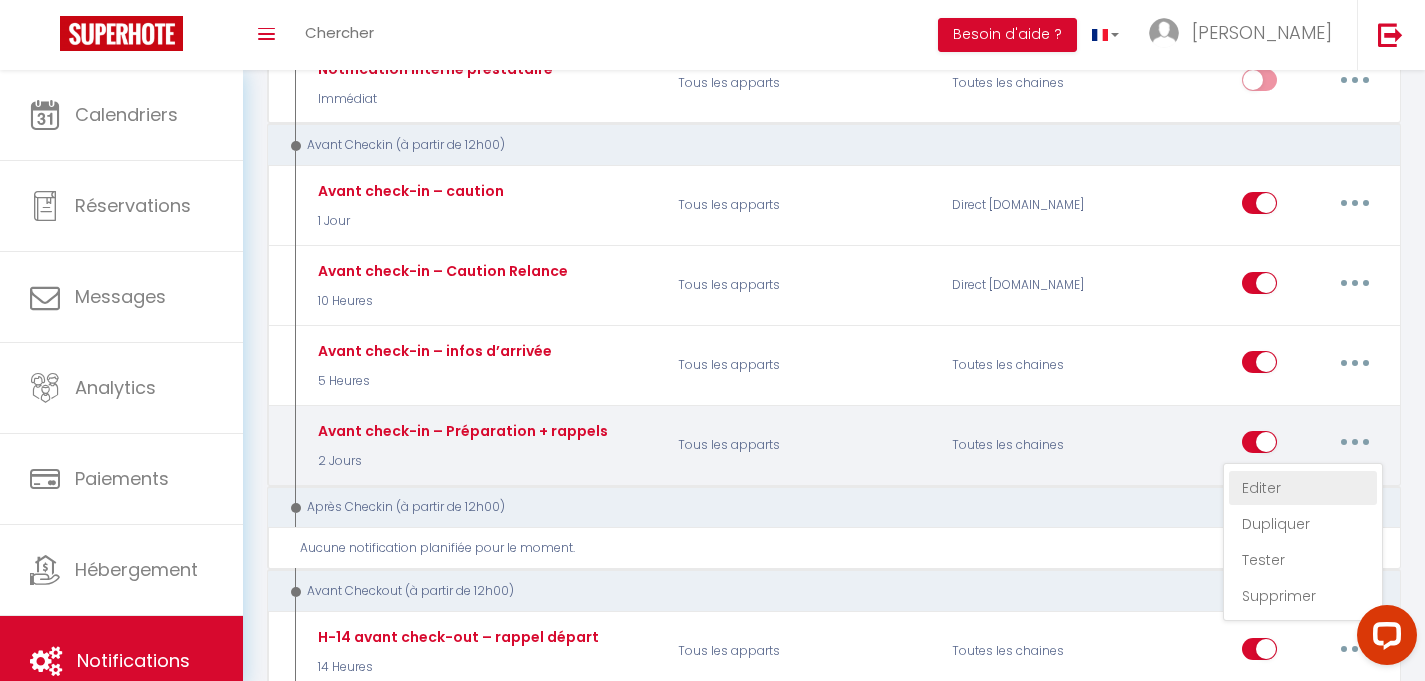 select on "2 Jours" 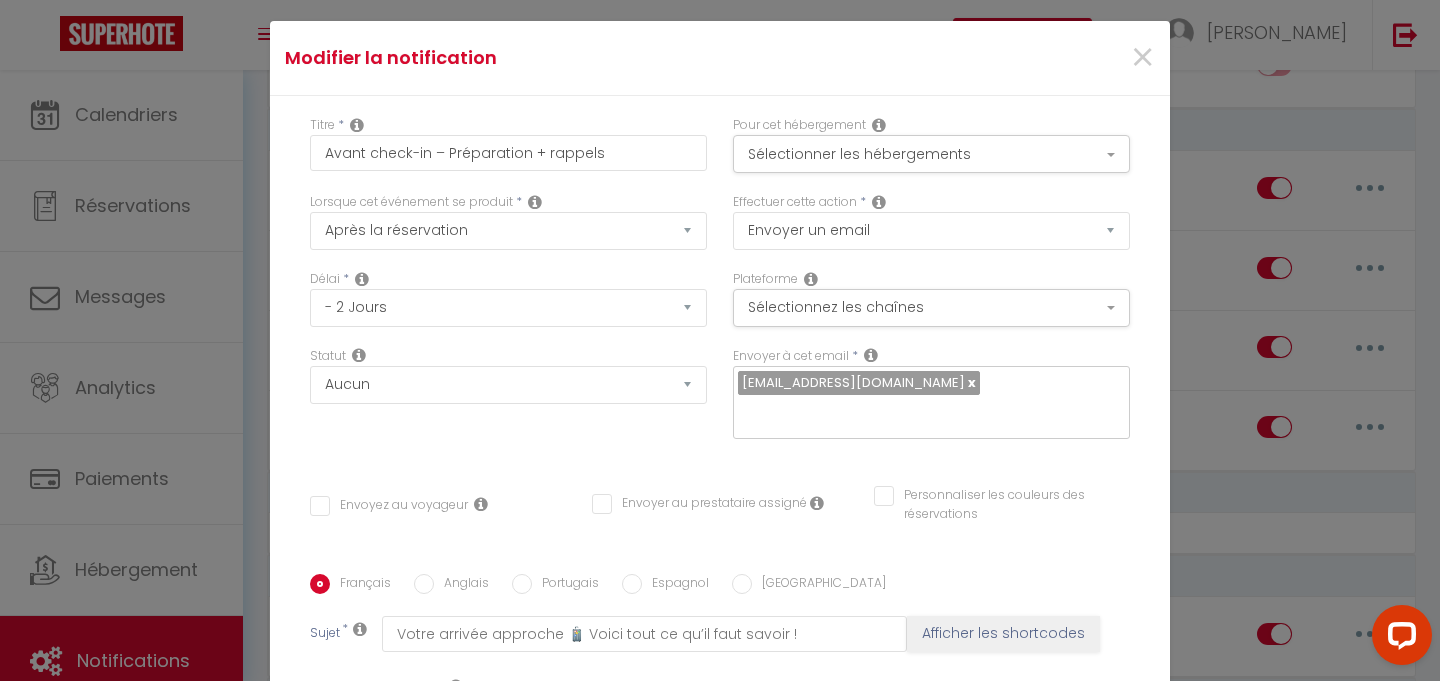 click on "Envoyez au voyageur" at bounding box center [389, 506] 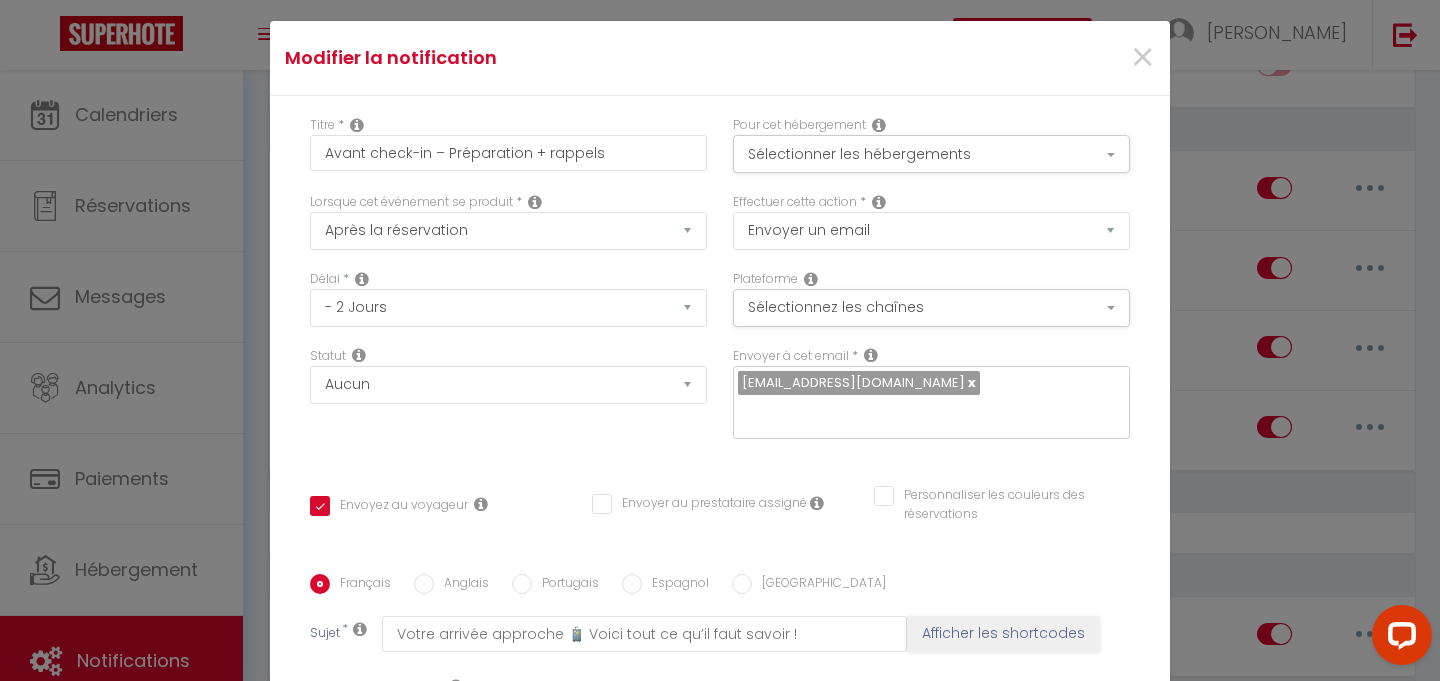 checkbox on "false" 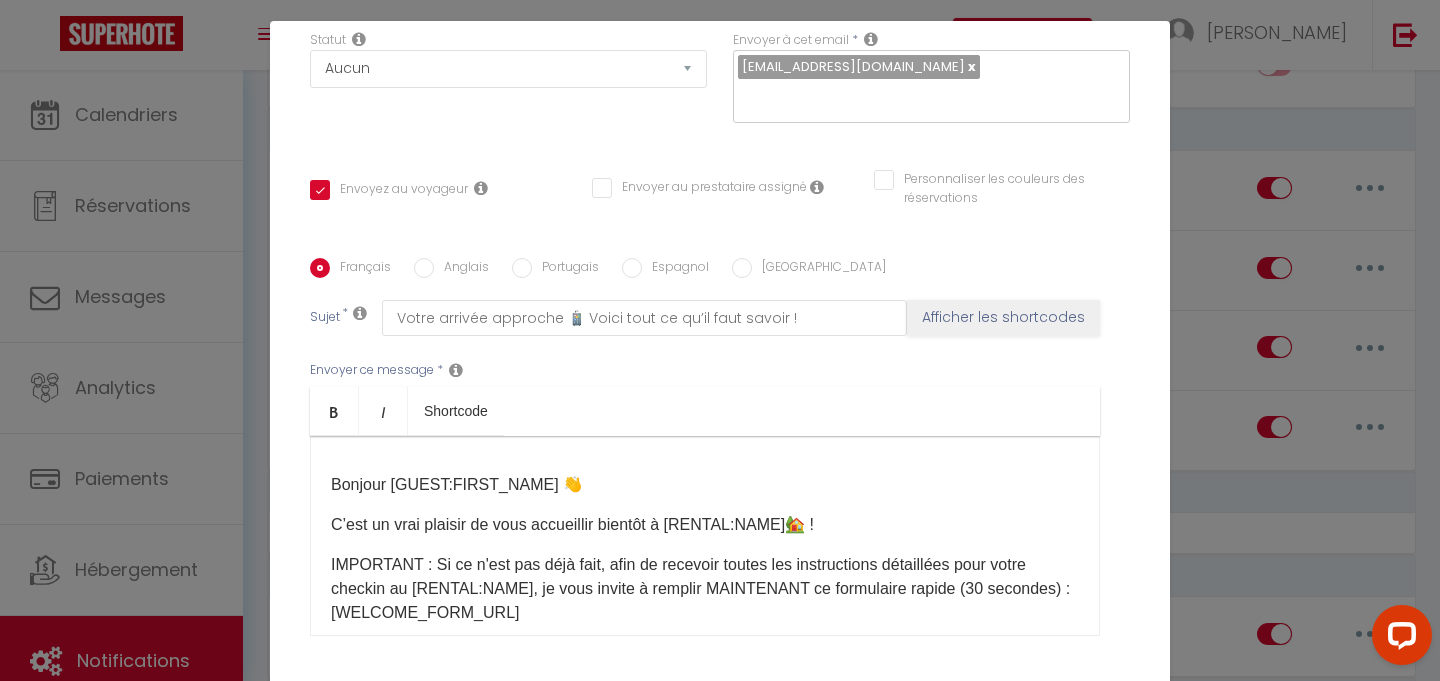 scroll, scrollTop: 383, scrollLeft: 0, axis: vertical 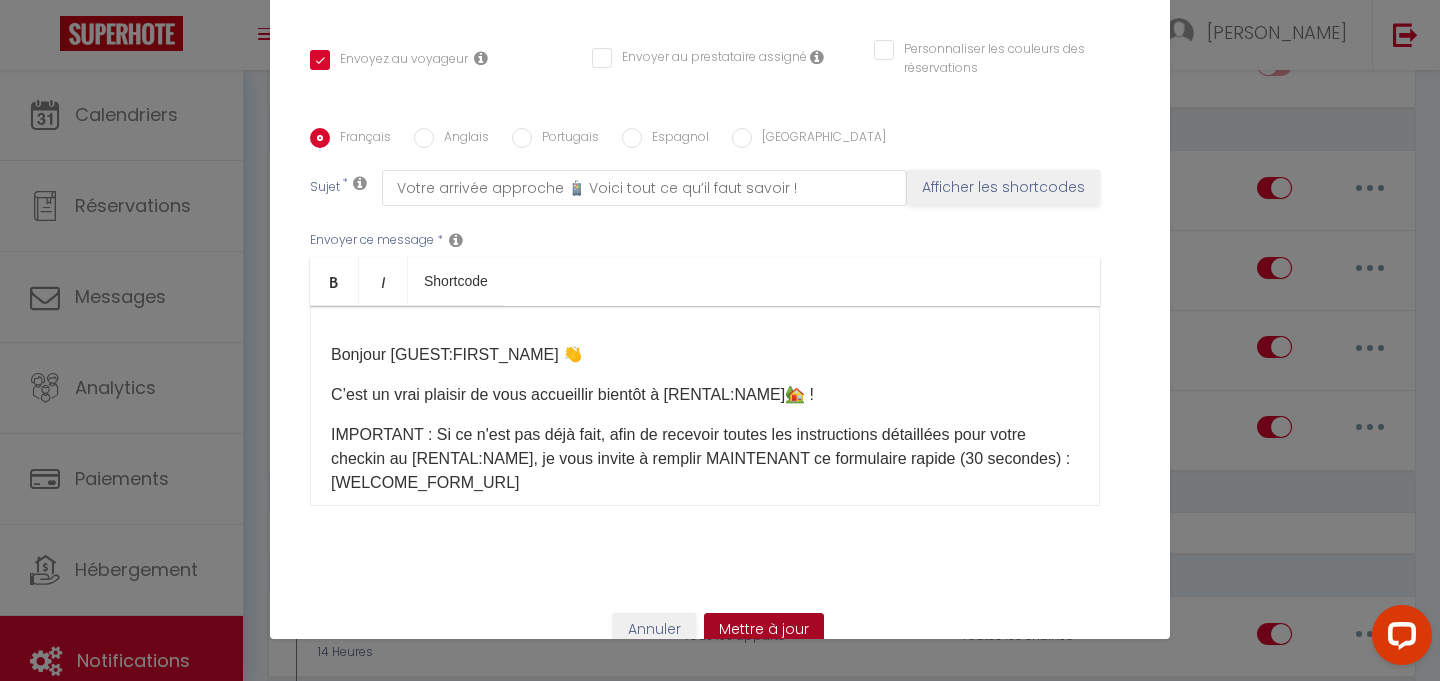 click on "Mettre à jour" at bounding box center (764, 630) 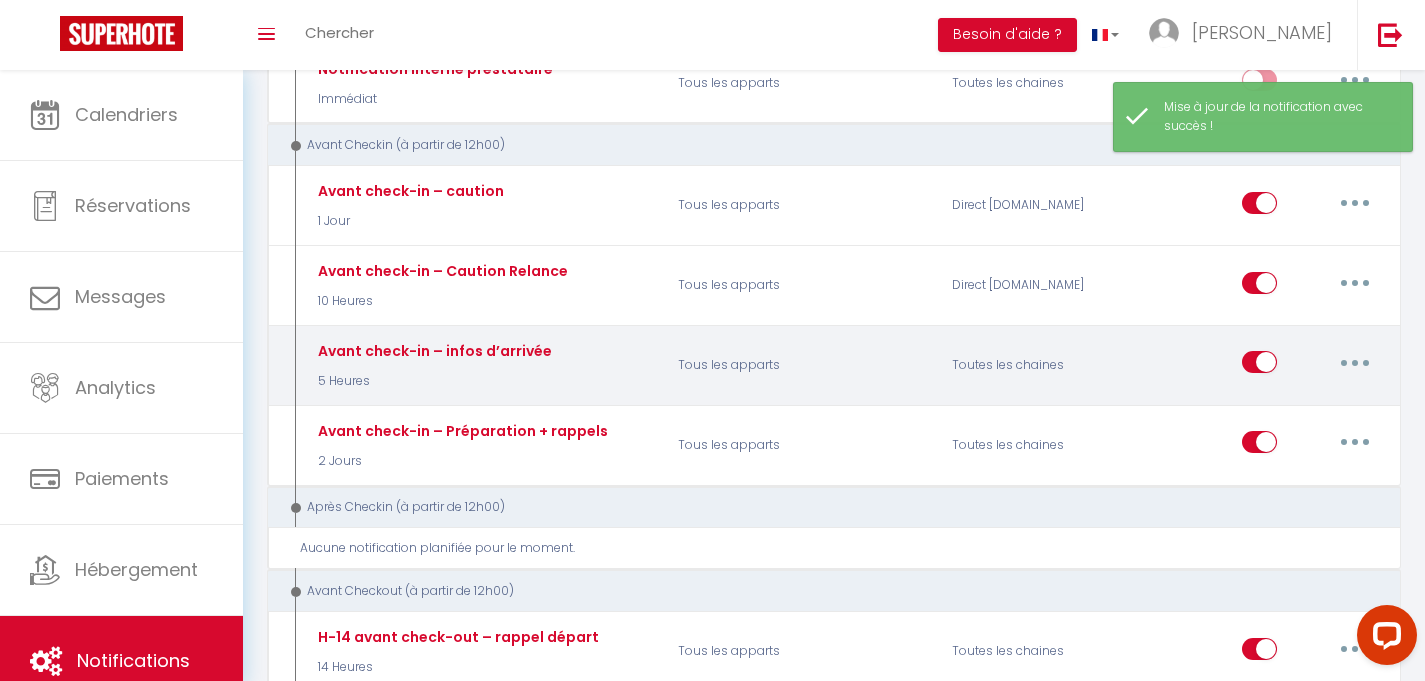 click at bounding box center (1355, 362) 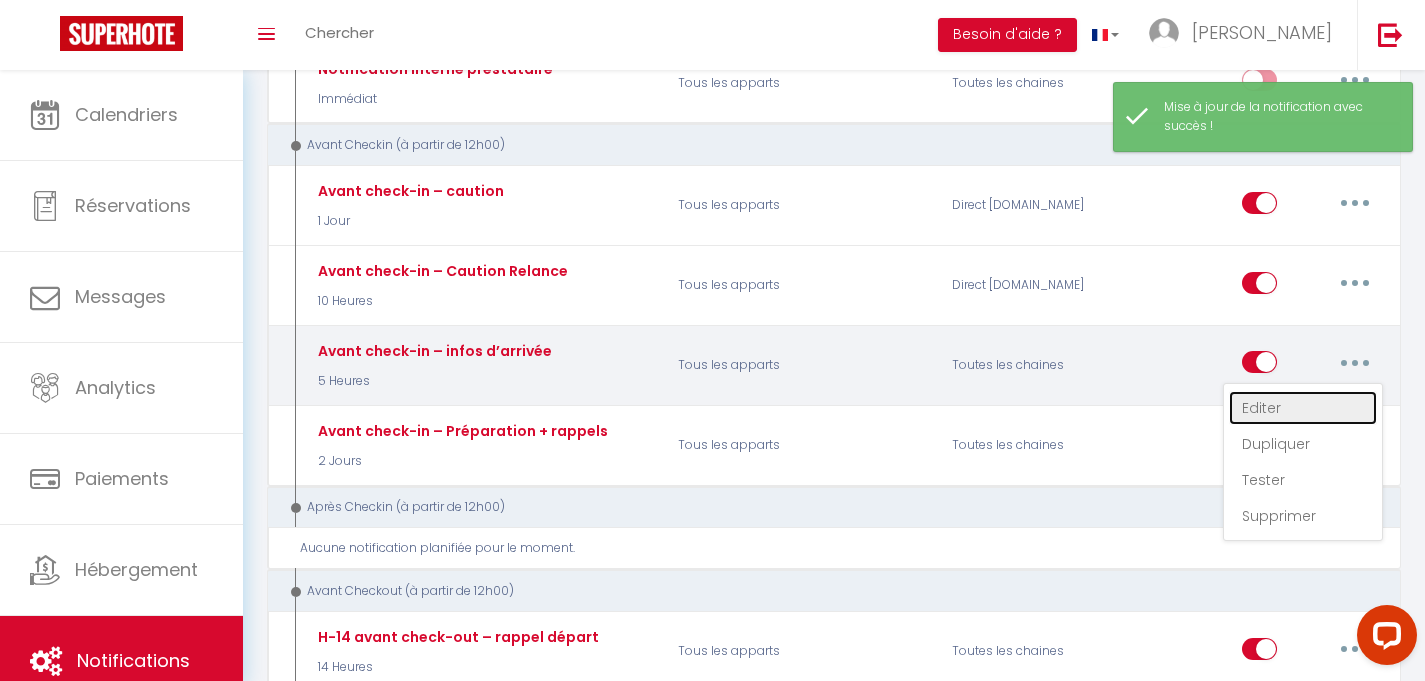 click on "Editer" at bounding box center (1303, 408) 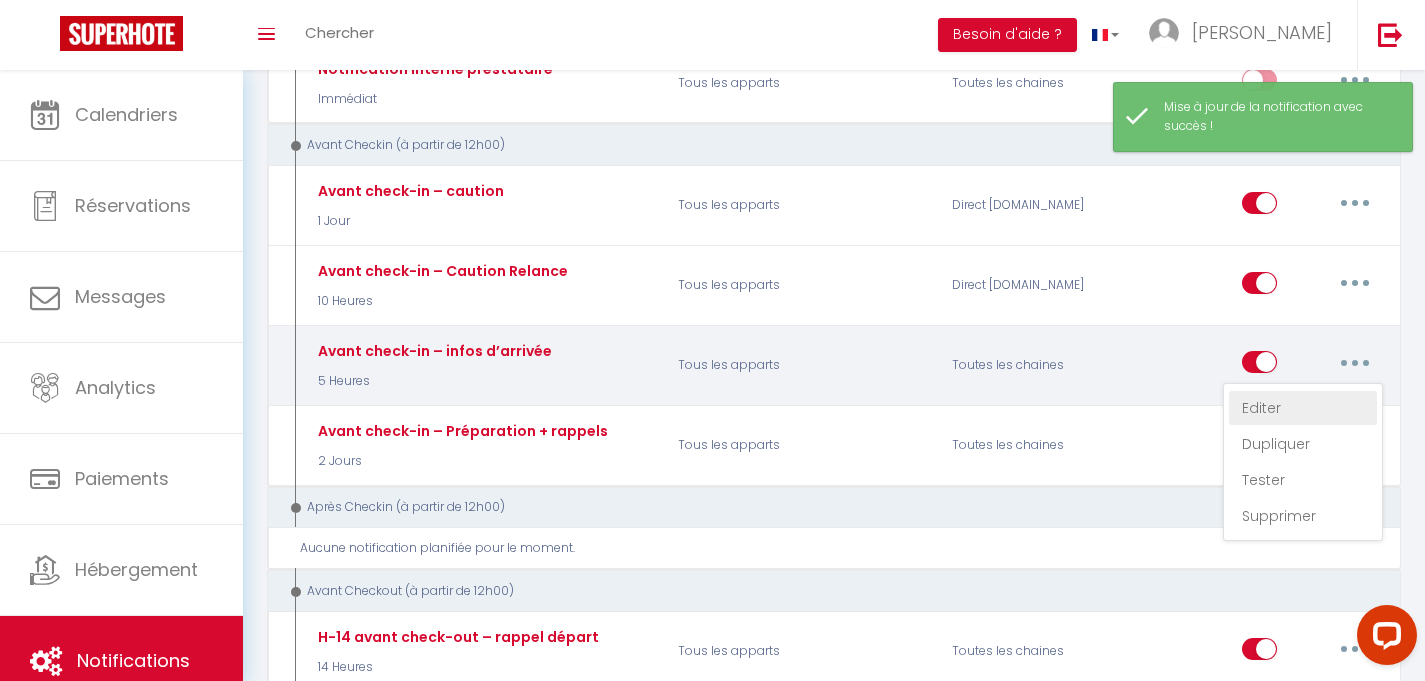 type on "Avant check-in – infos d’arrivée" 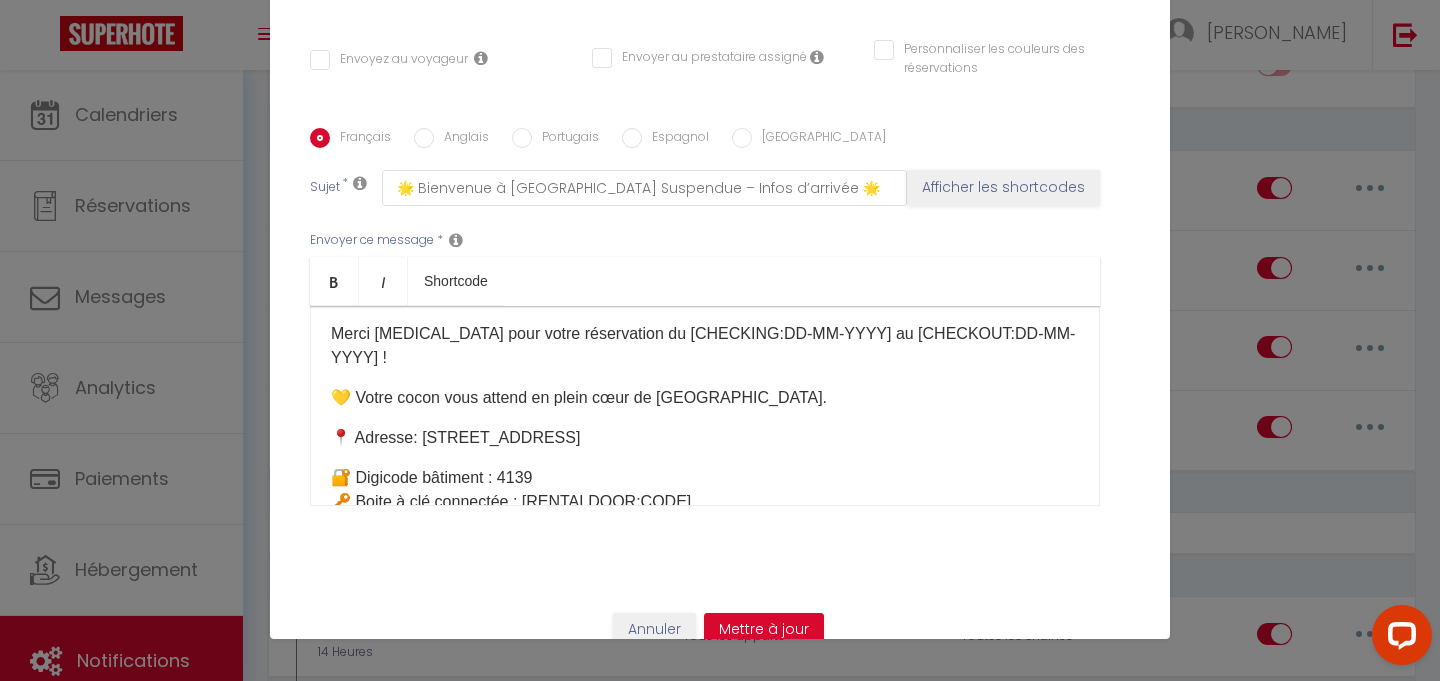 scroll, scrollTop: 0, scrollLeft: 0, axis: both 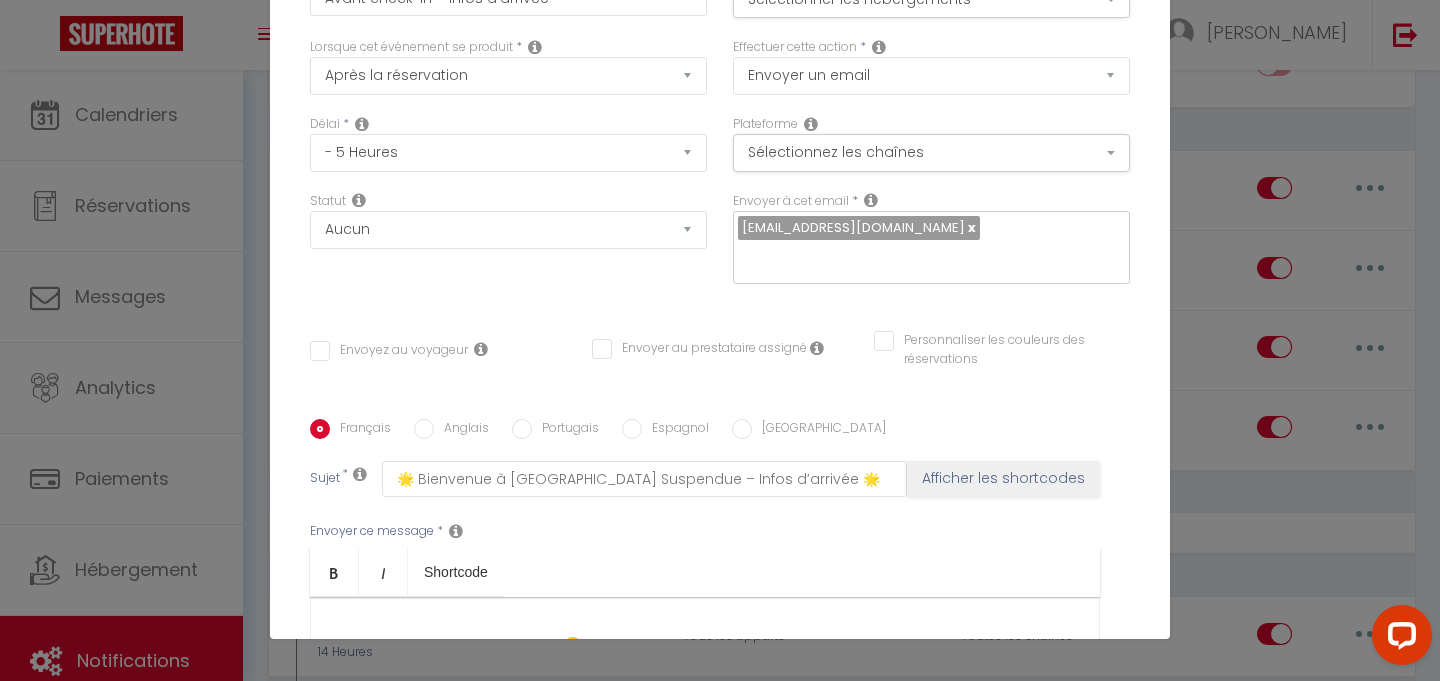 click on "Envoyez au voyageur" at bounding box center (389, 351) 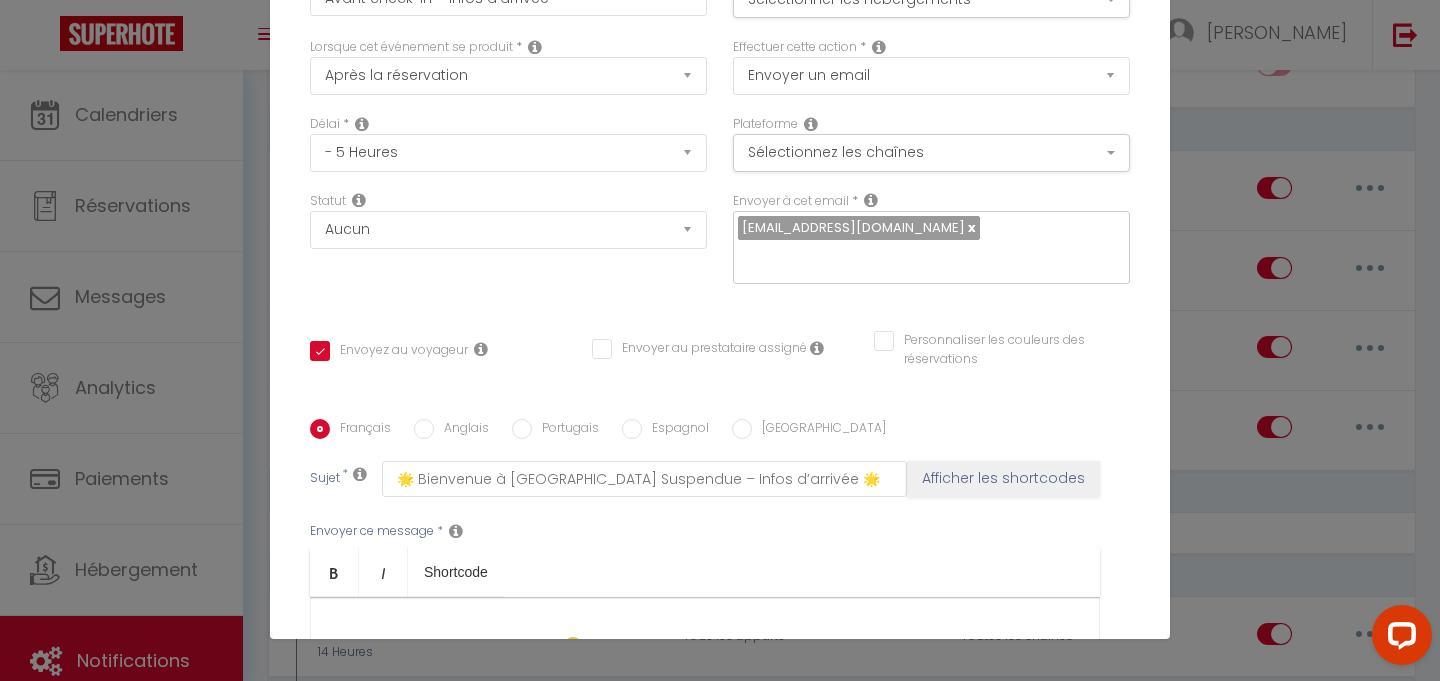 checkbox on "false" 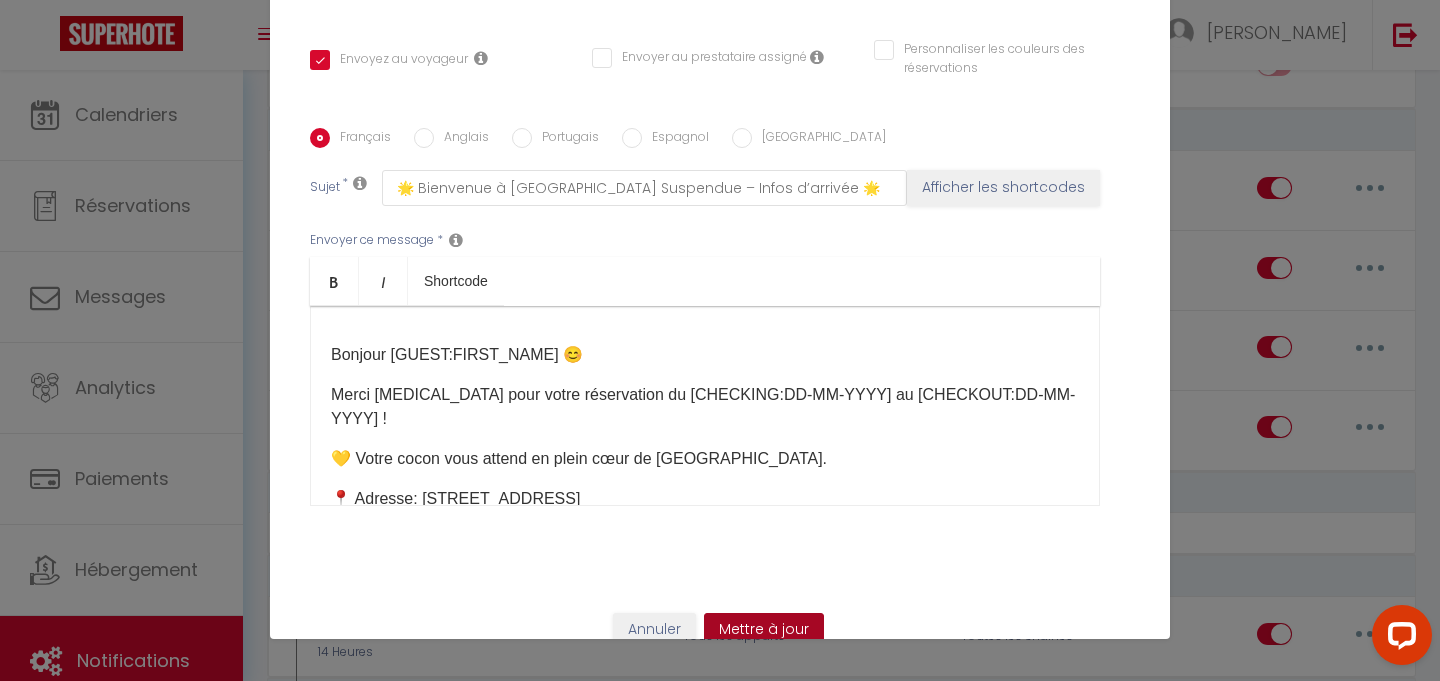 click on "Mettre à jour" at bounding box center (764, 630) 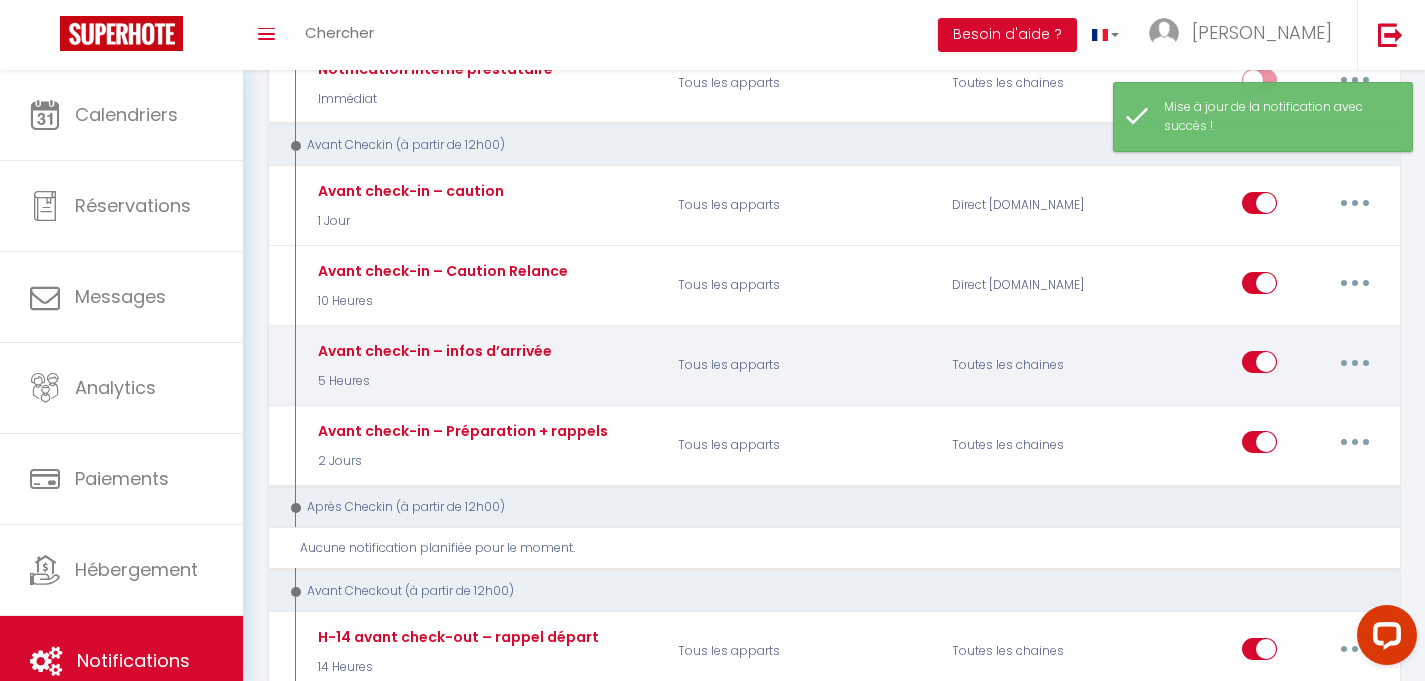 click at bounding box center (1355, 362) 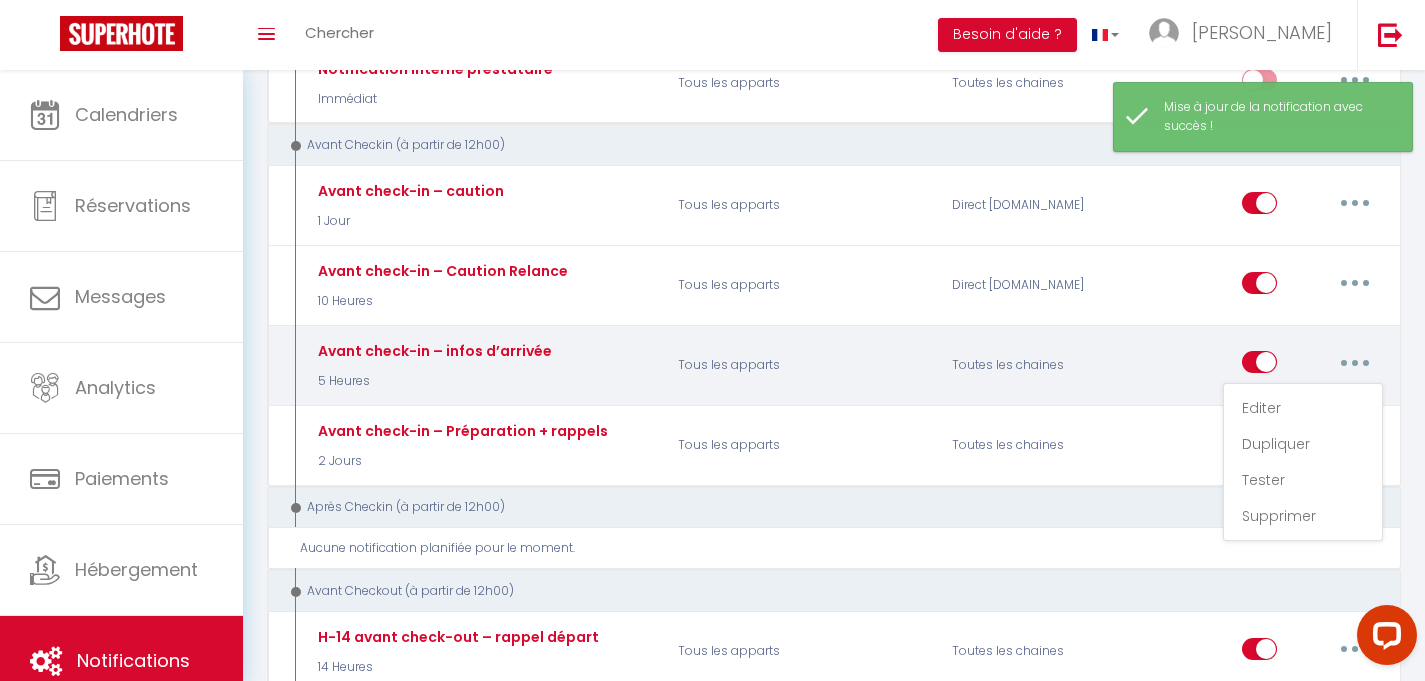 click at bounding box center [1355, 362] 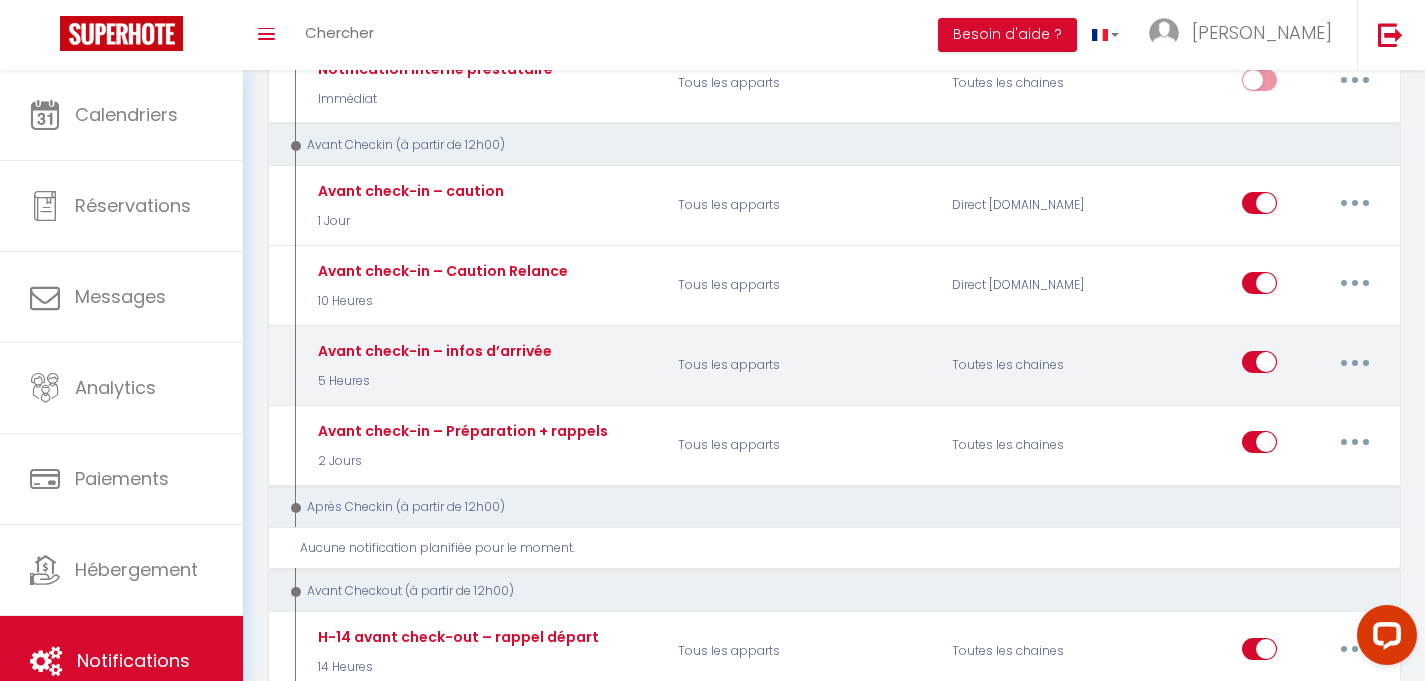 click at bounding box center (1355, 362) 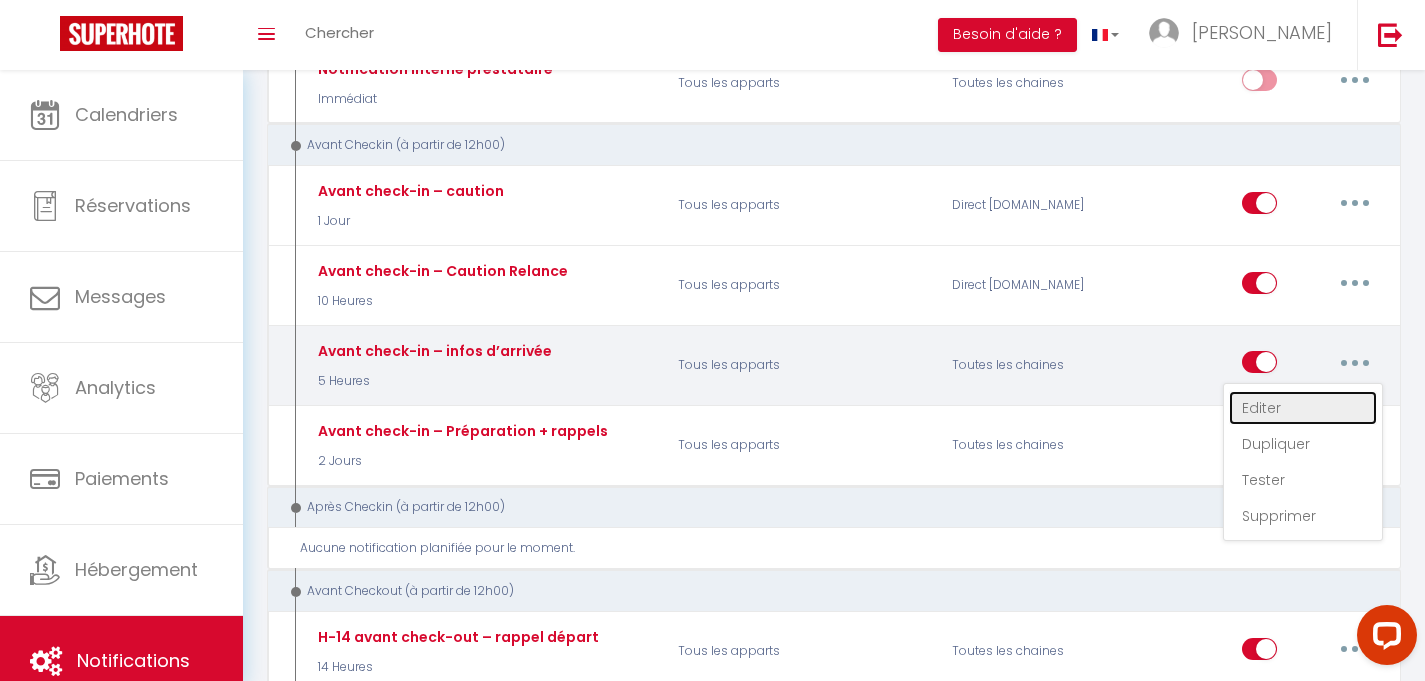click on "Editer" at bounding box center [1303, 408] 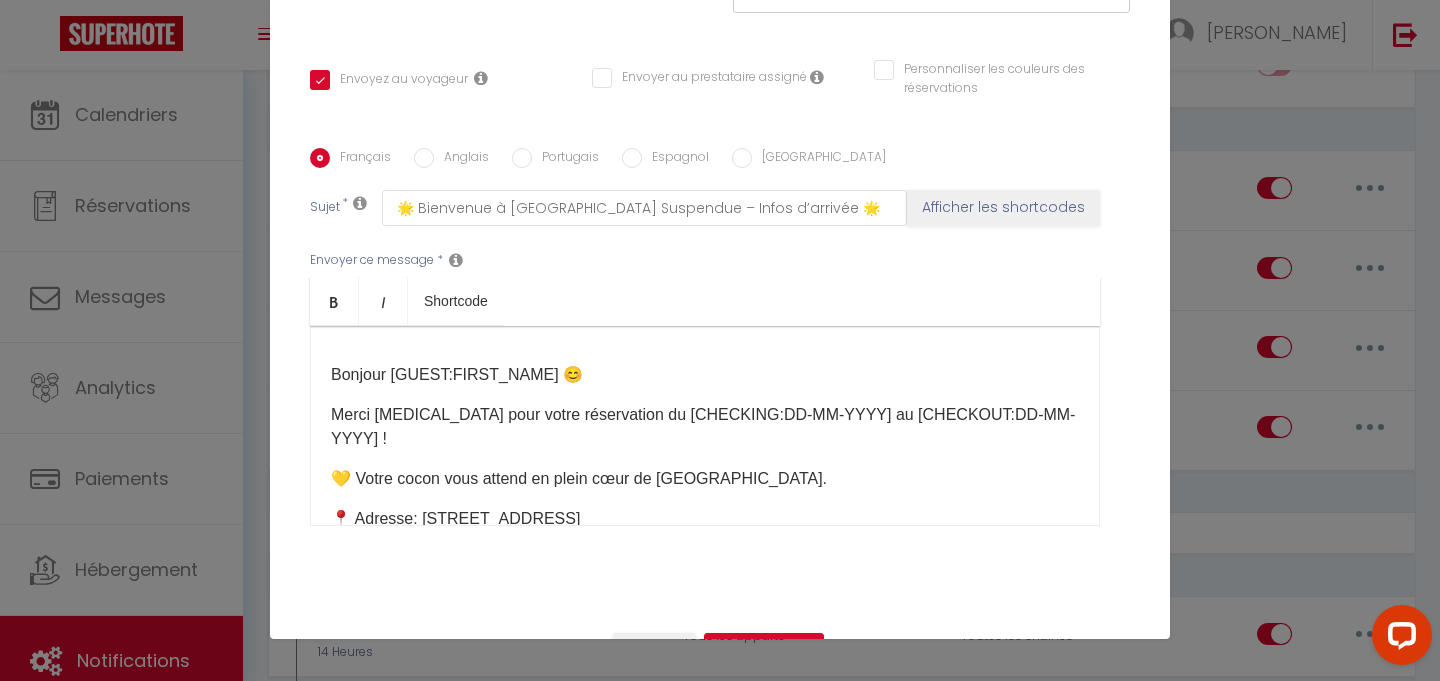 scroll, scrollTop: 383, scrollLeft: 0, axis: vertical 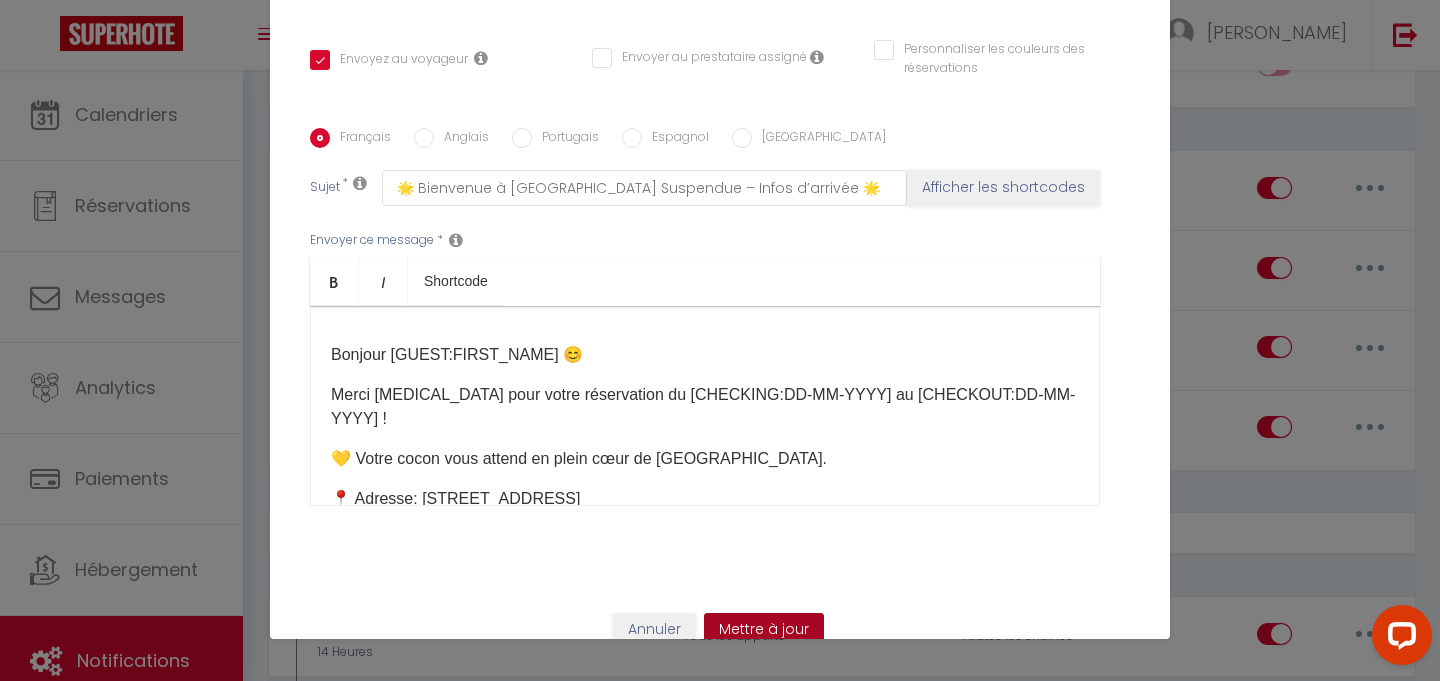 click on "Mettre à jour" at bounding box center (764, 630) 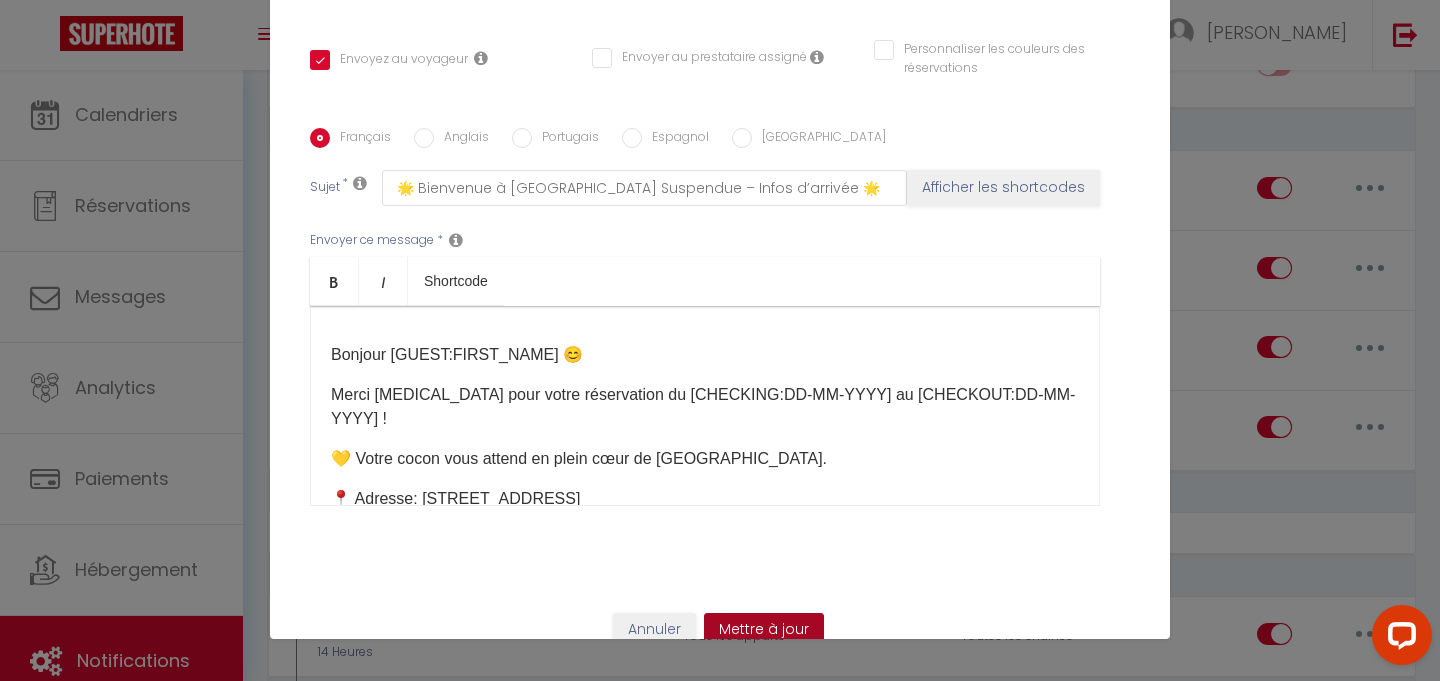 type 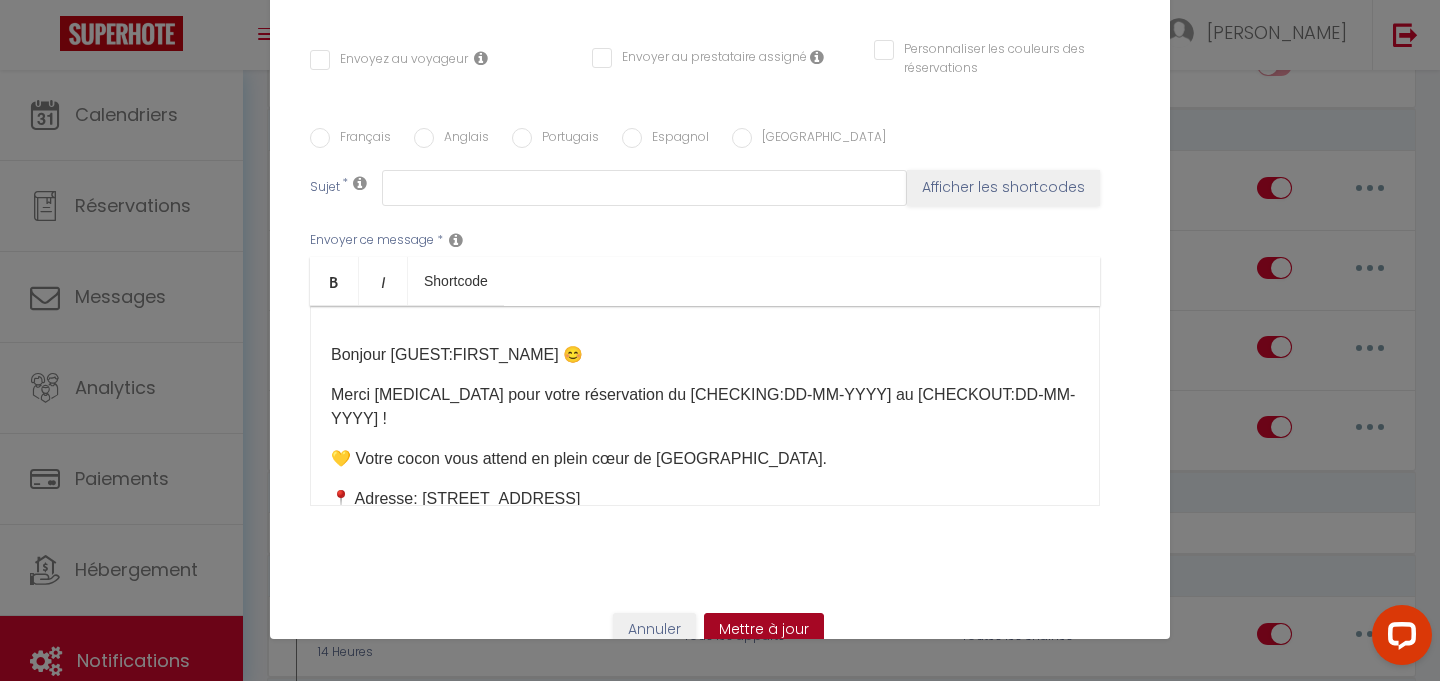 select 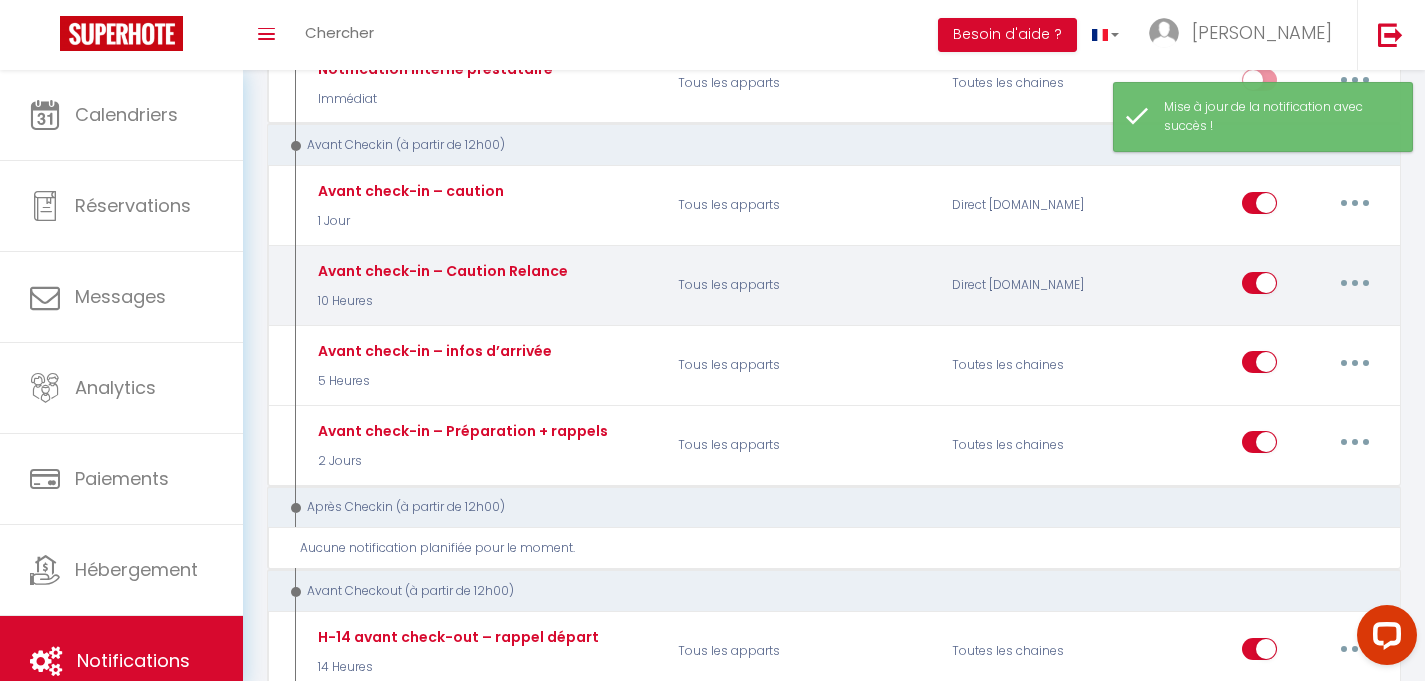 click at bounding box center (1355, 283) 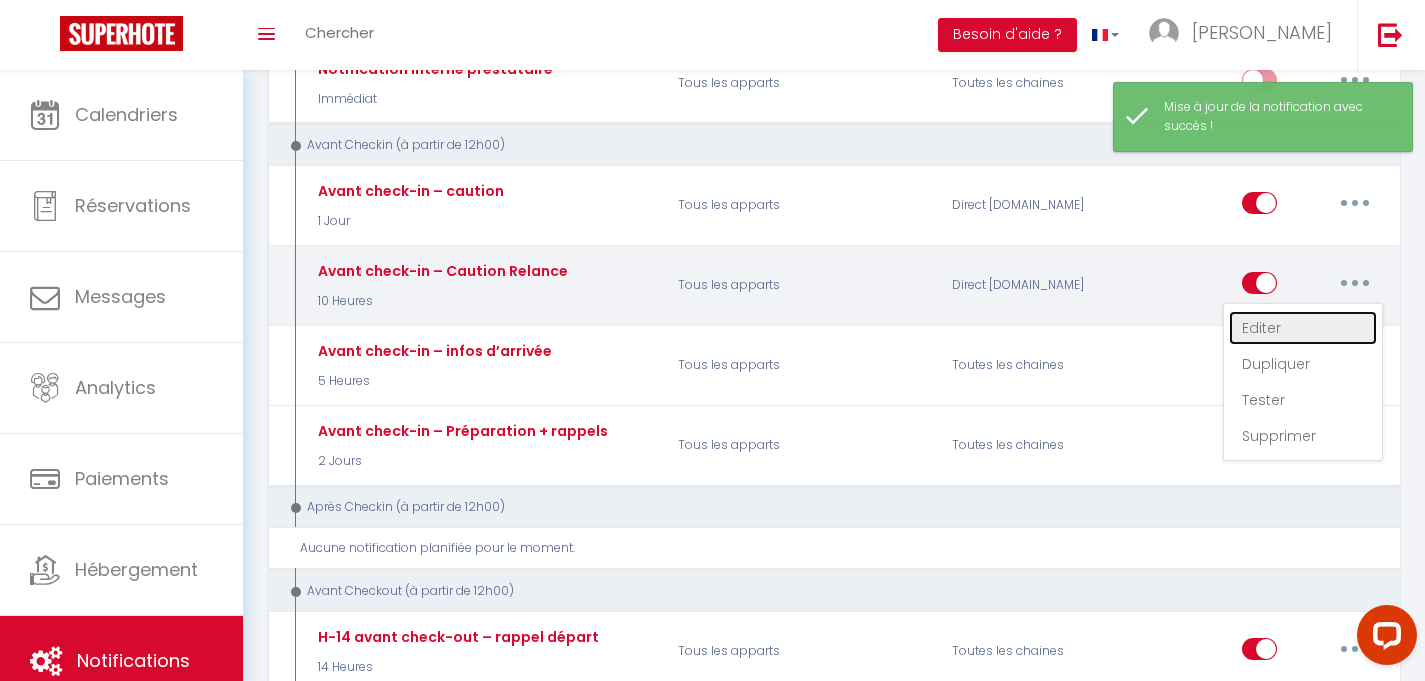 click on "Editer" at bounding box center [1303, 328] 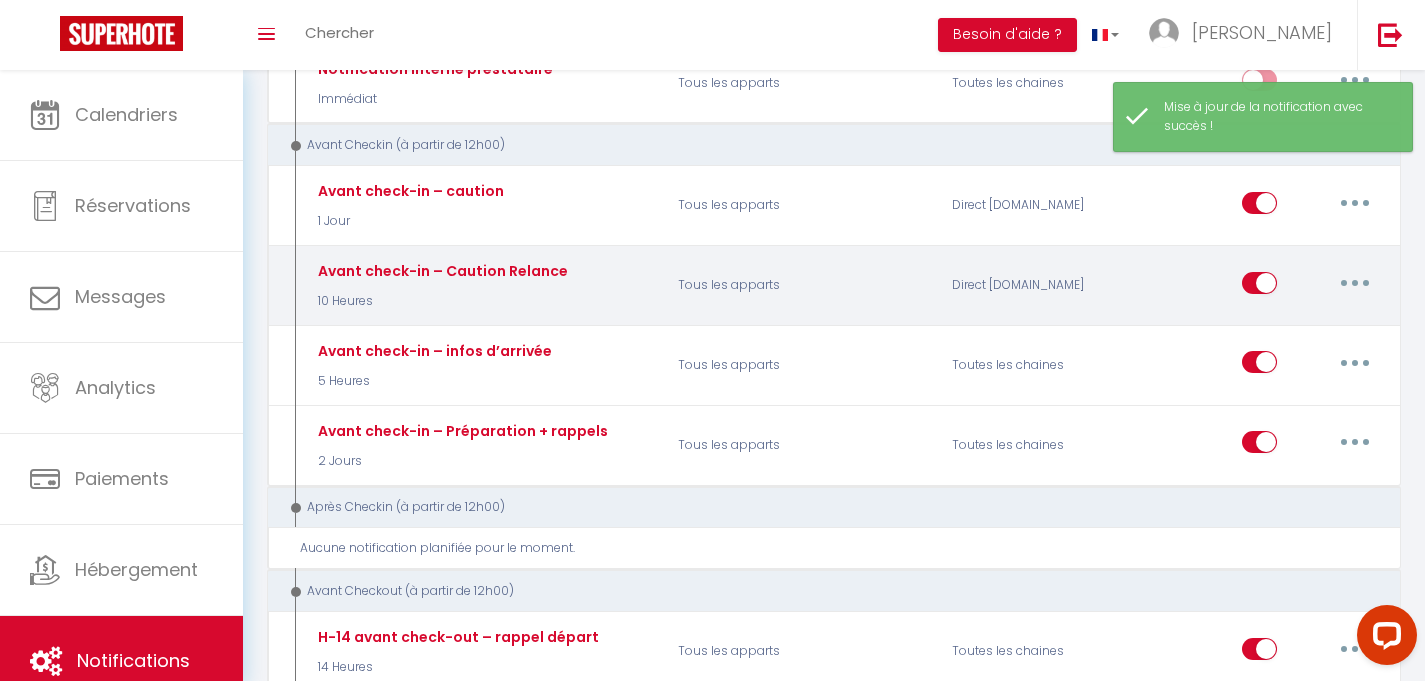 type on "Avant check-in – Caution Relance" 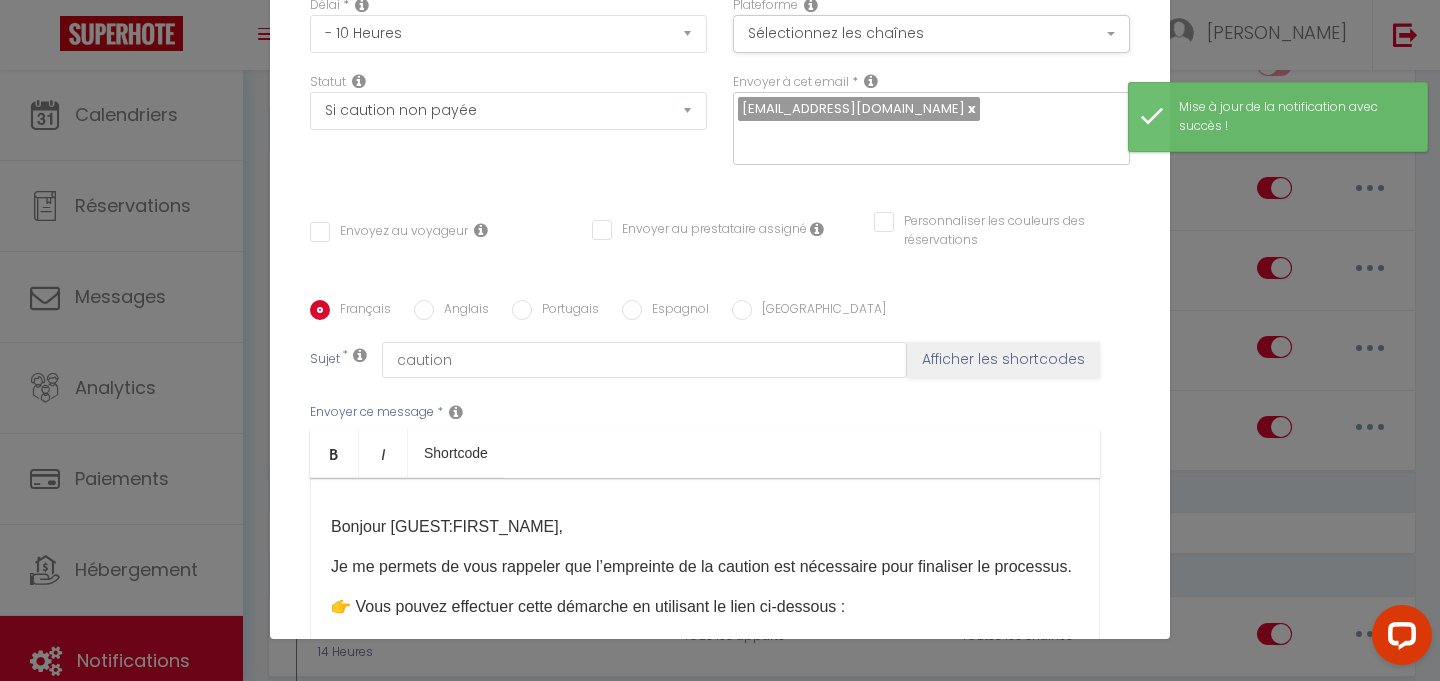 scroll, scrollTop: 210, scrollLeft: 0, axis: vertical 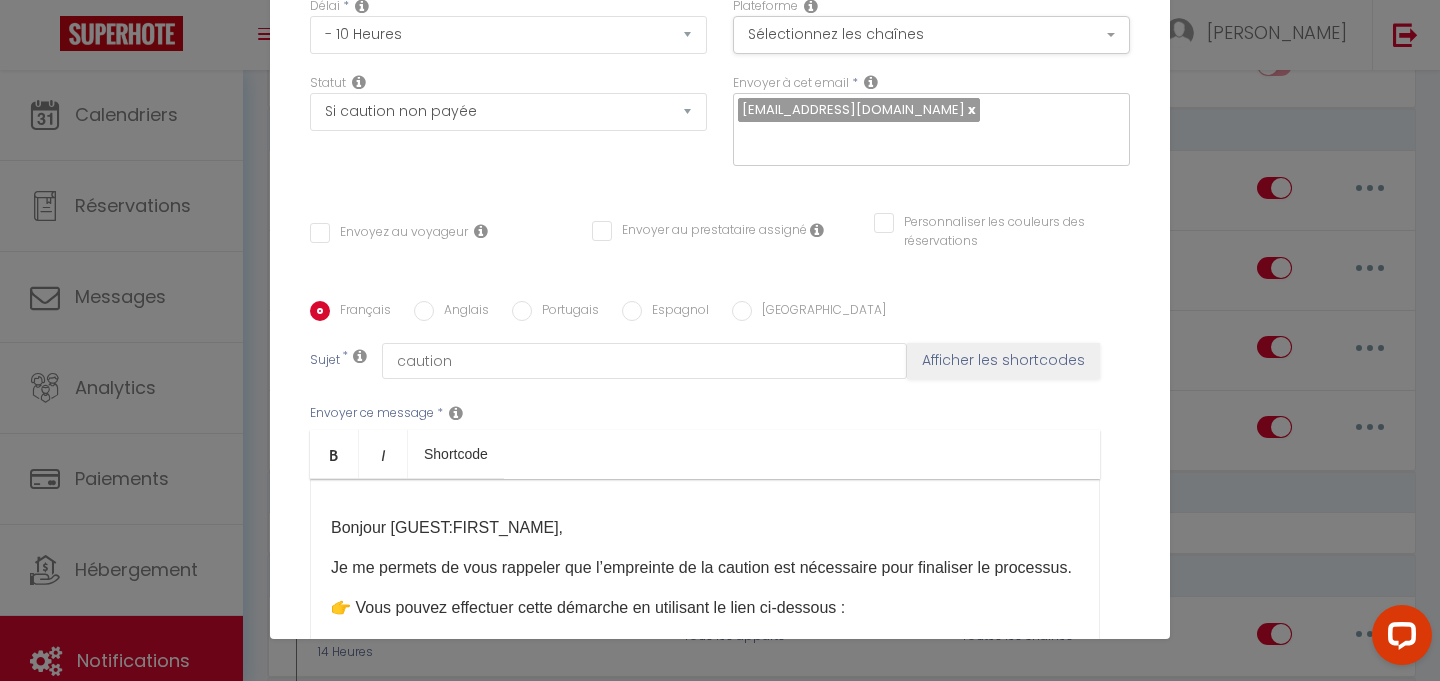 click at bounding box center (481, 231) 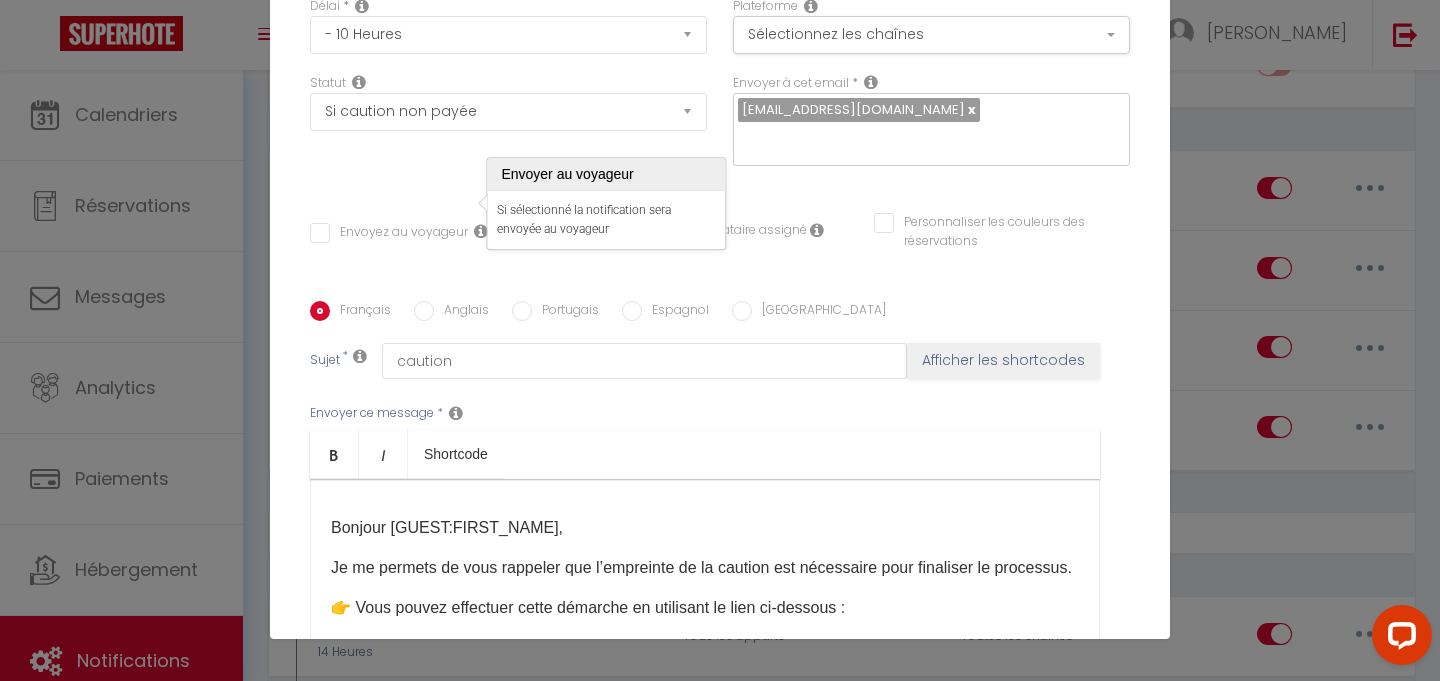 click at bounding box center (481, 231) 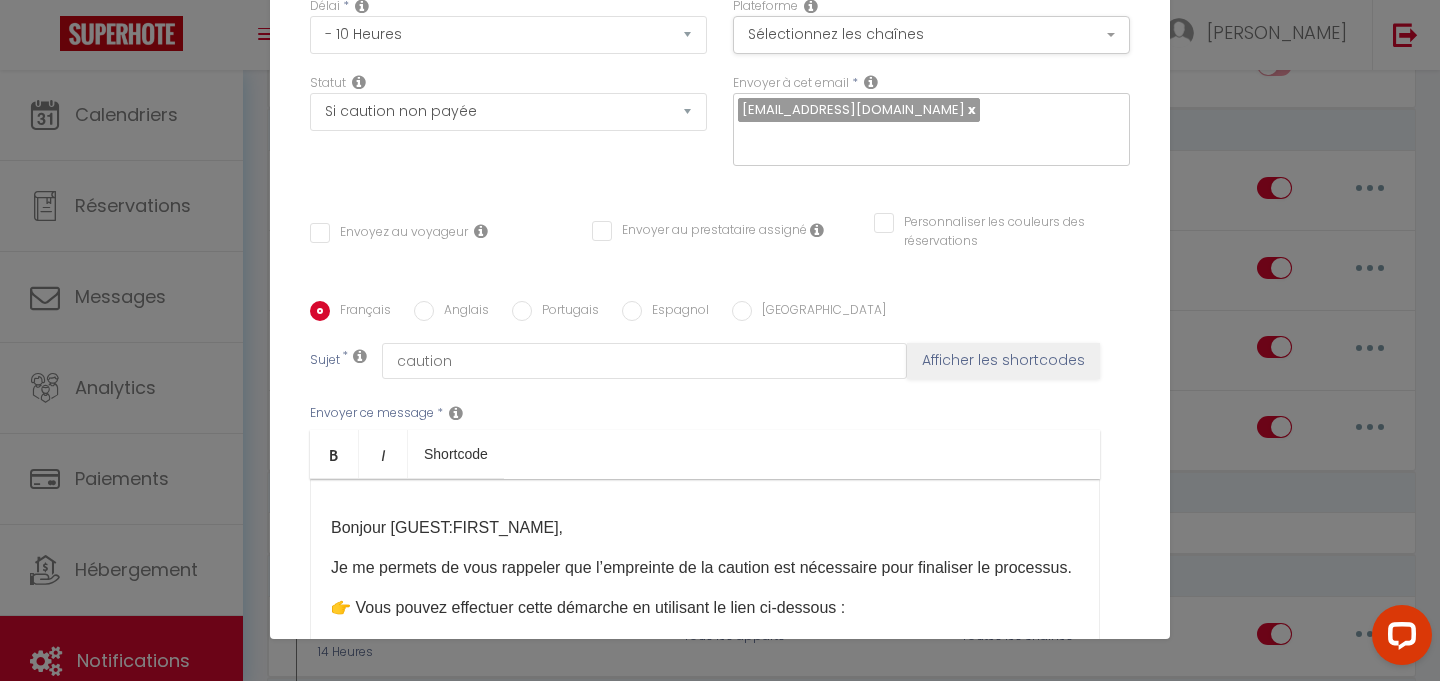 click at bounding box center [481, 231] 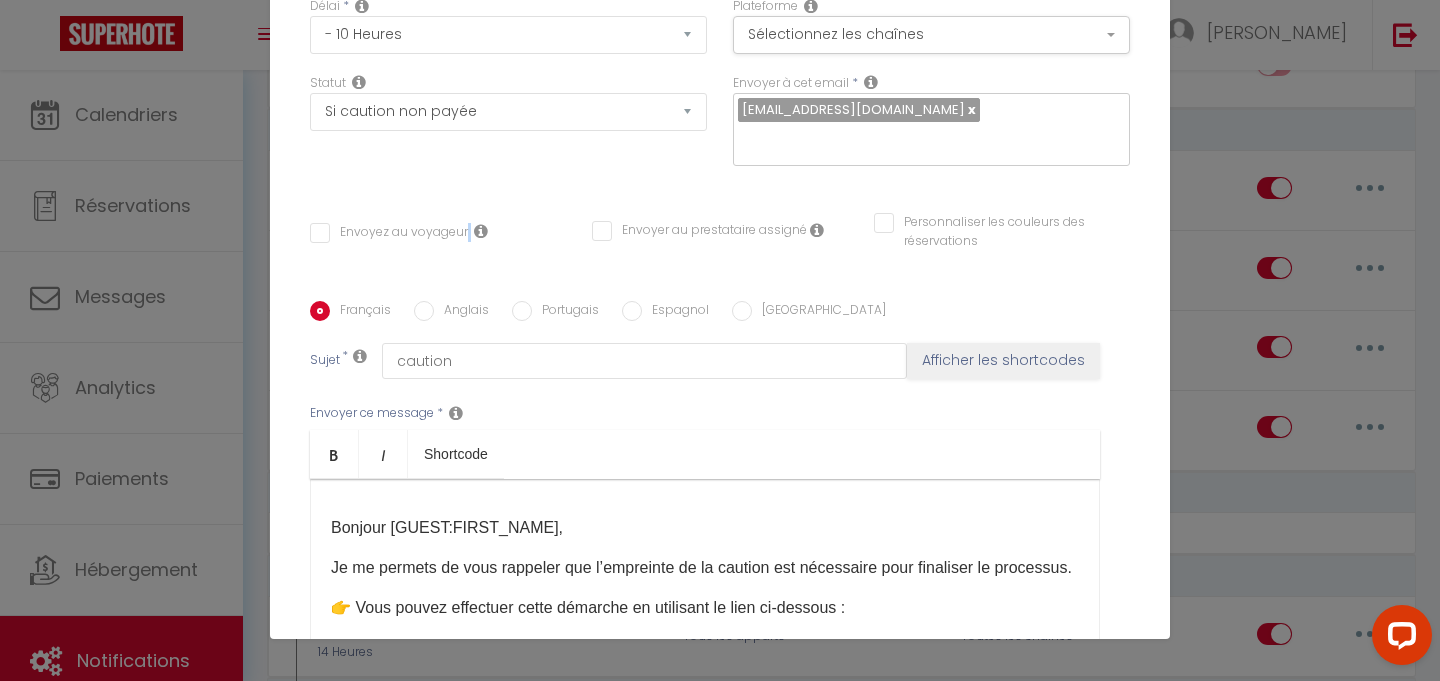 click at bounding box center (481, 231) 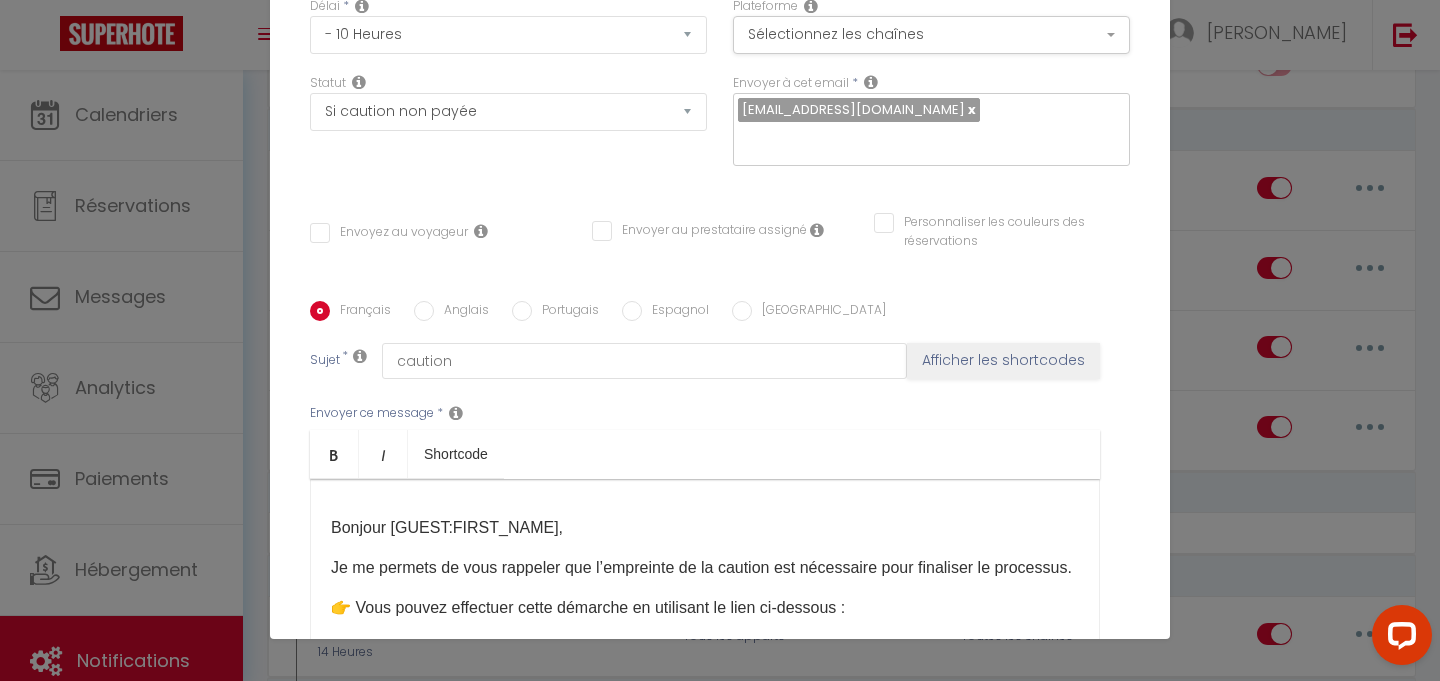 drag, startPoint x: 498, startPoint y: 203, endPoint x: 466, endPoint y: 198, distance: 32.38827 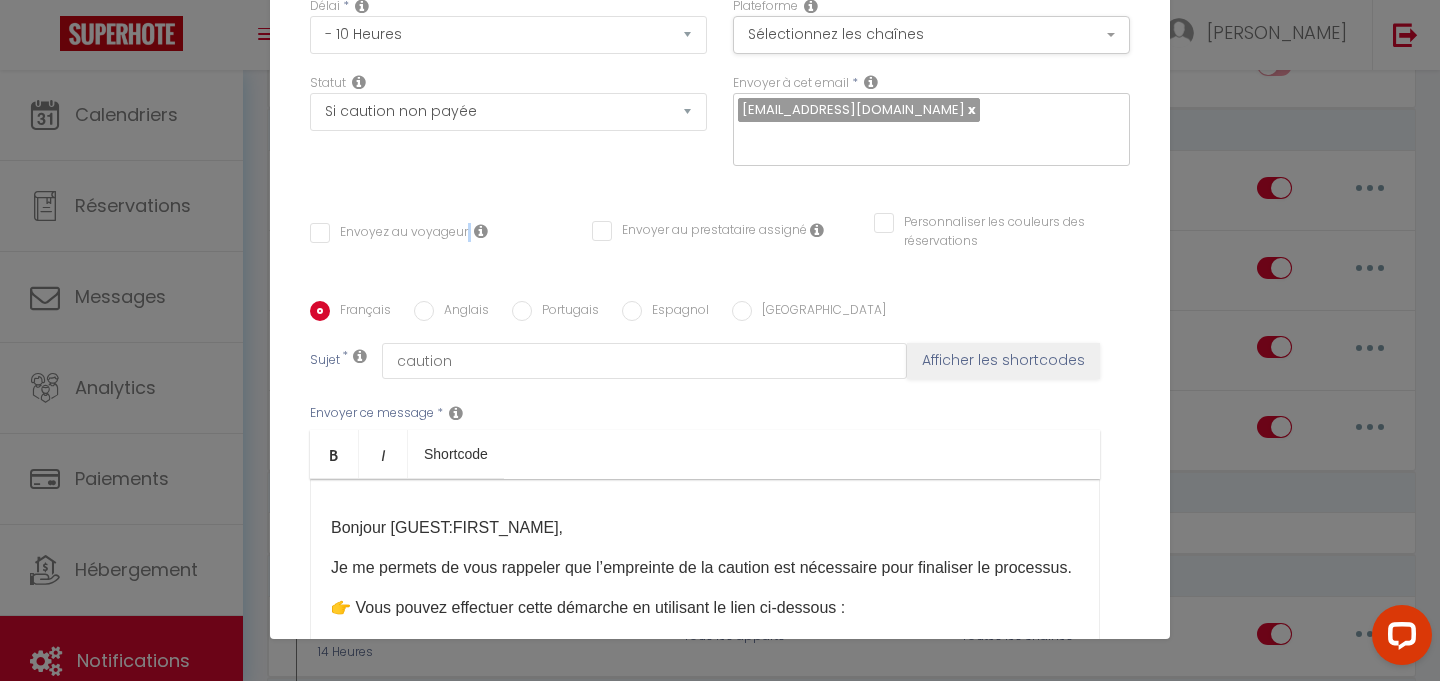 click at bounding box center [481, 231] 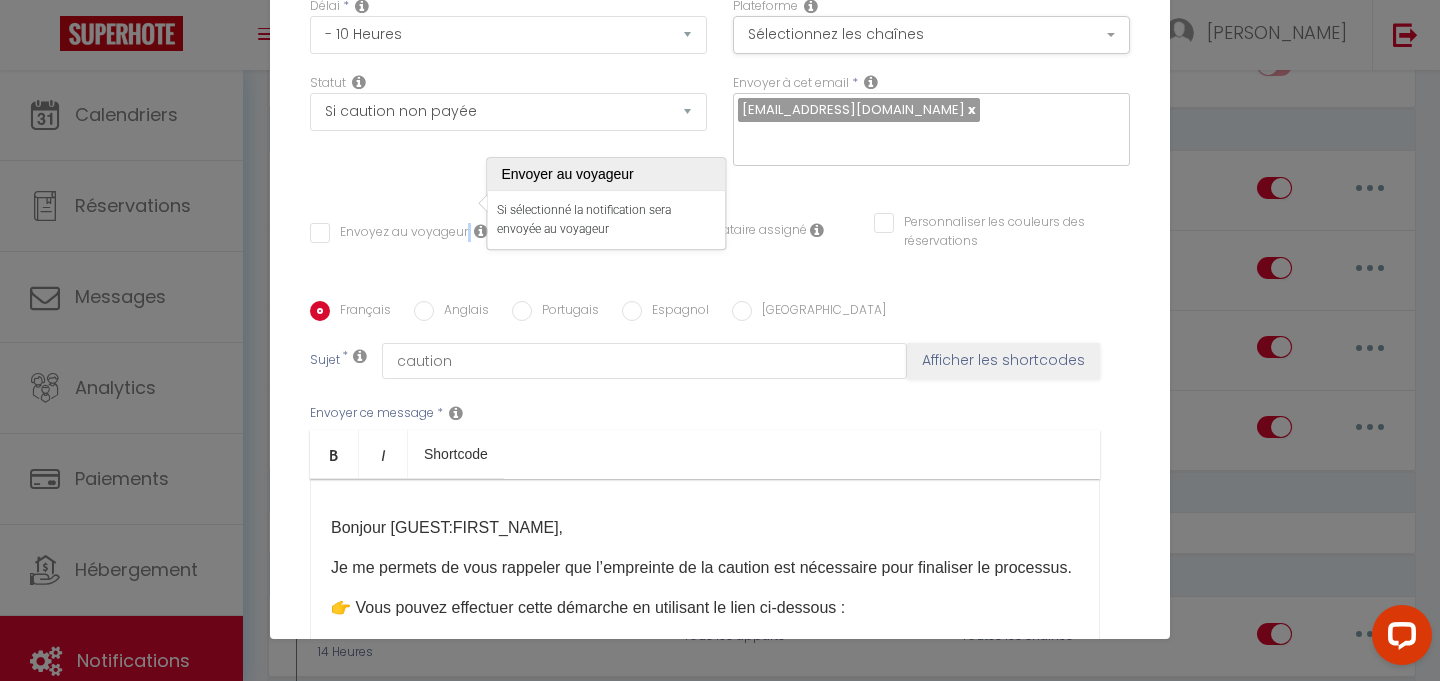 click at bounding box center [481, 231] 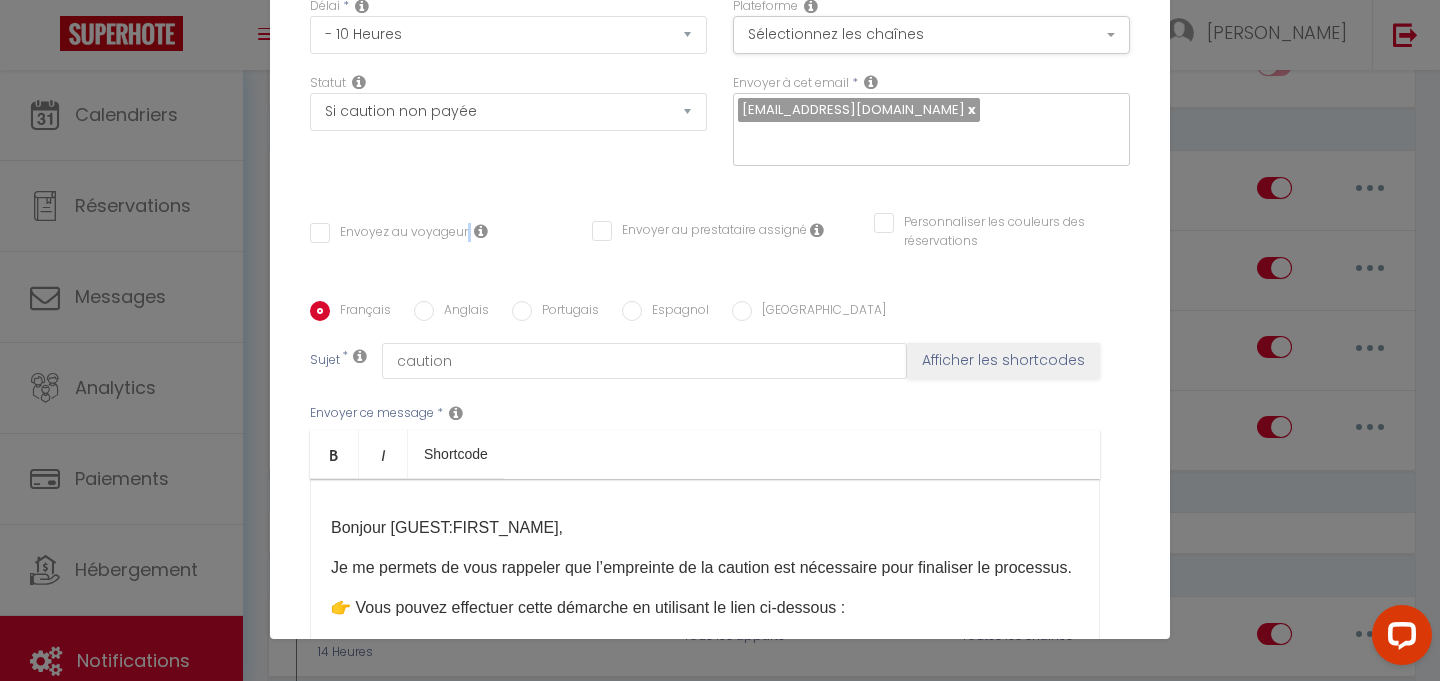 click at bounding box center [481, 231] 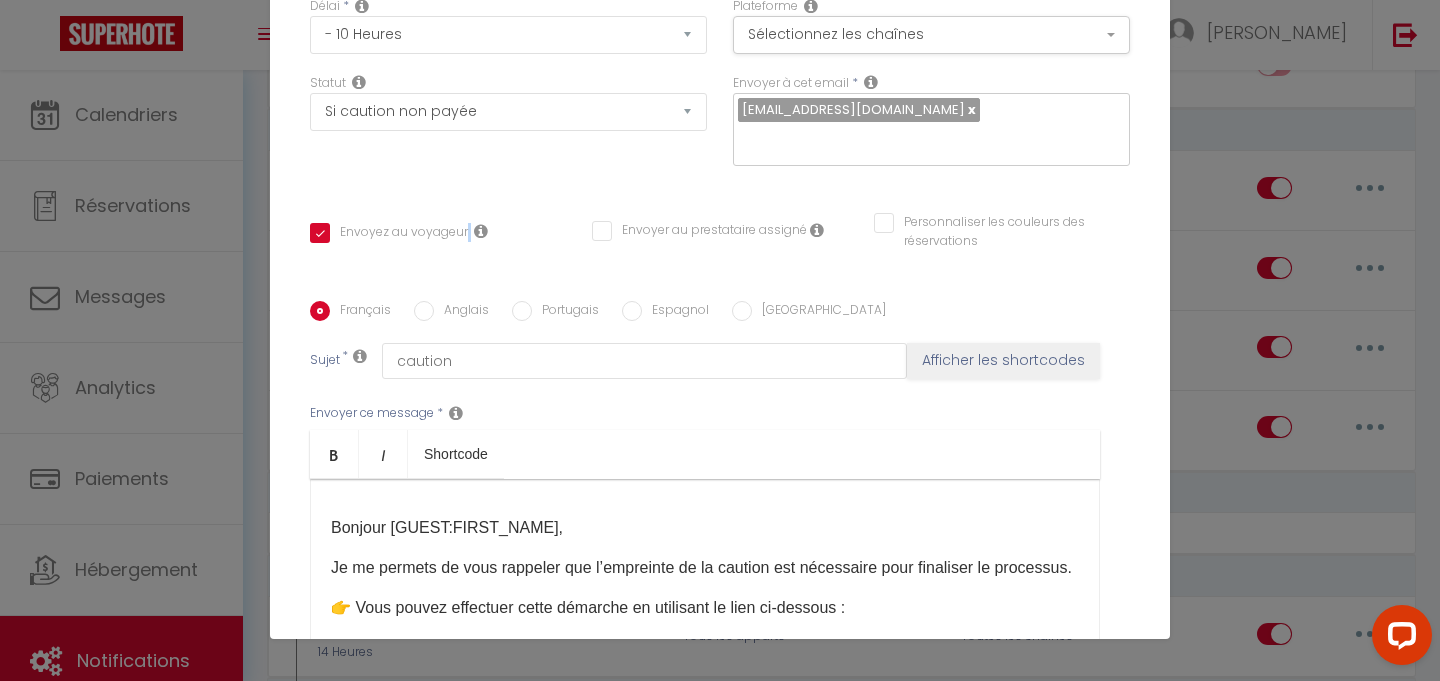 checkbox on "false" 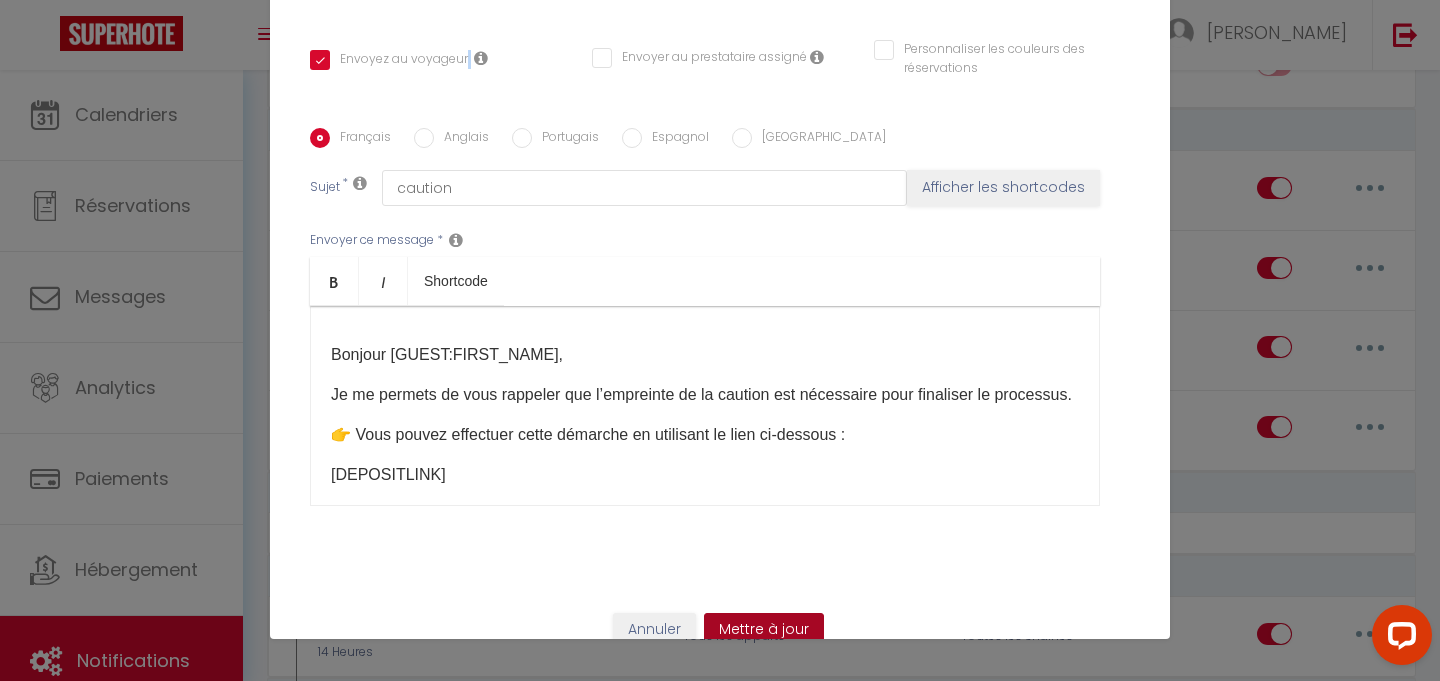 click on "Mettre à jour" at bounding box center (764, 630) 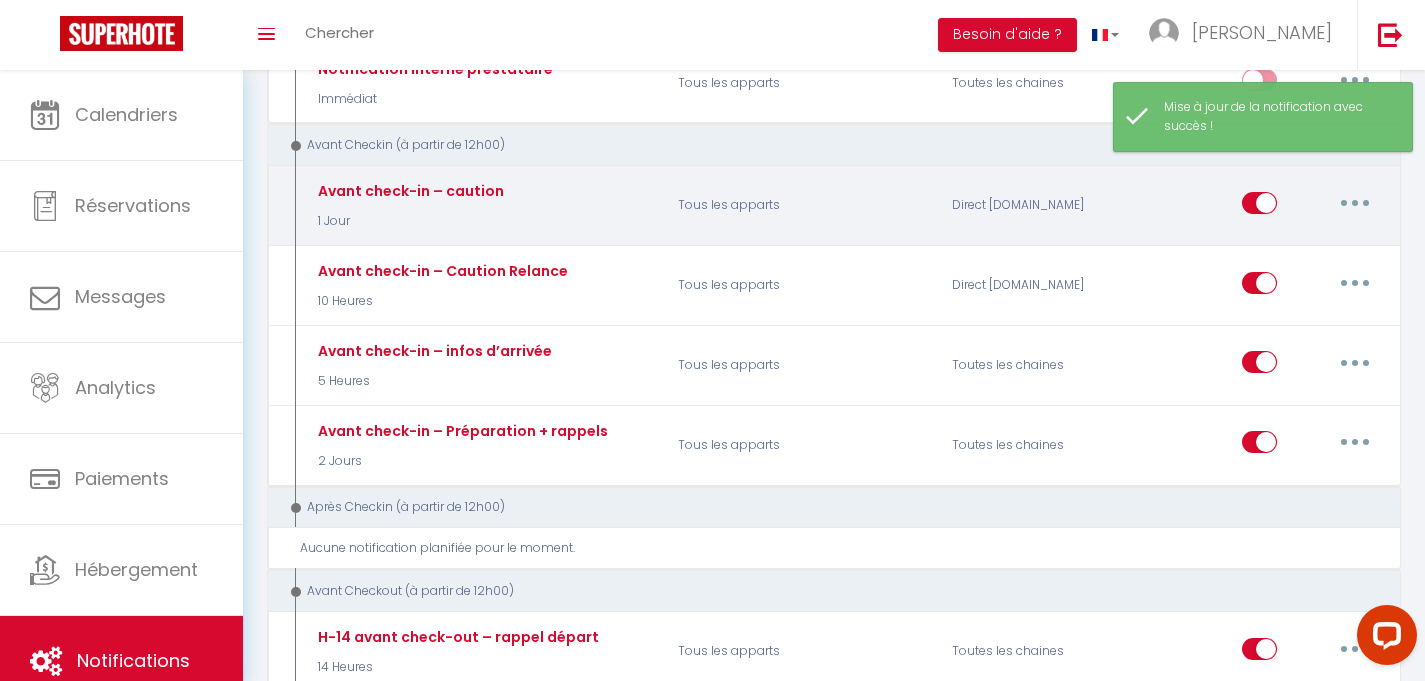 click at bounding box center [1355, 203] 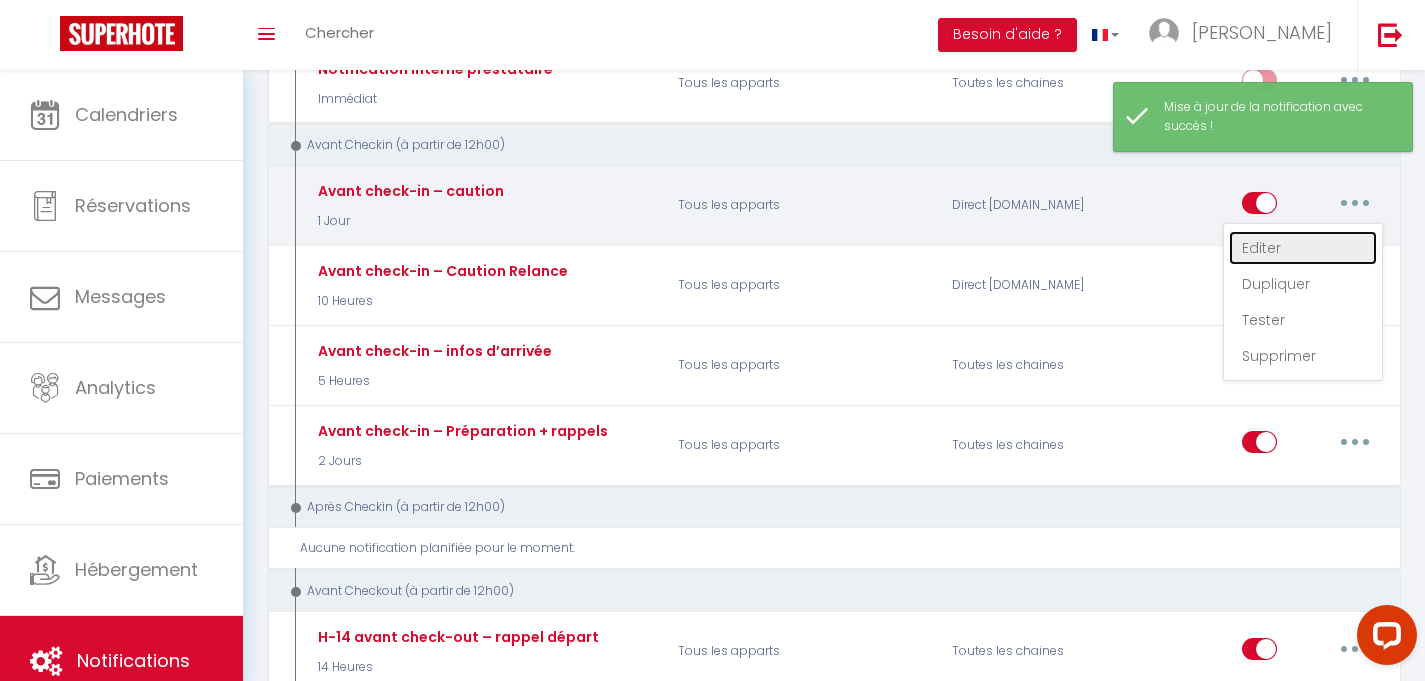 click on "Editer" at bounding box center (1303, 248) 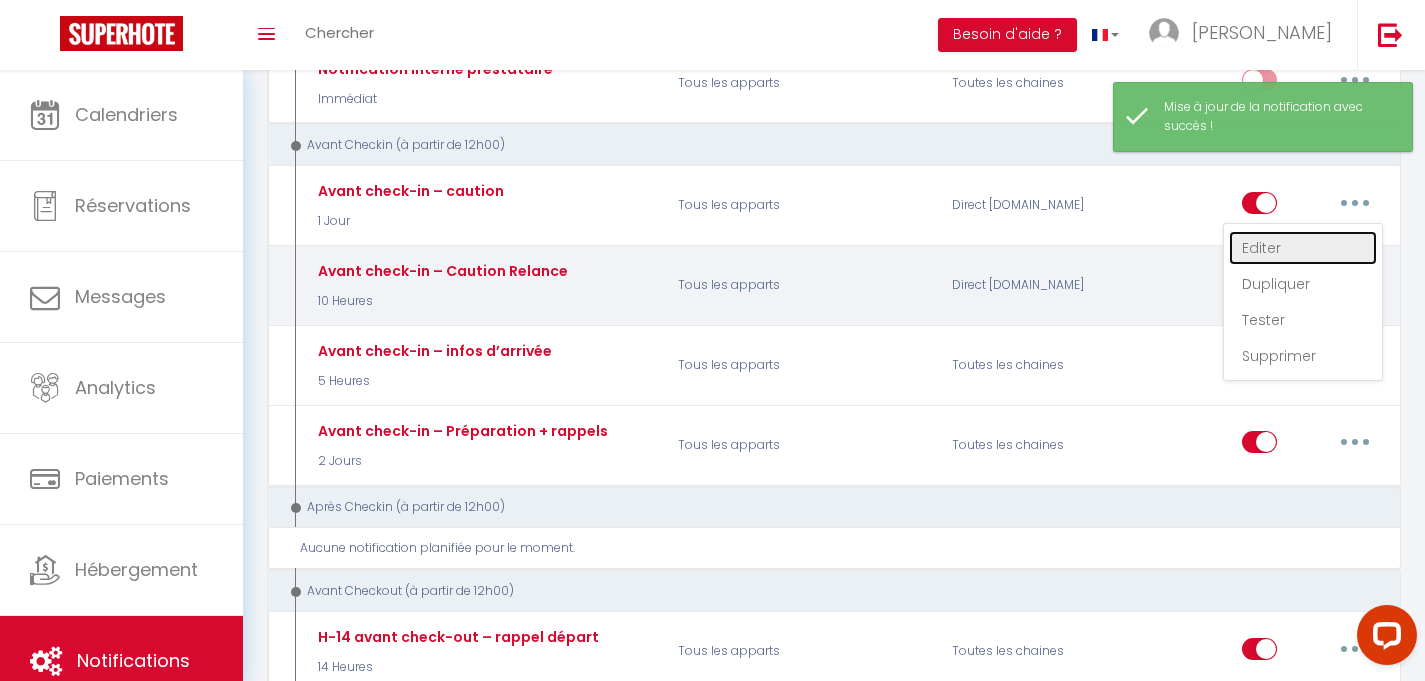 type on "Avant check-in – caution" 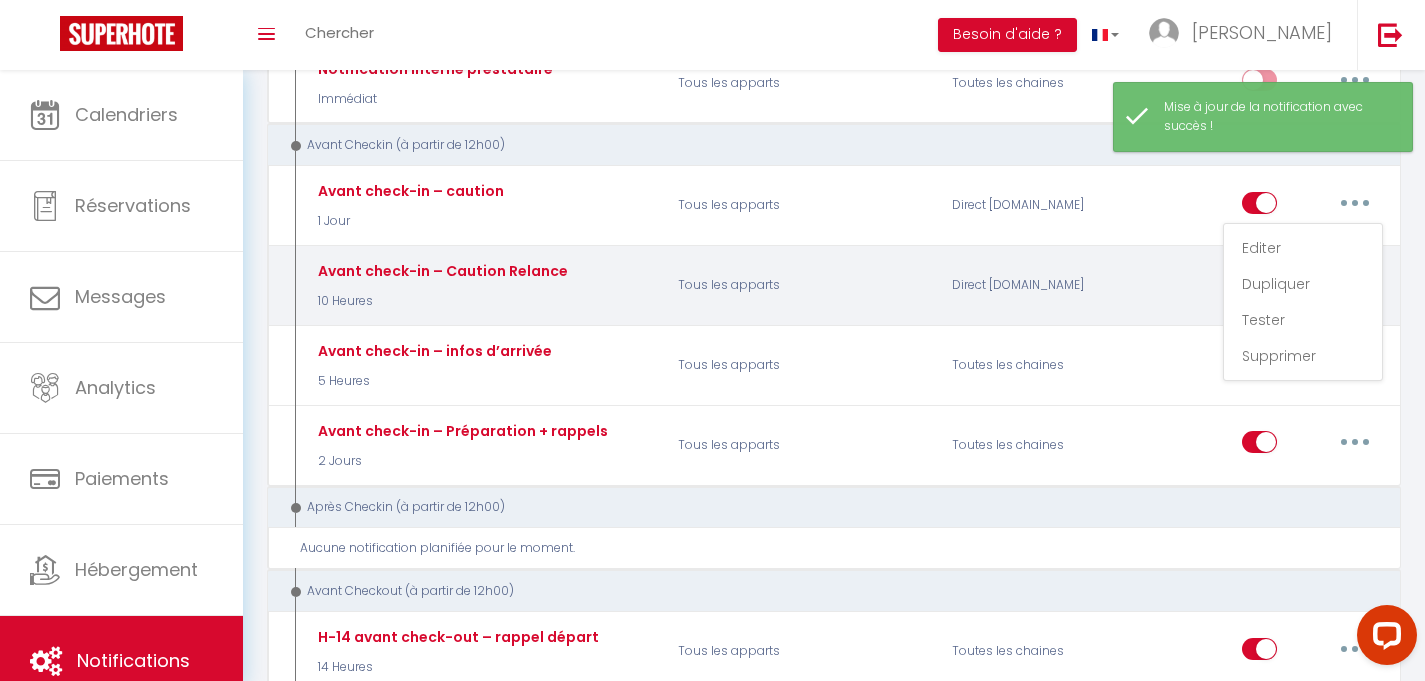 radio on "true" 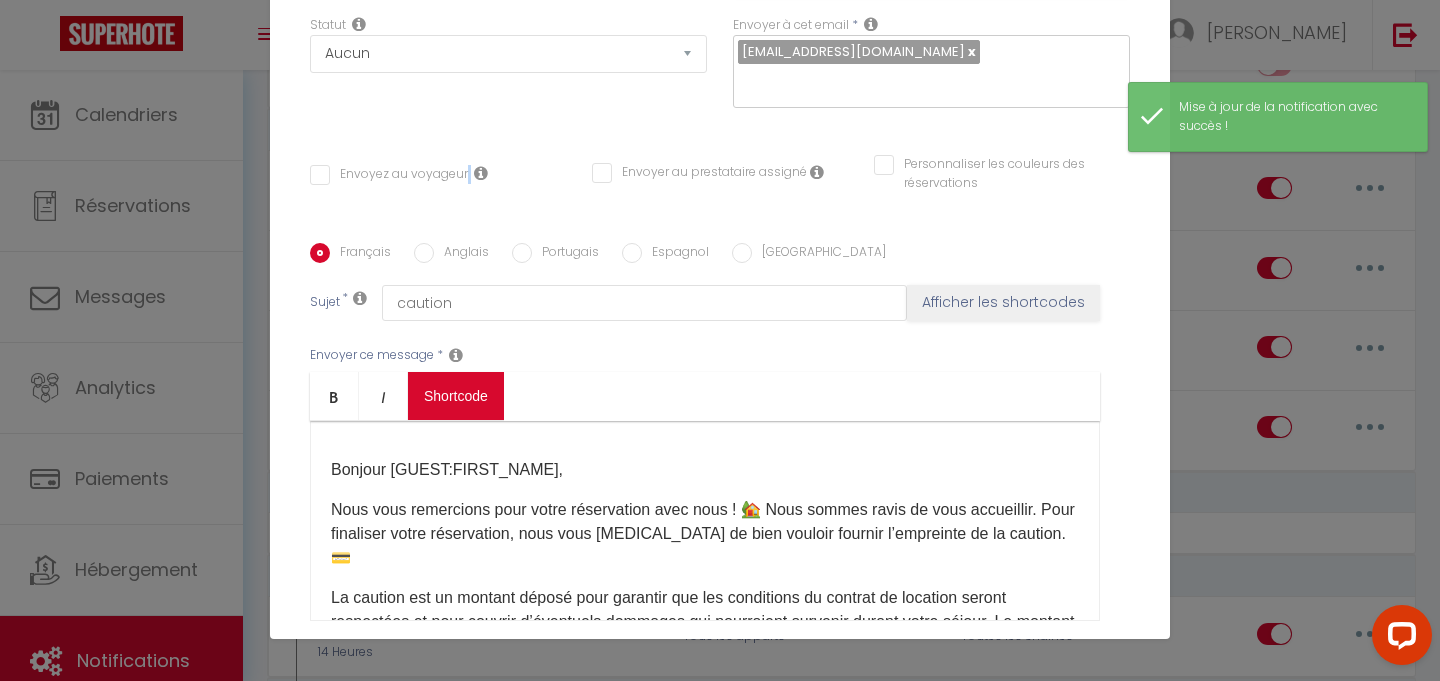 scroll, scrollTop: 258, scrollLeft: 0, axis: vertical 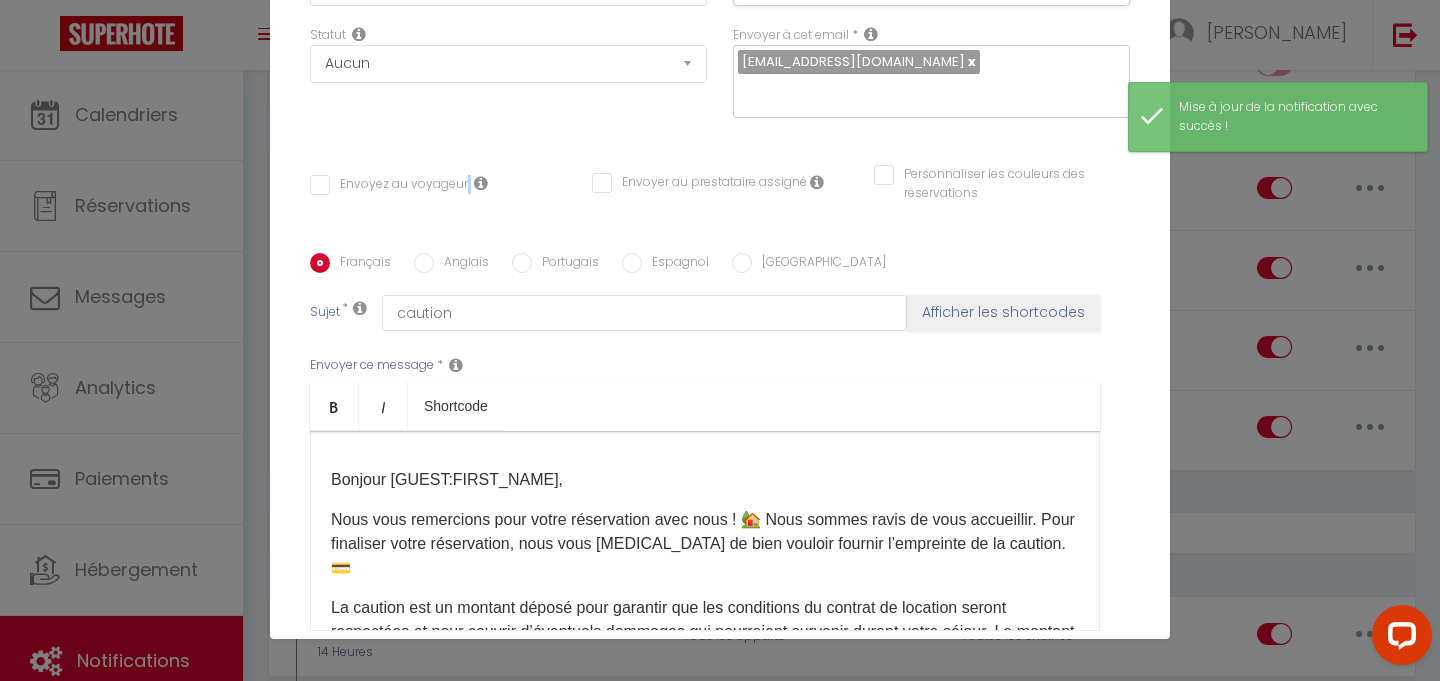 click on "Envoyez au voyageur" at bounding box center [389, 185] 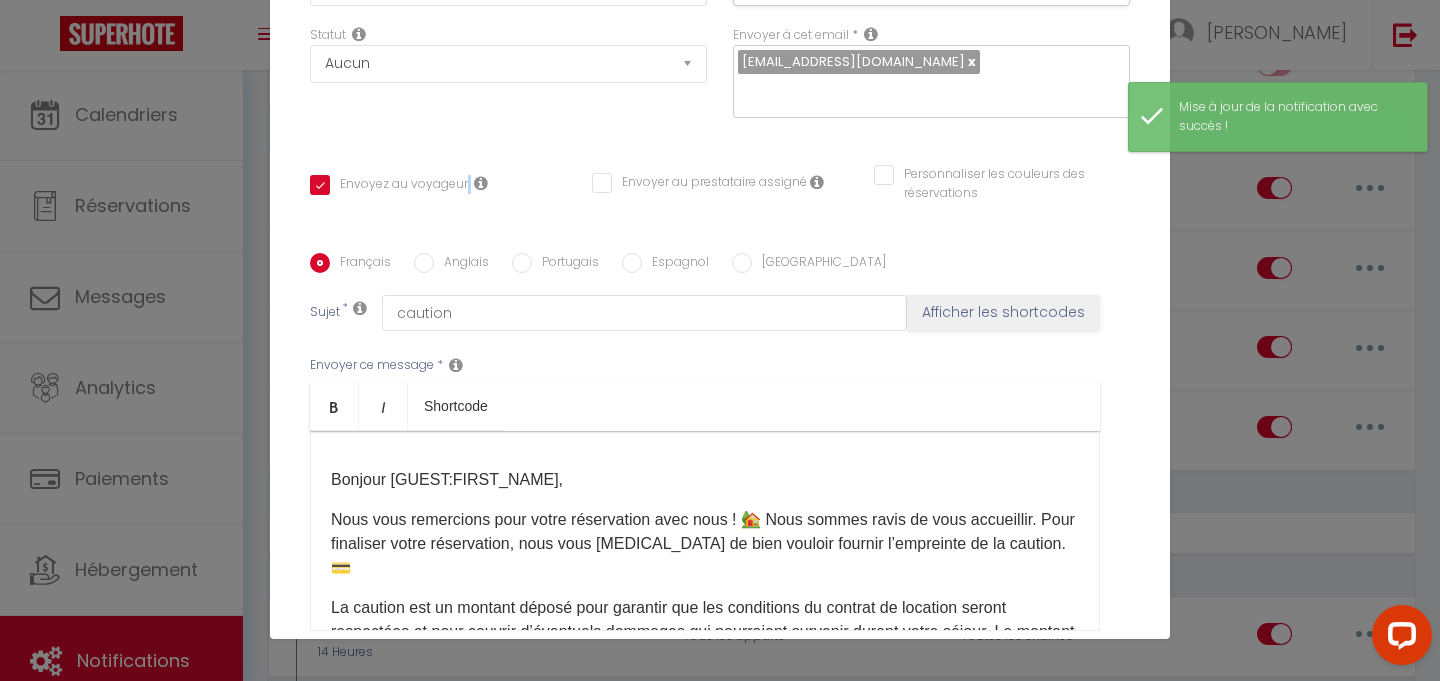 checkbox on "false" 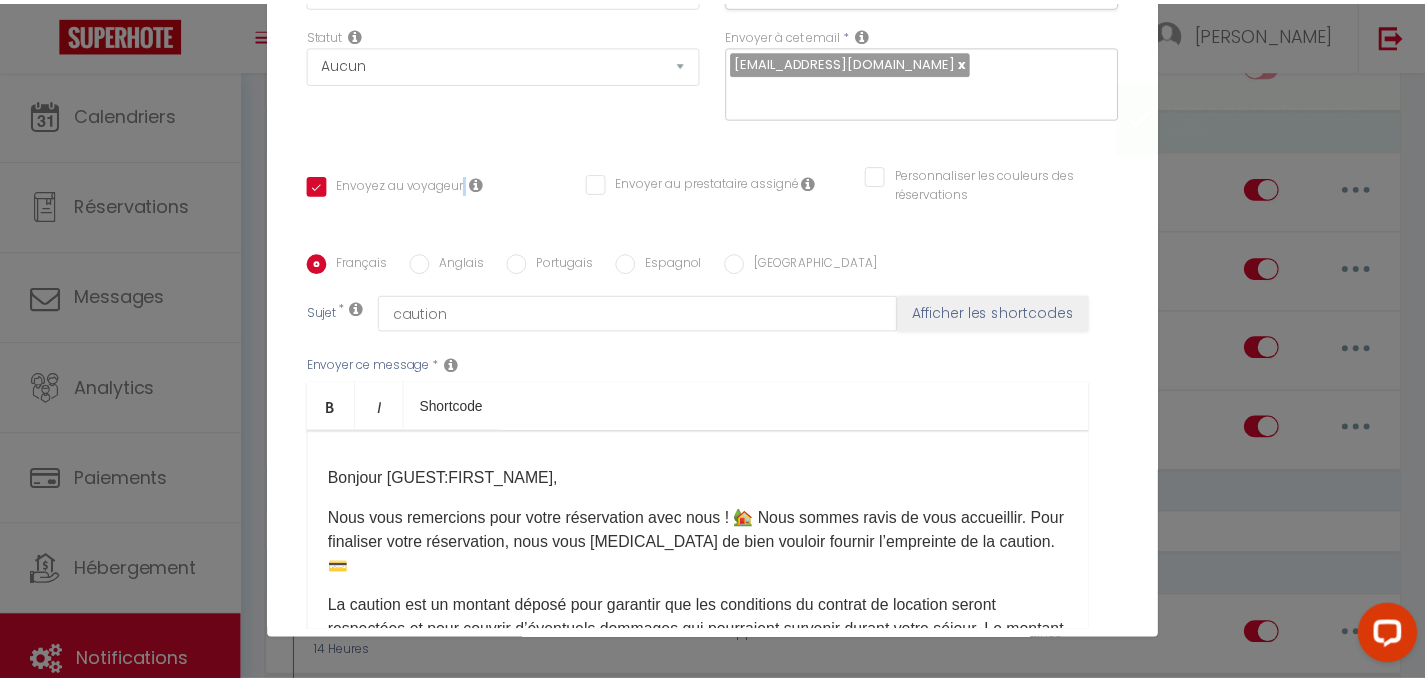 scroll, scrollTop: 383, scrollLeft: 0, axis: vertical 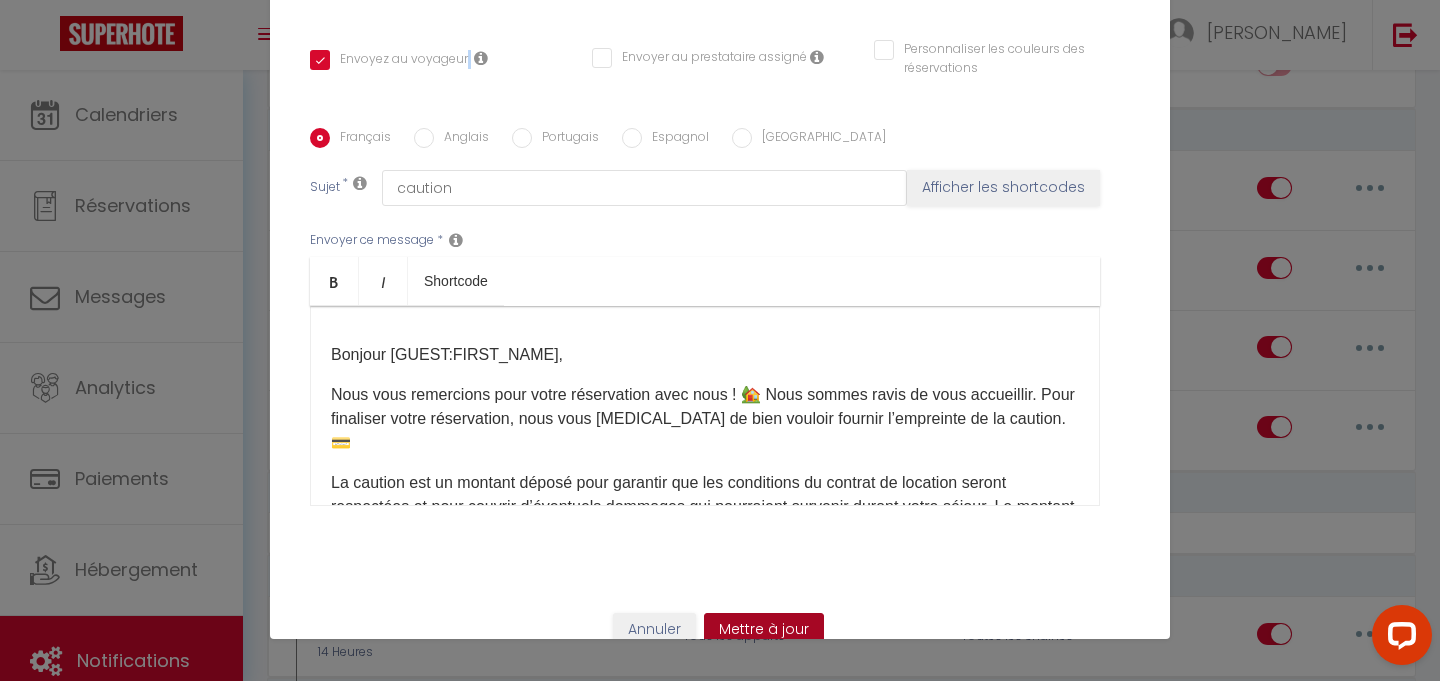 click on "Mettre à jour" at bounding box center (764, 630) 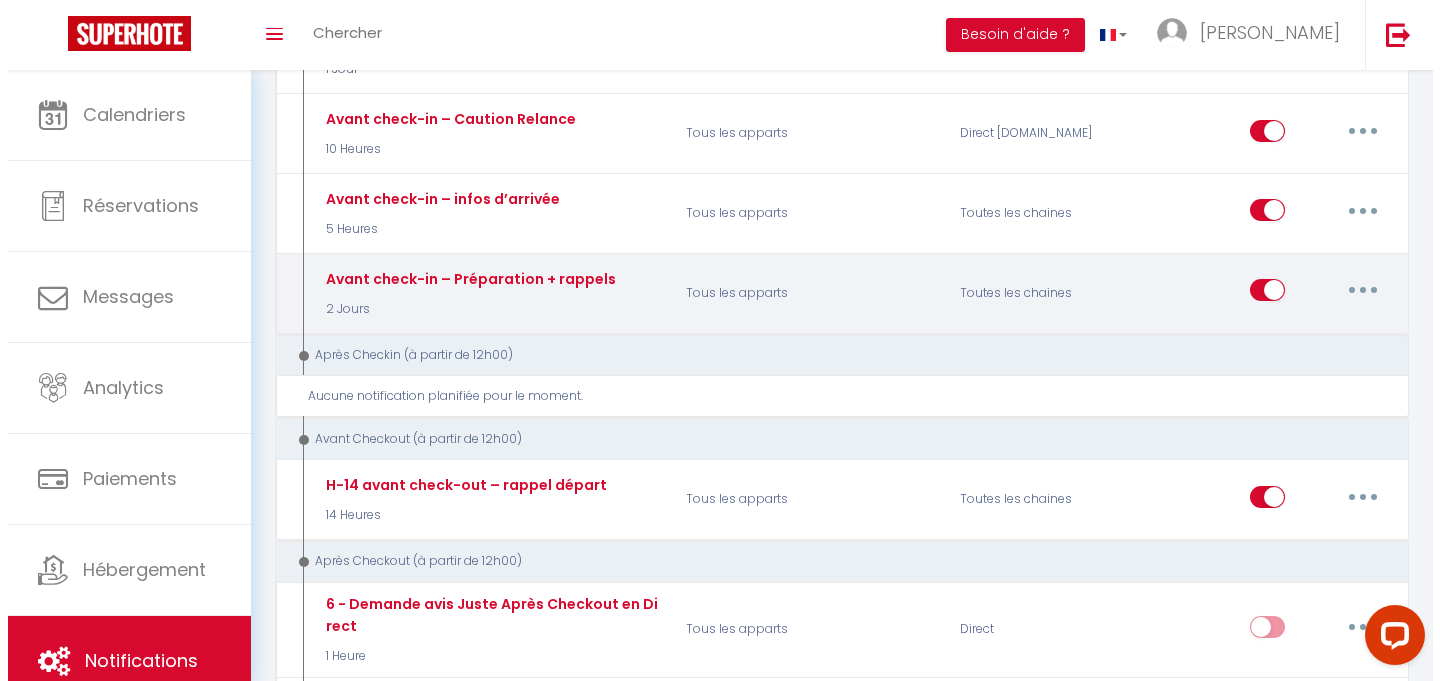 scroll, scrollTop: 557, scrollLeft: 0, axis: vertical 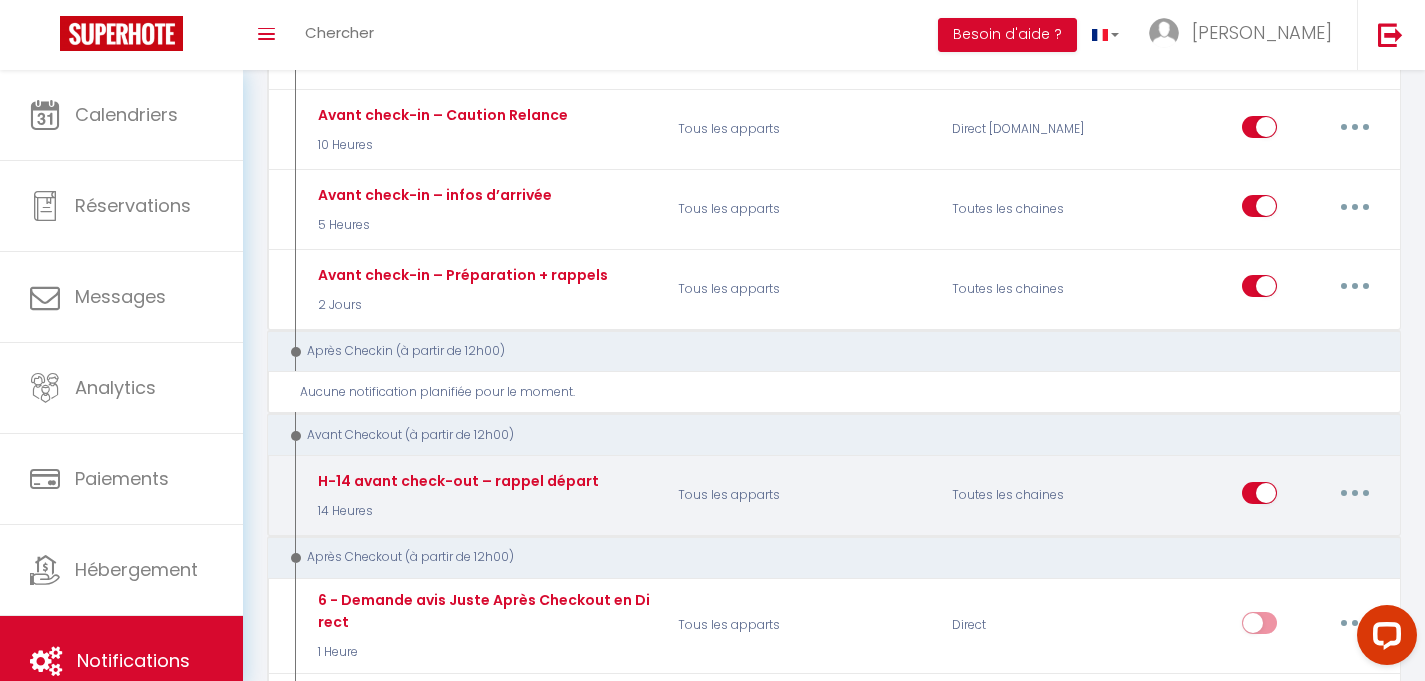 click at bounding box center [1355, 493] 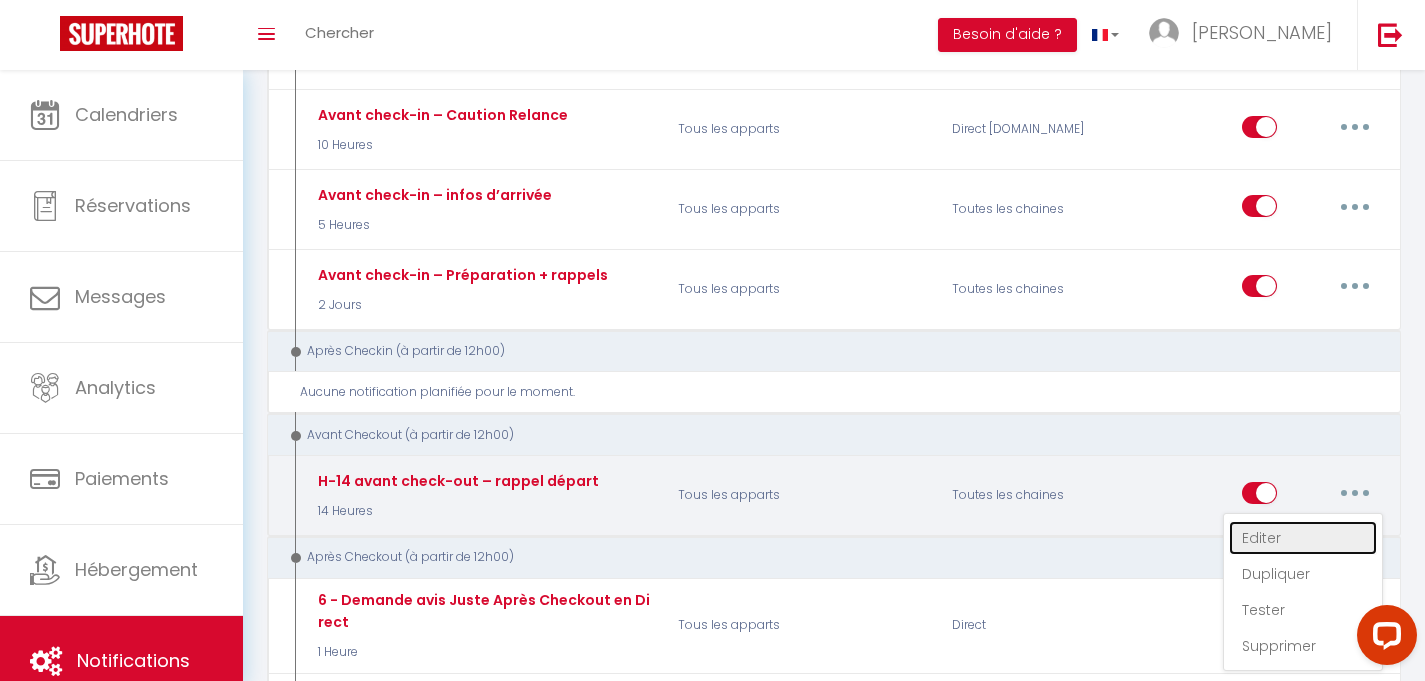 click on "Editer" at bounding box center [1303, 538] 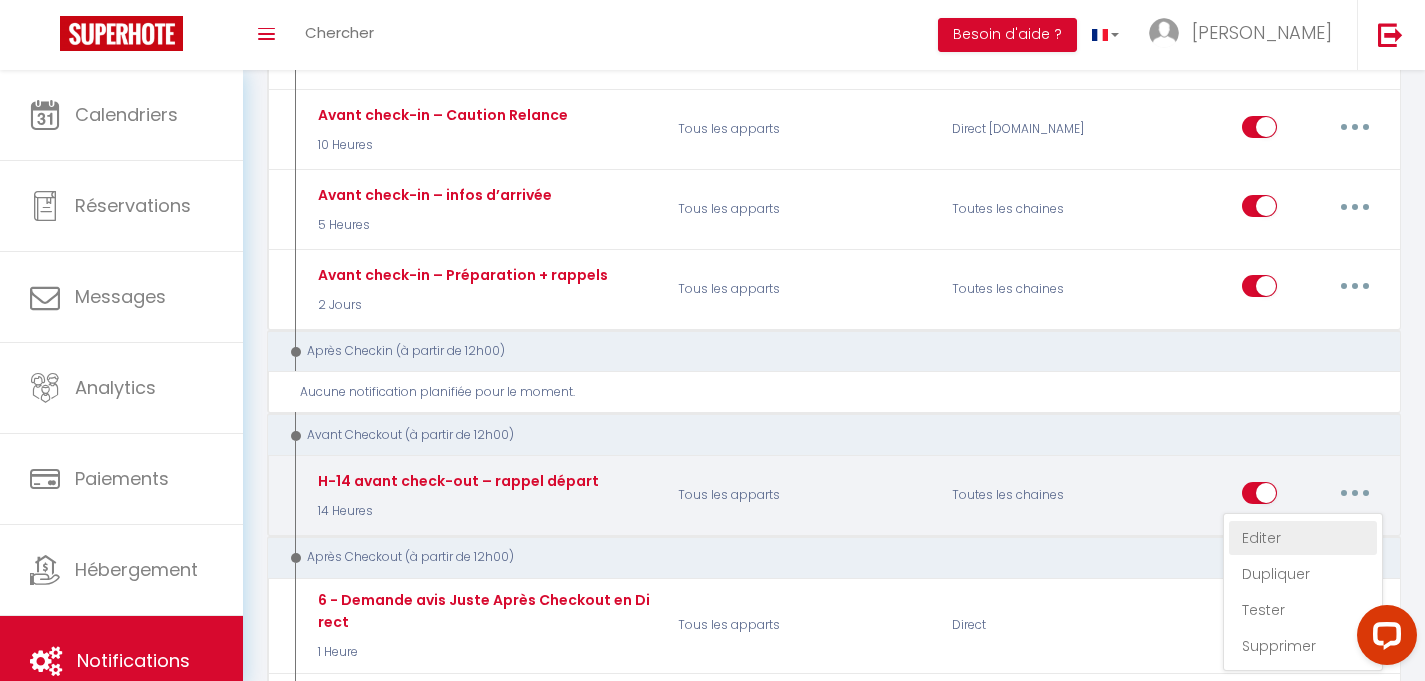type on "H-14 avant check-out – rappel départ" 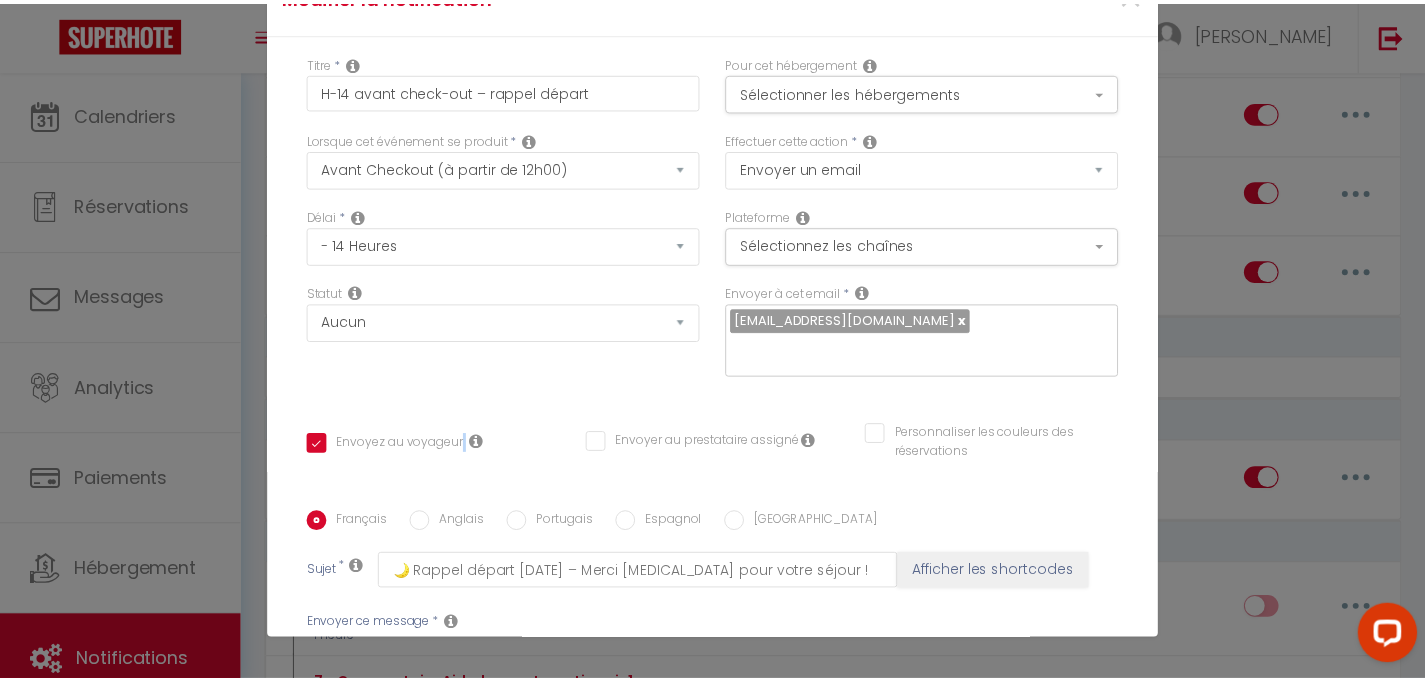 scroll, scrollTop: 383, scrollLeft: 0, axis: vertical 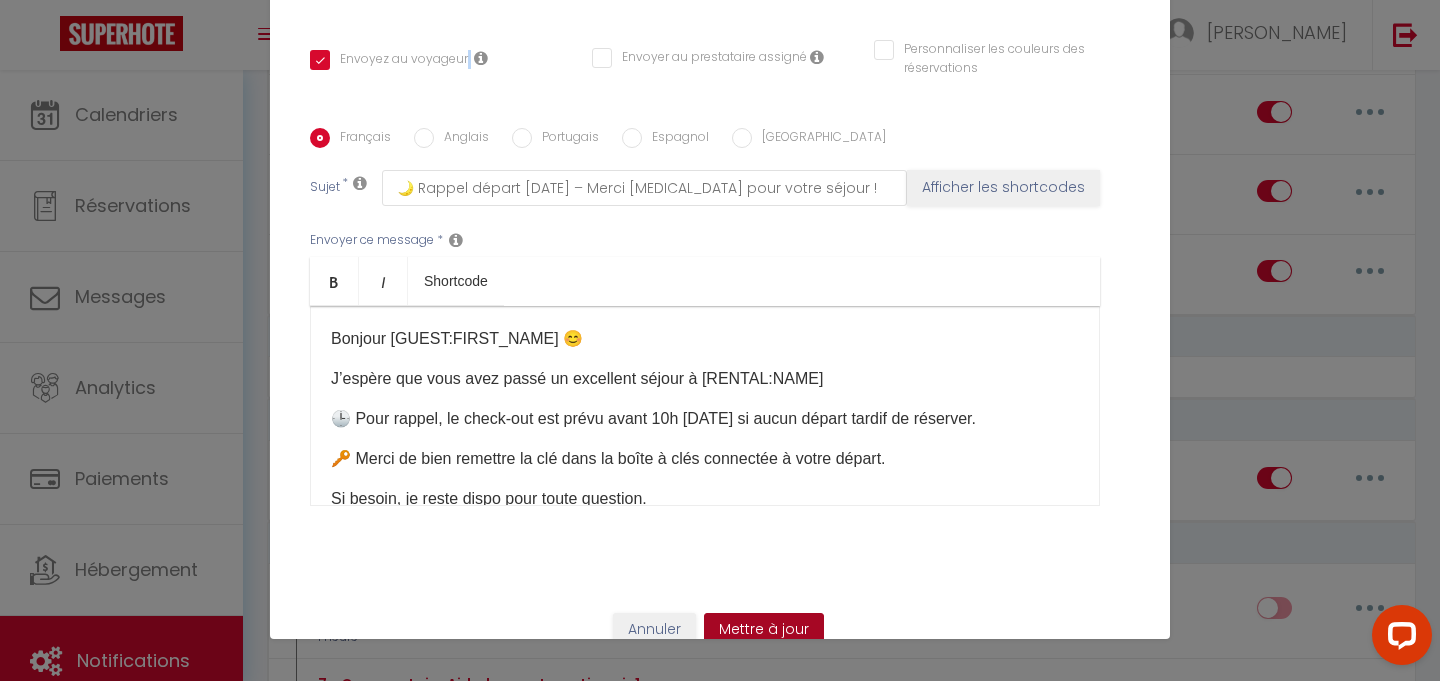 click on "Mettre à jour" at bounding box center (764, 630) 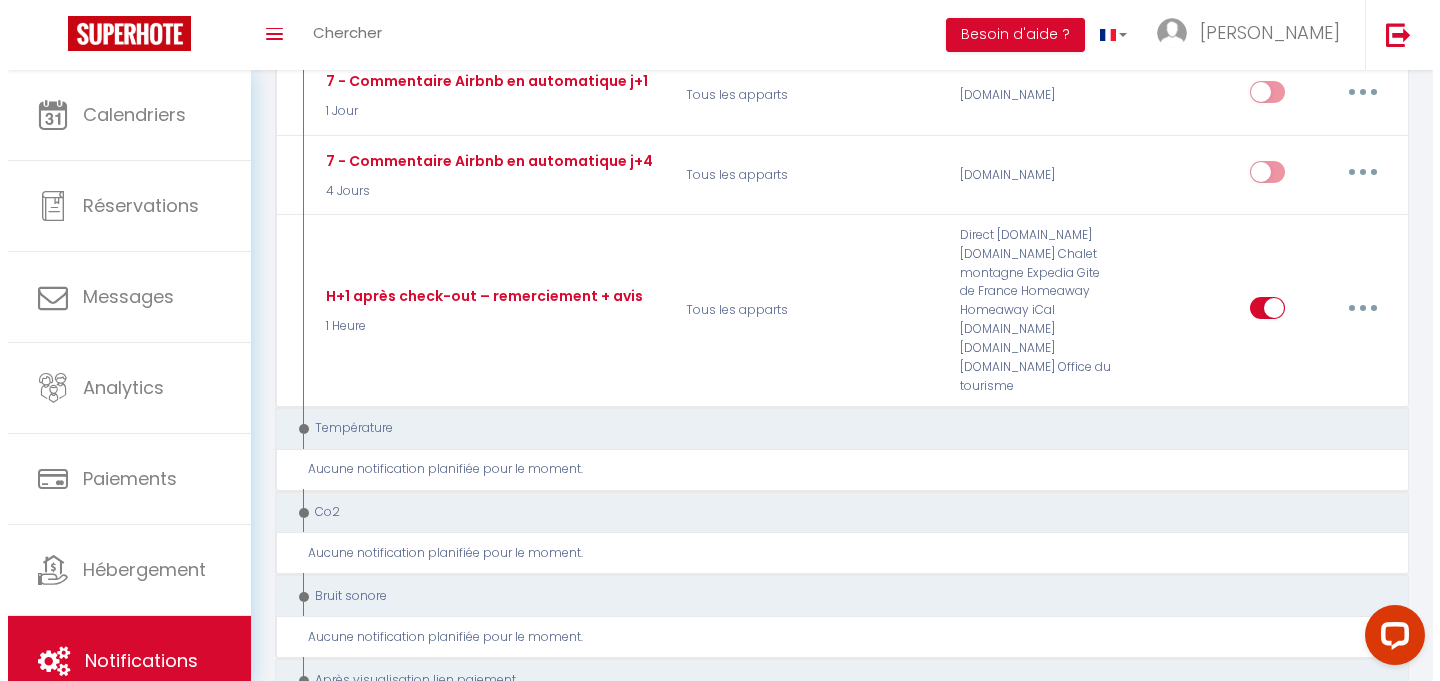 scroll, scrollTop: 1158, scrollLeft: 0, axis: vertical 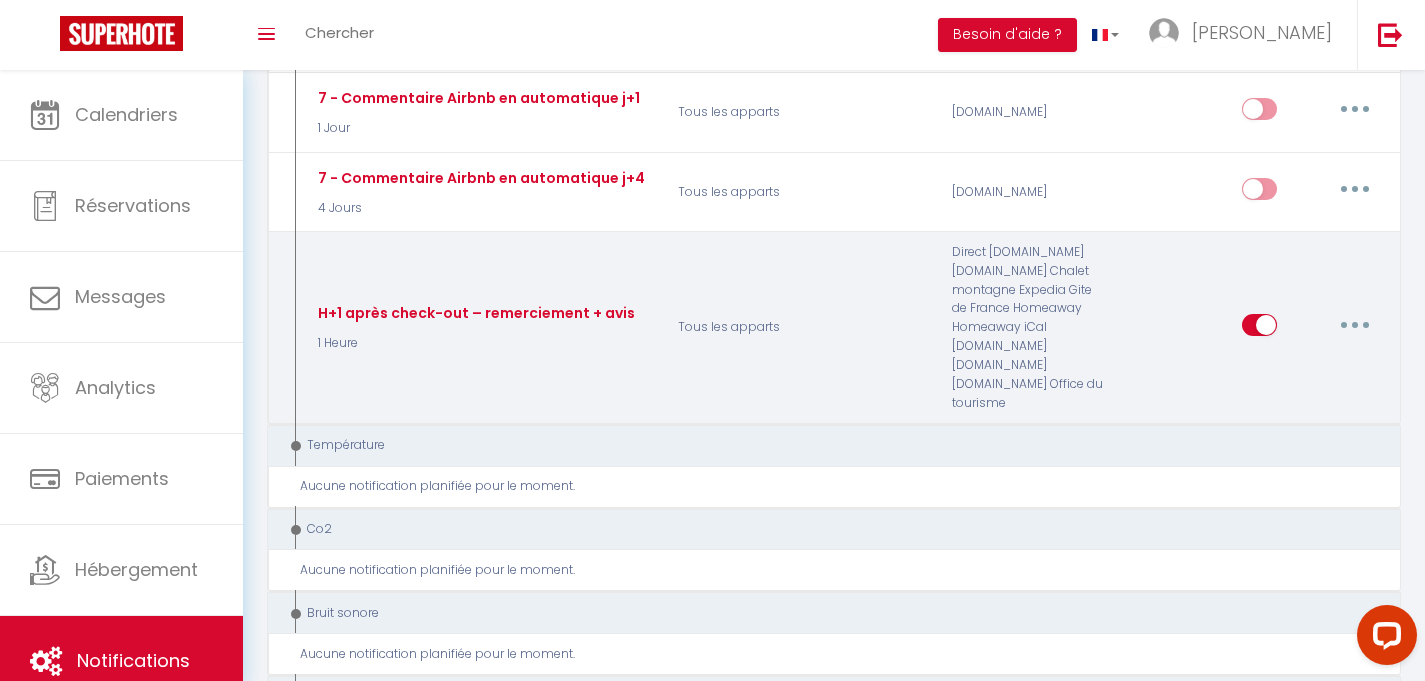 click at bounding box center (1355, 325) 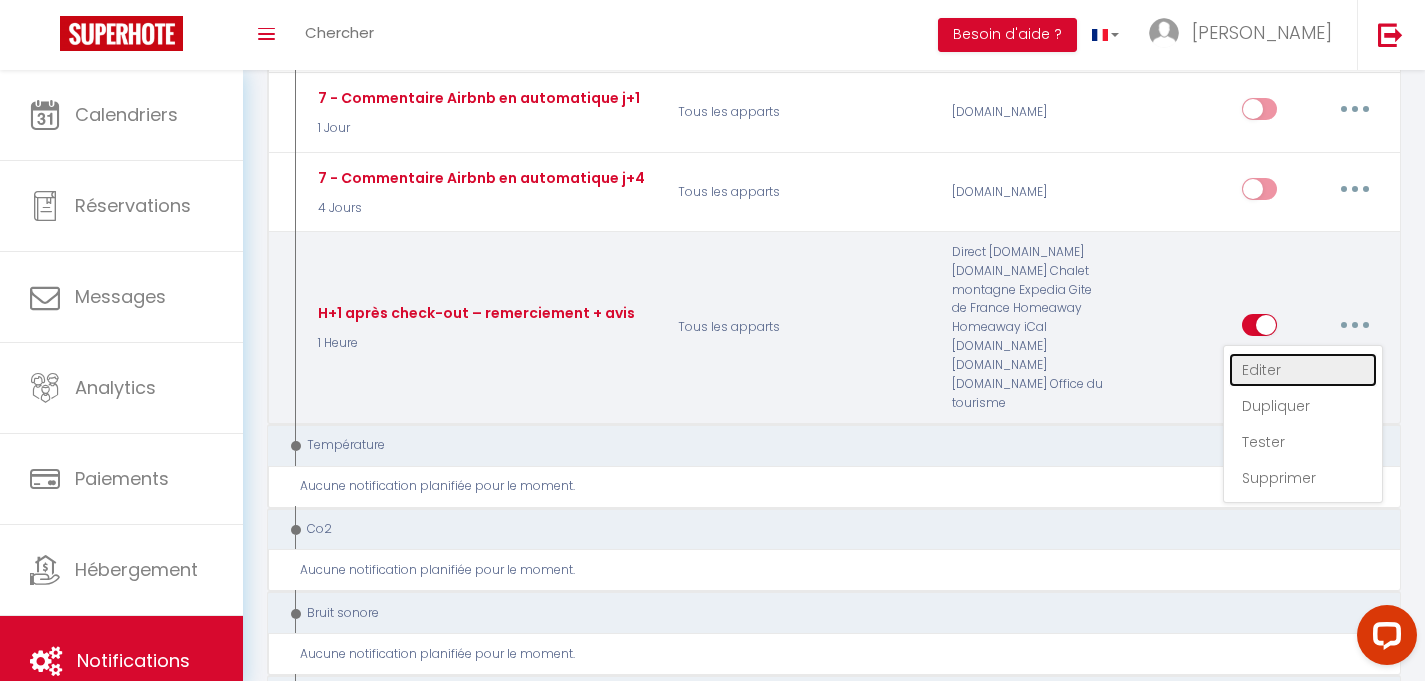 click on "Editer" at bounding box center (1303, 370) 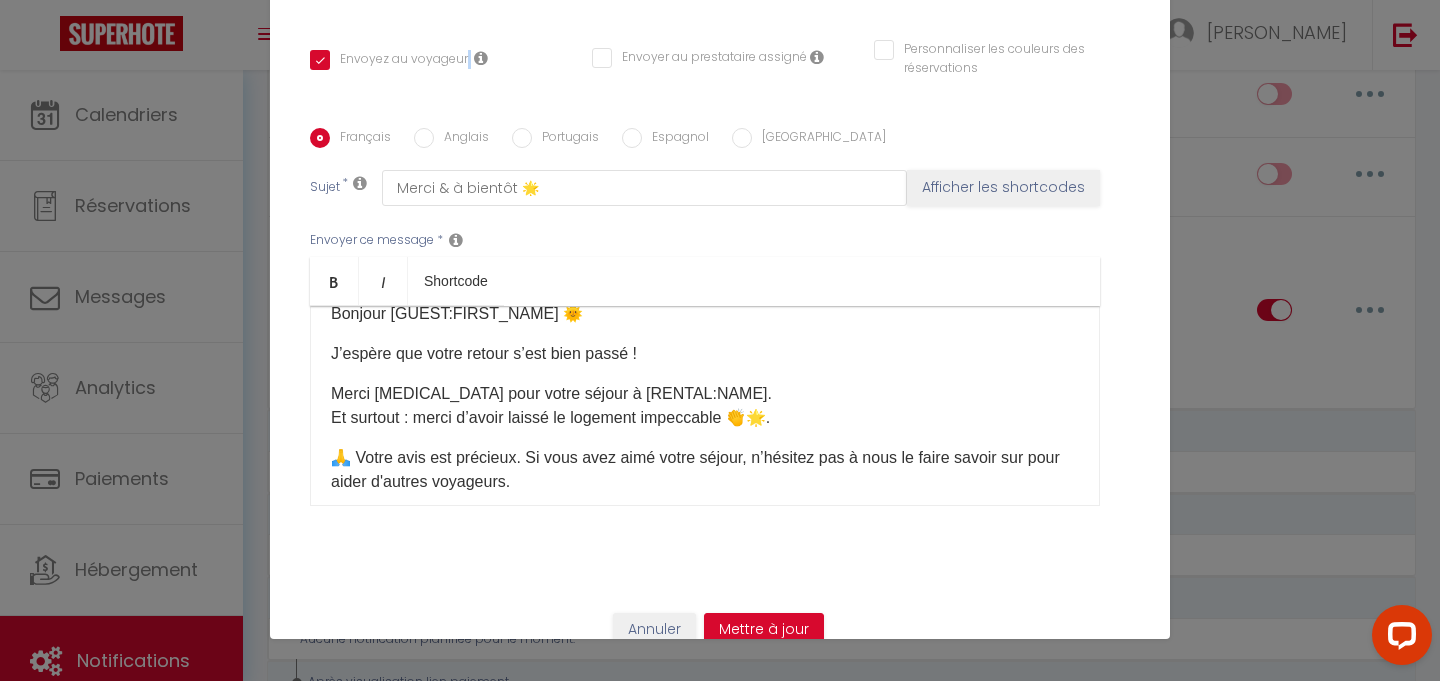 scroll, scrollTop: 0, scrollLeft: 0, axis: both 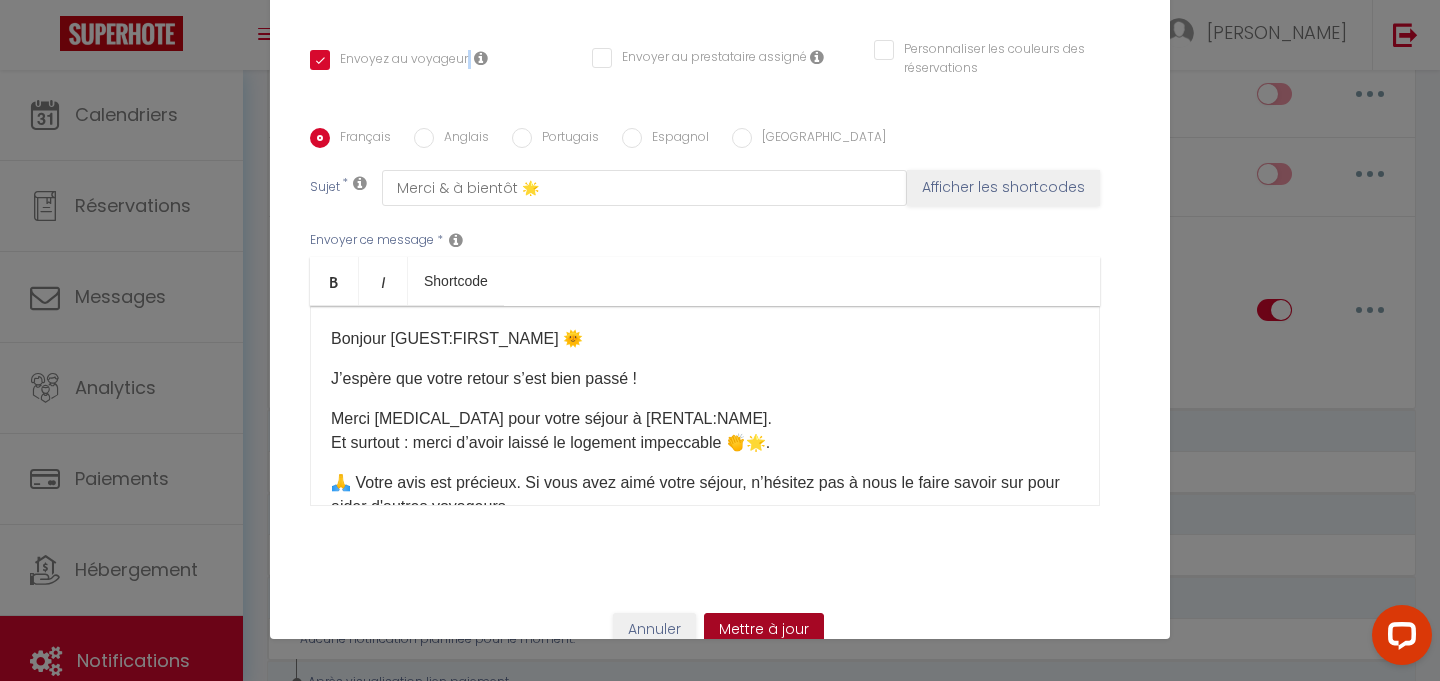 click on "Mettre à jour" at bounding box center (764, 630) 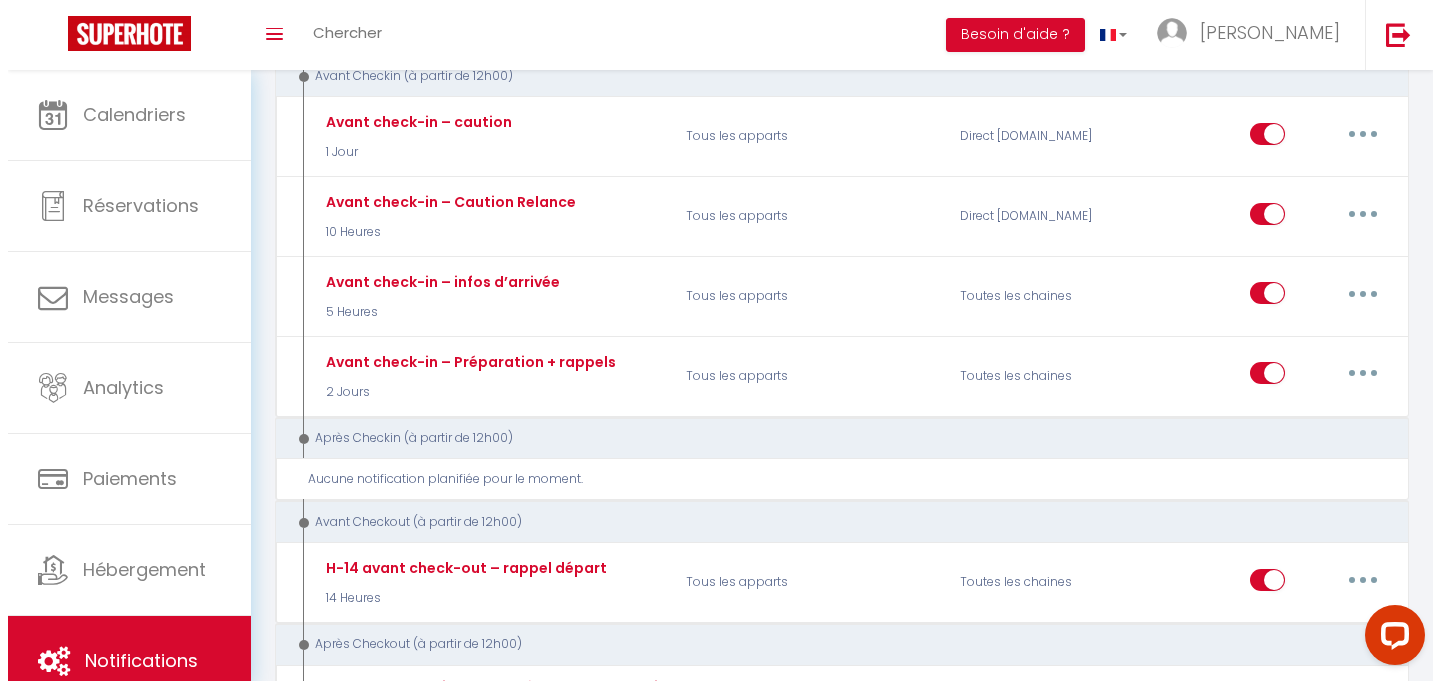 scroll, scrollTop: 474, scrollLeft: 0, axis: vertical 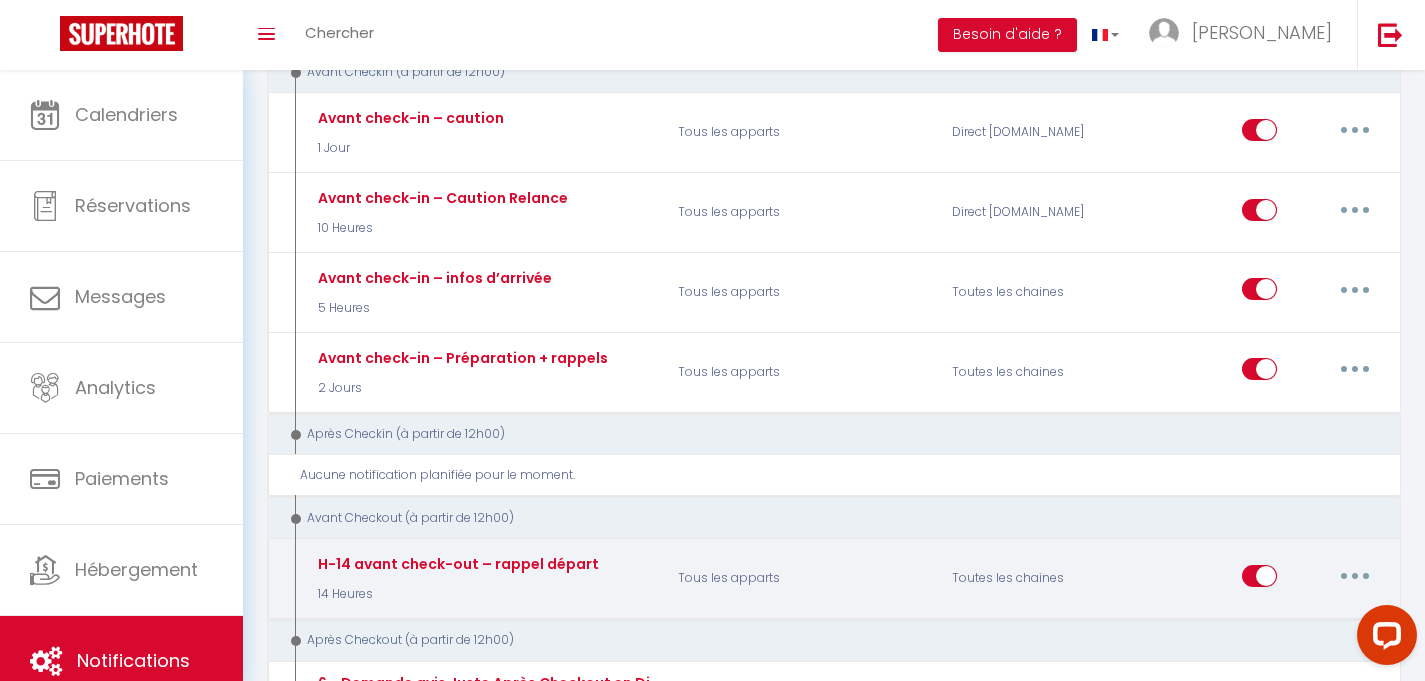 click at bounding box center [1355, 576] 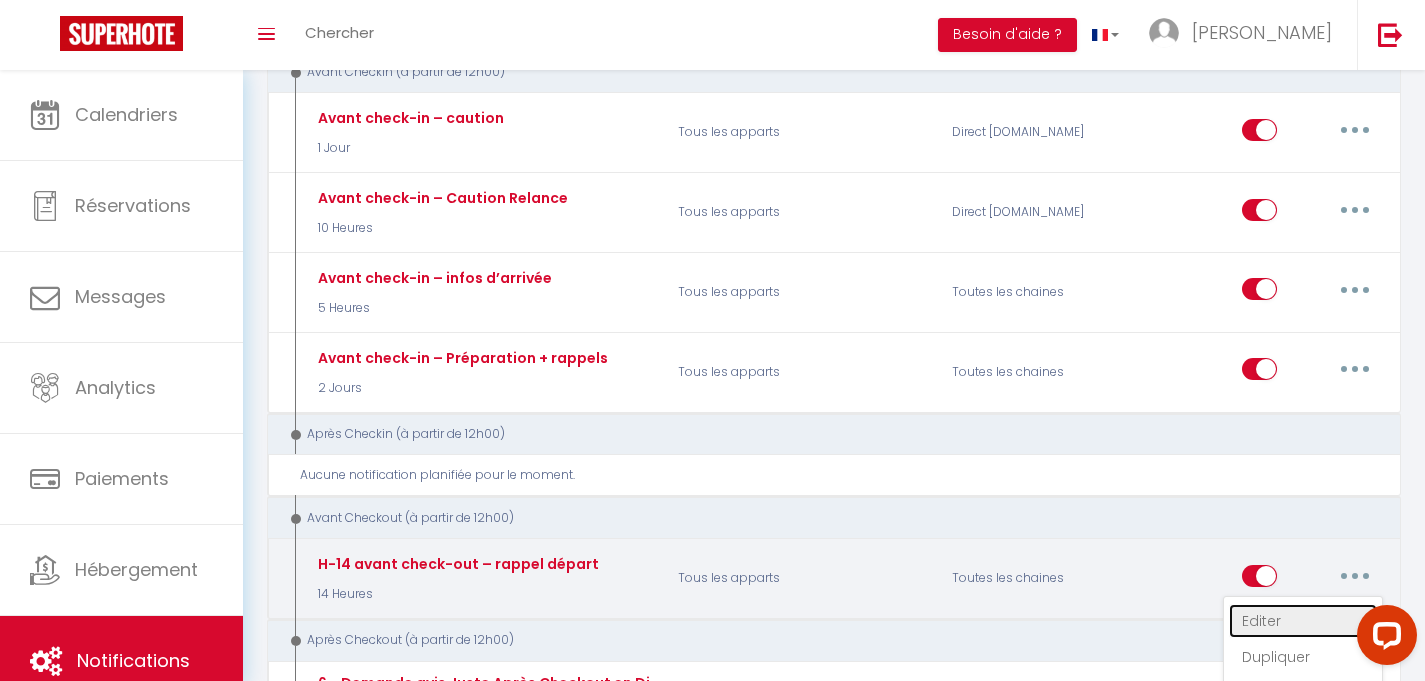 click on "Editer" at bounding box center (1303, 621) 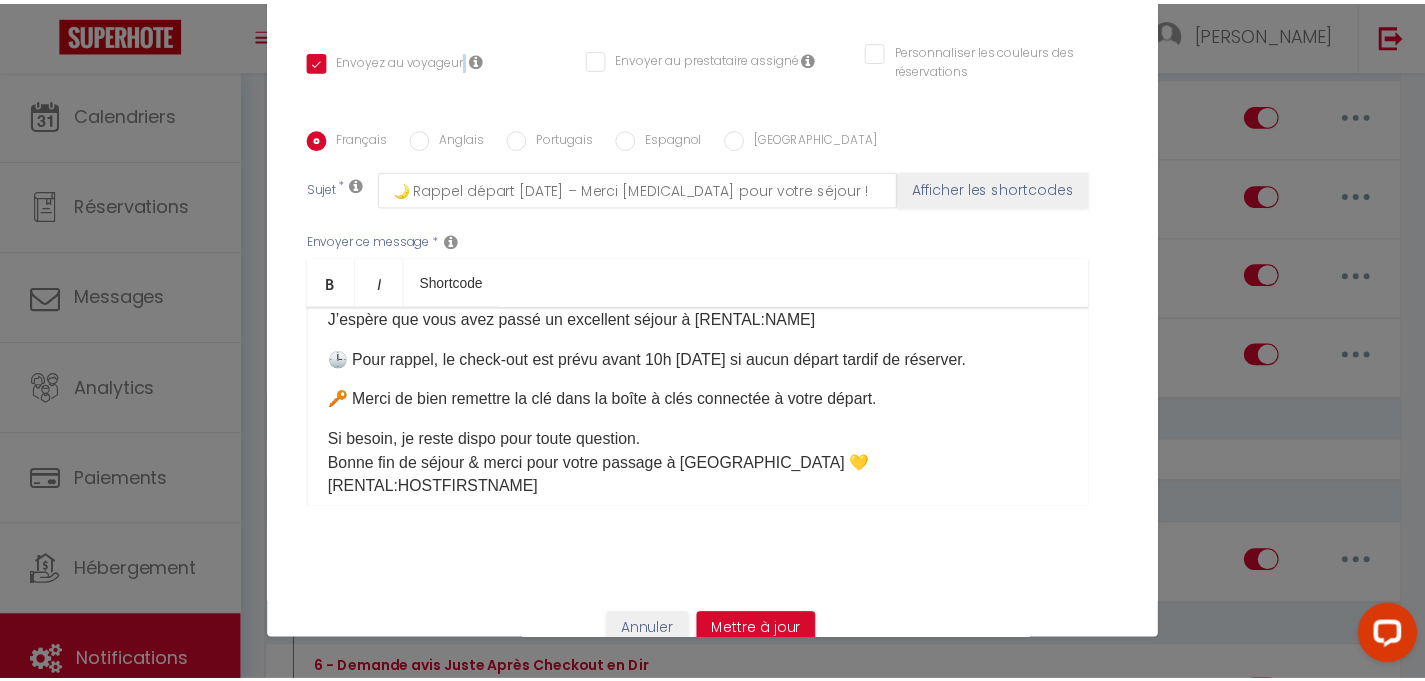 scroll, scrollTop: 62, scrollLeft: 0, axis: vertical 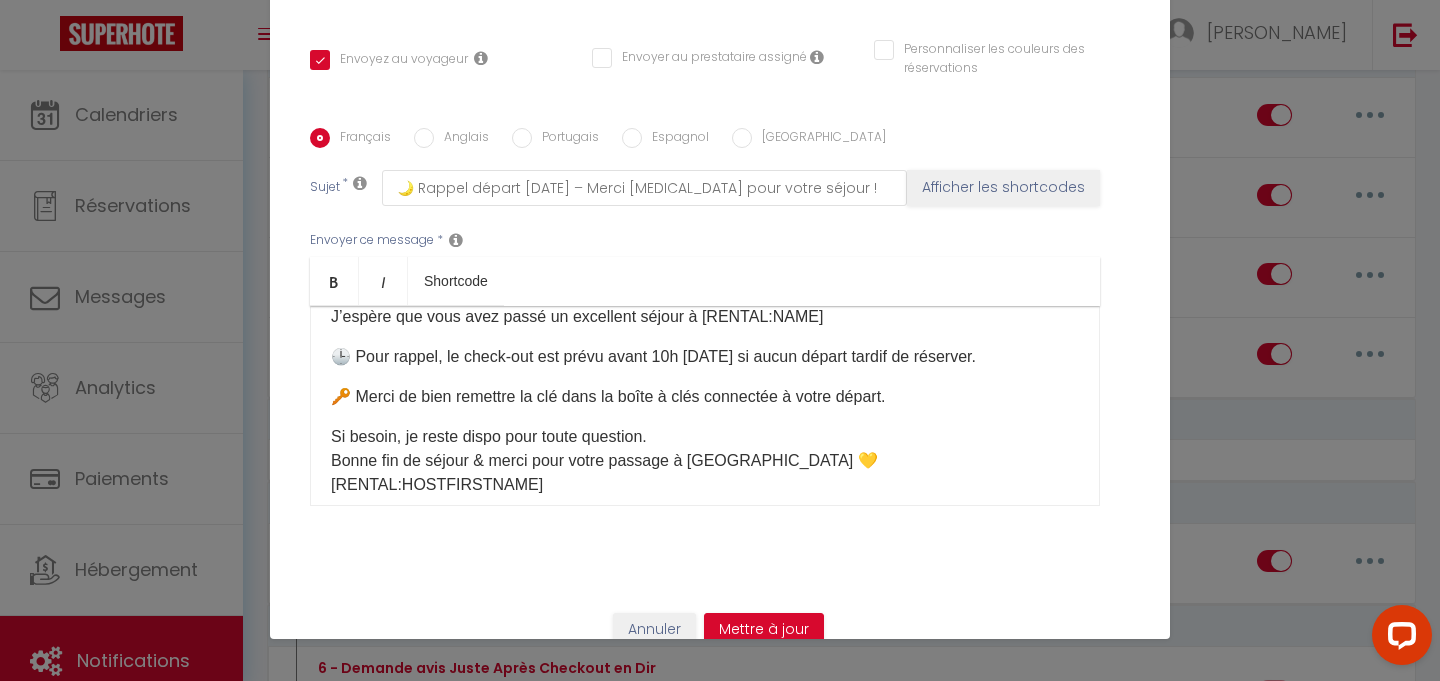 click on "🔑 Merci de bien remettre la clé dans la boîte à clés connectée à votre départ." at bounding box center [705, 397] 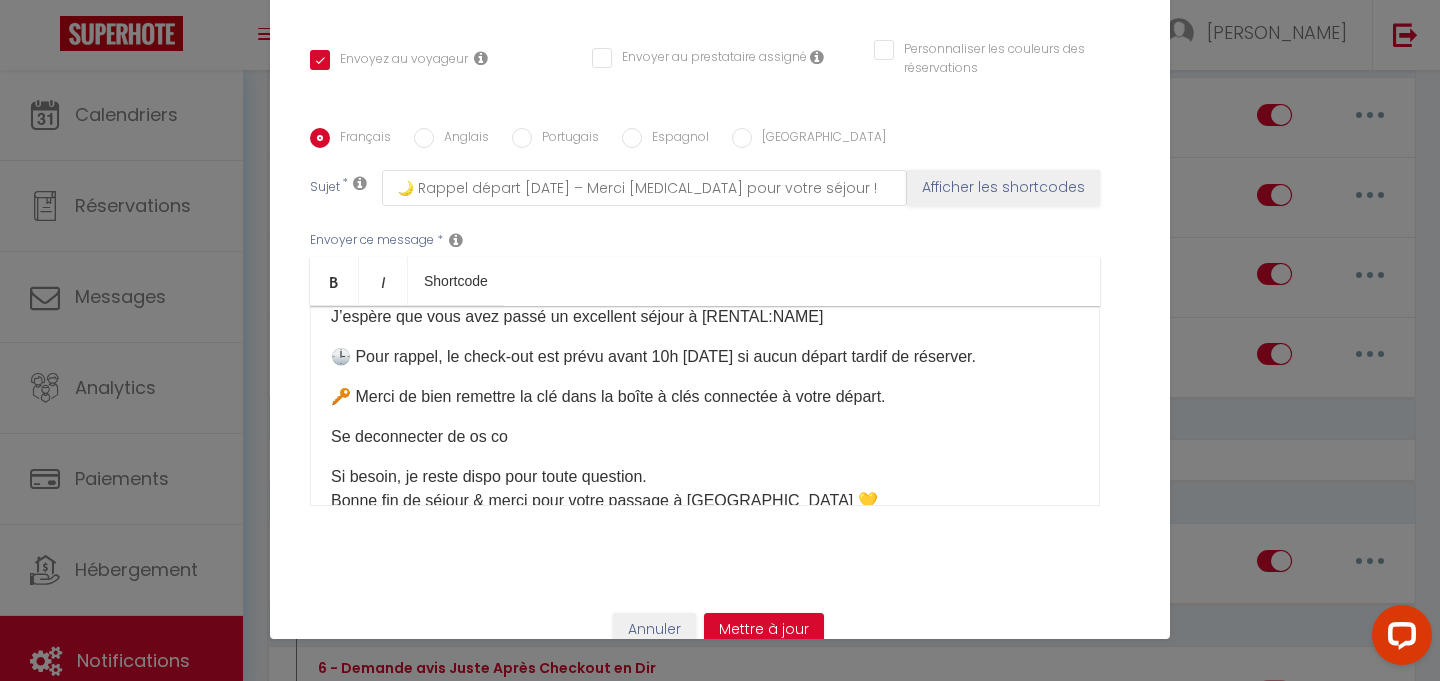 click on "Se deconnecter de os co" at bounding box center [705, 437] 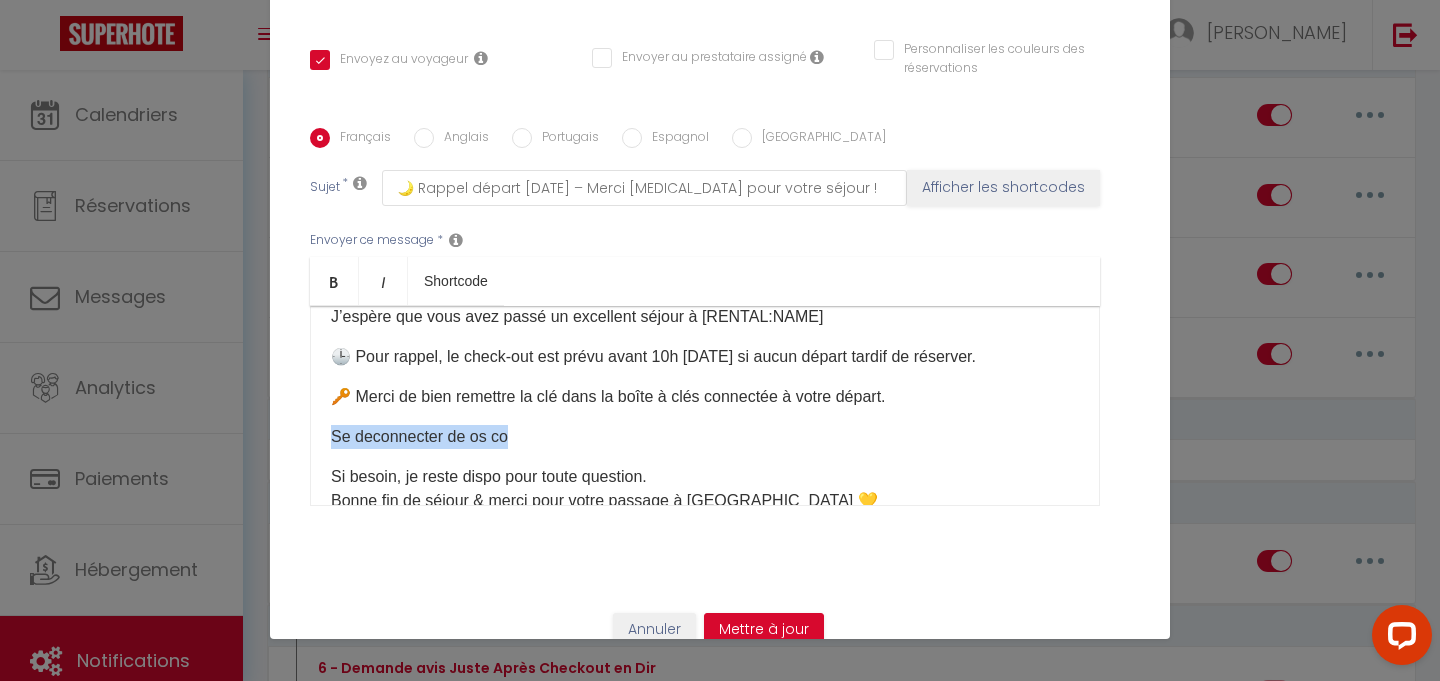 drag, startPoint x: 508, startPoint y: 414, endPoint x: 313, endPoint y: 410, distance: 195.04102 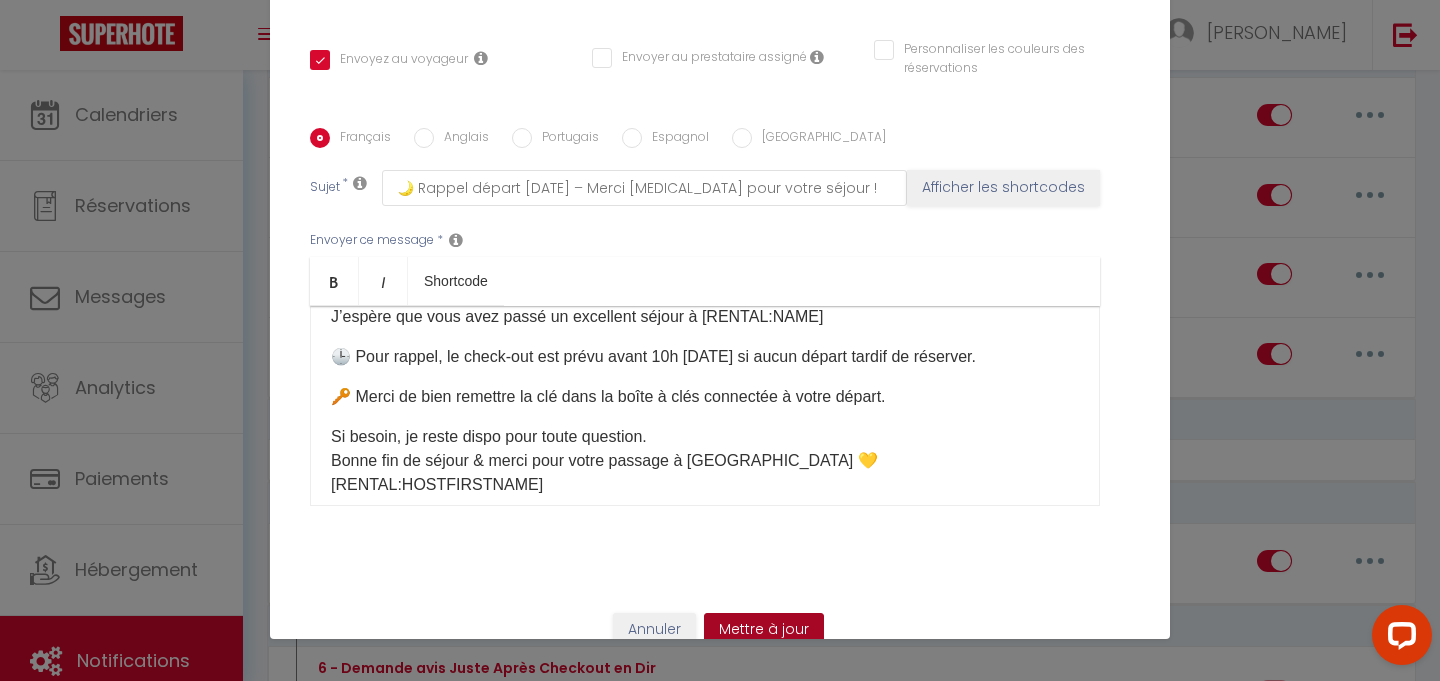 click on "Mettre à jour" at bounding box center (764, 630) 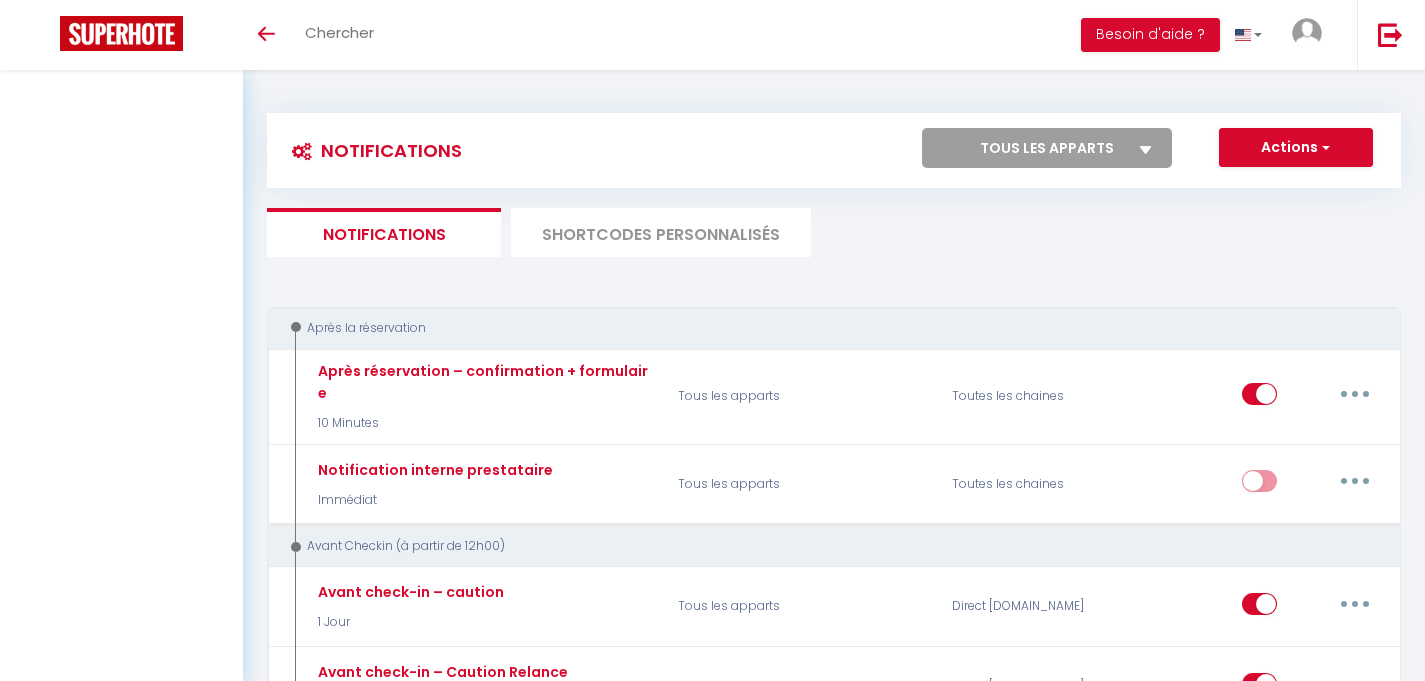 scroll, scrollTop: 473, scrollLeft: 0, axis: vertical 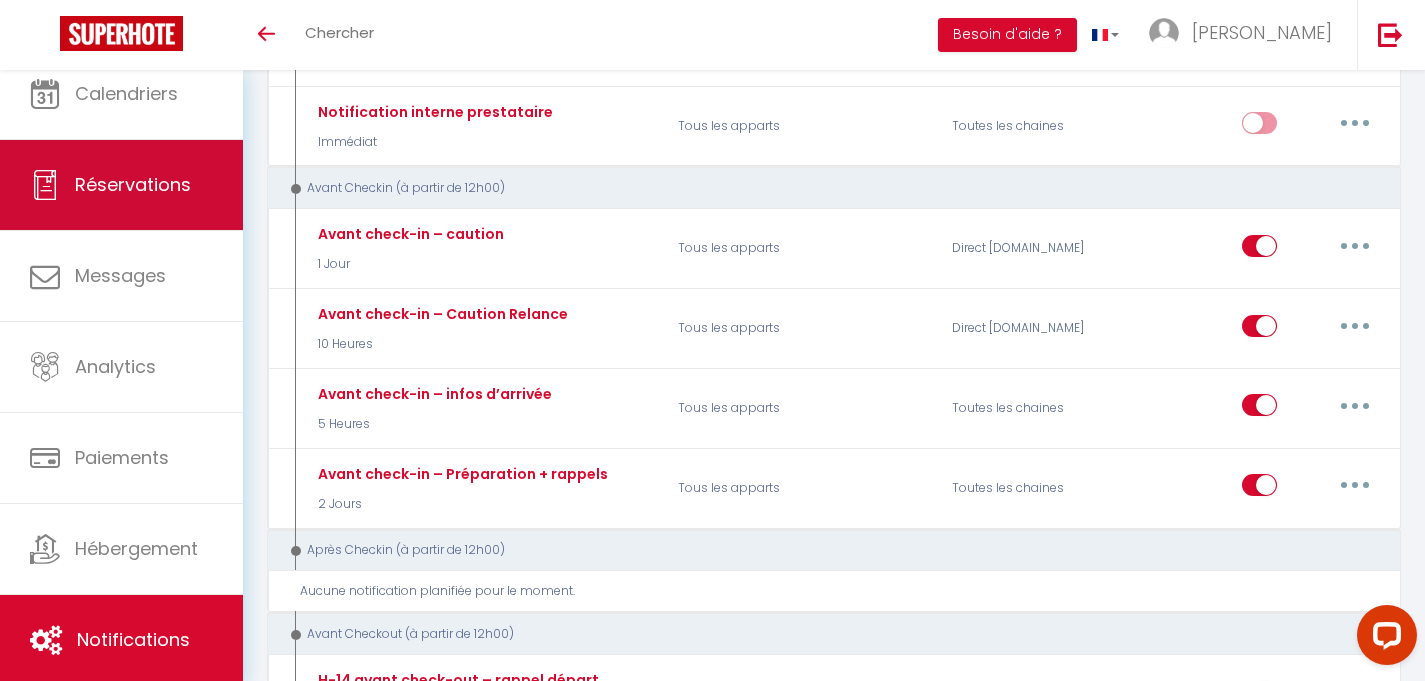 click on "Réservations" at bounding box center (121, 185) 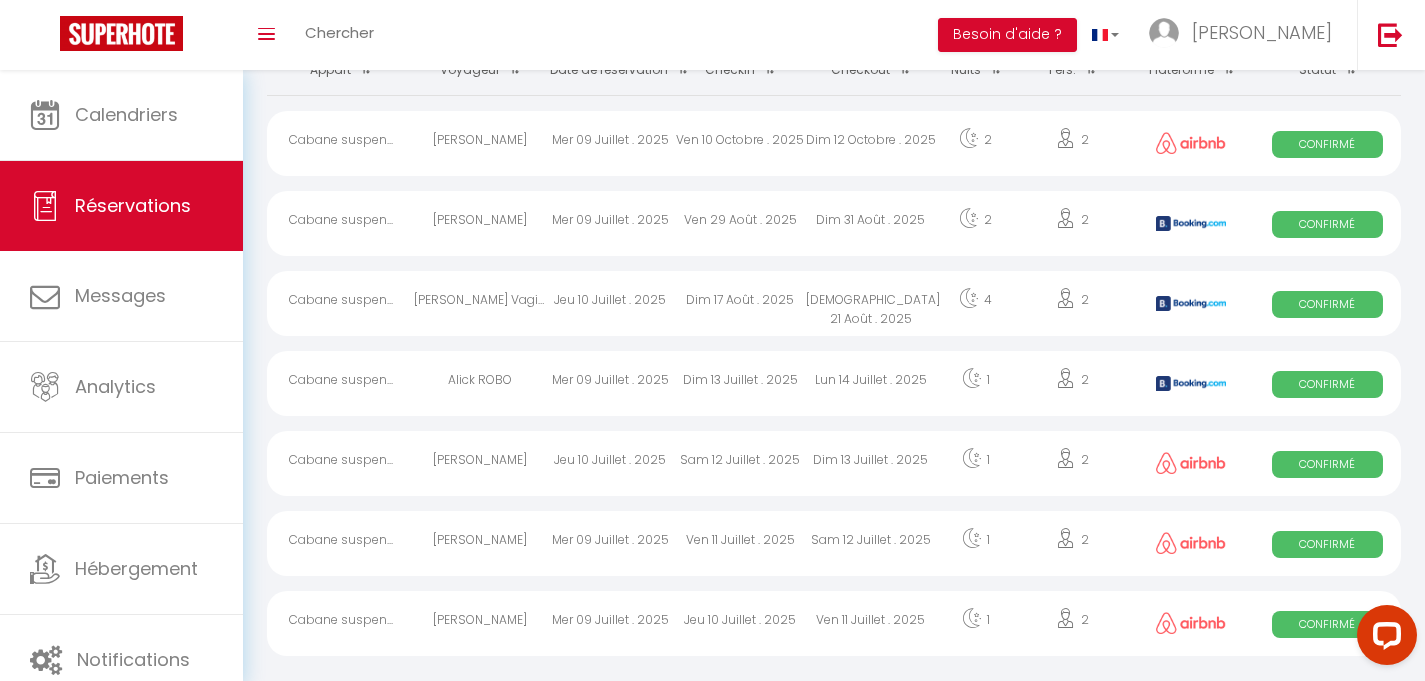 scroll, scrollTop: 169, scrollLeft: 0, axis: vertical 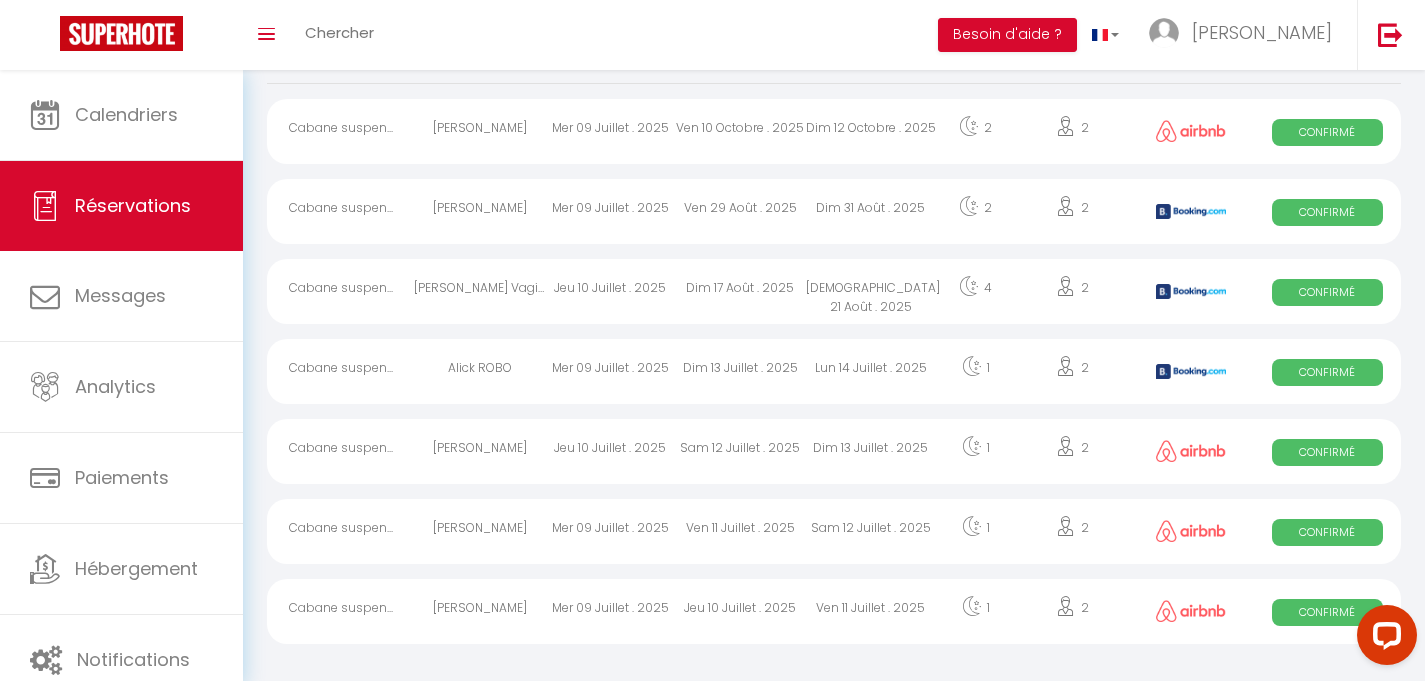 click on "[PERSON_NAME]" at bounding box center (479, 611) 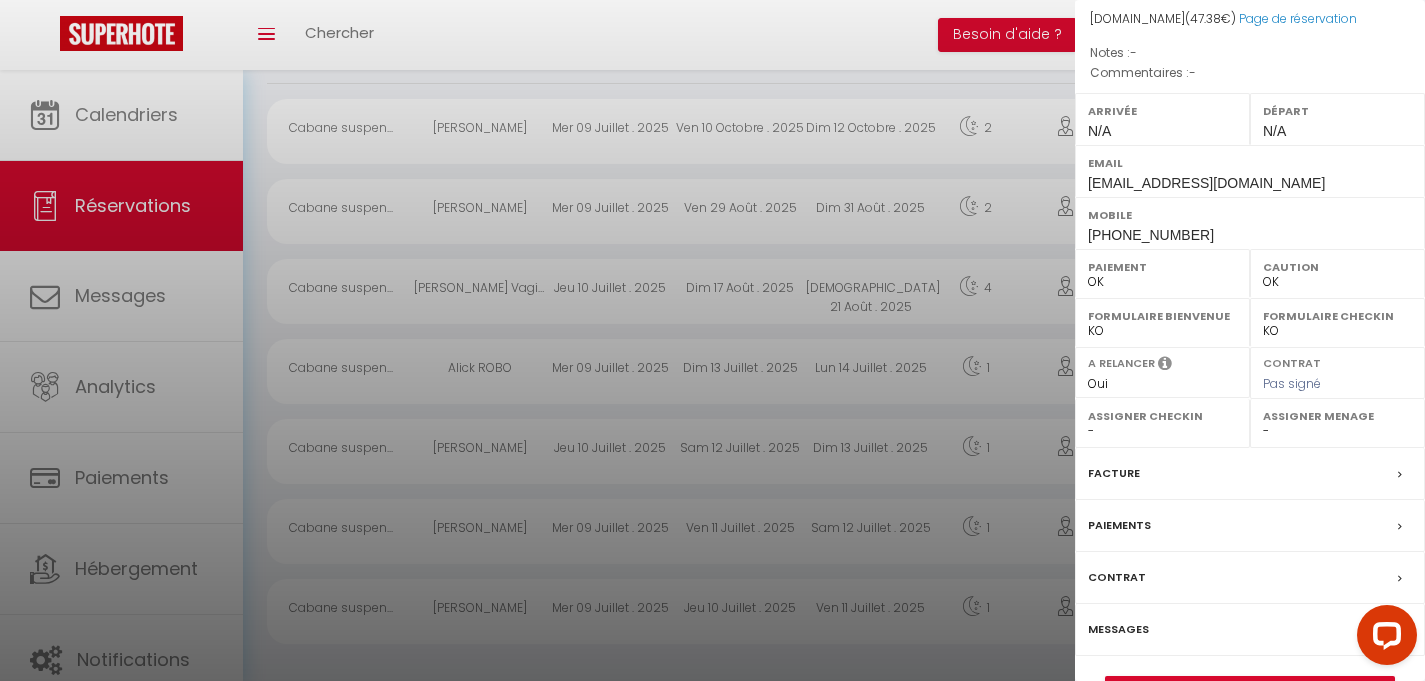 scroll, scrollTop: 271, scrollLeft: 0, axis: vertical 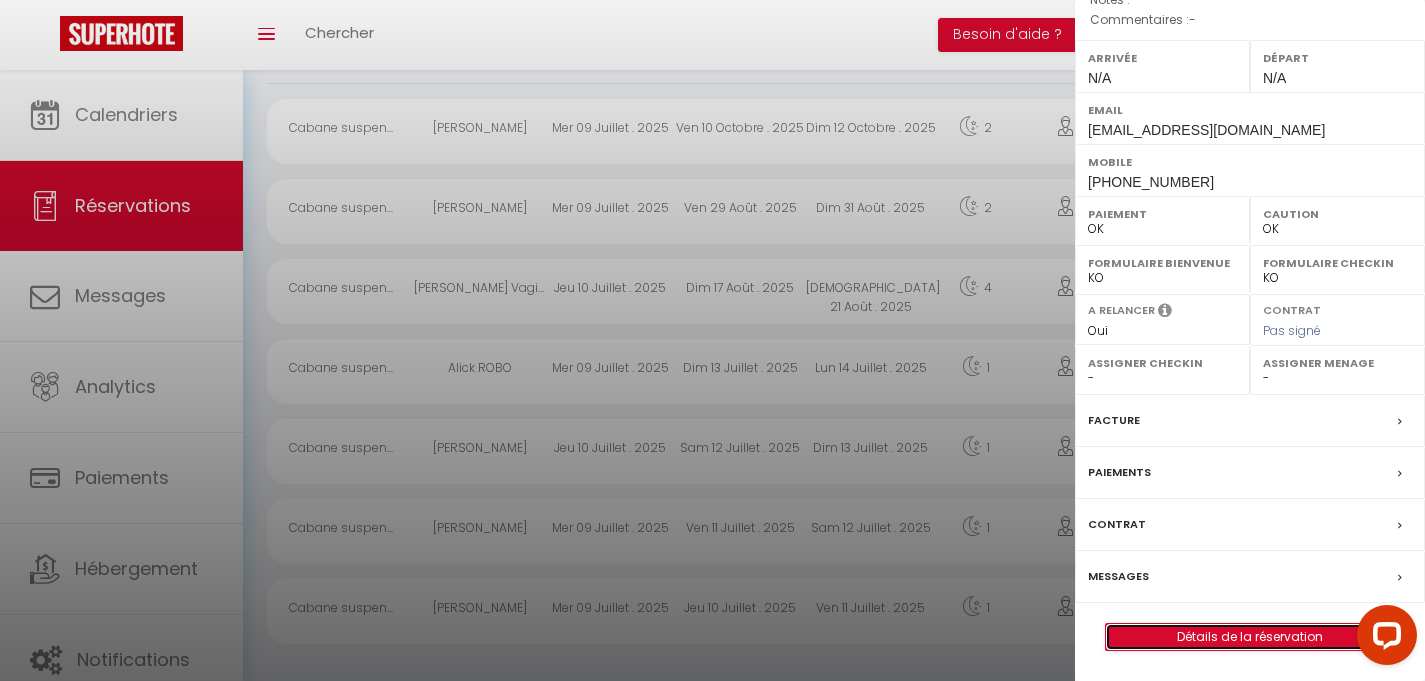 click on "Détails de la réservation" at bounding box center [1250, 637] 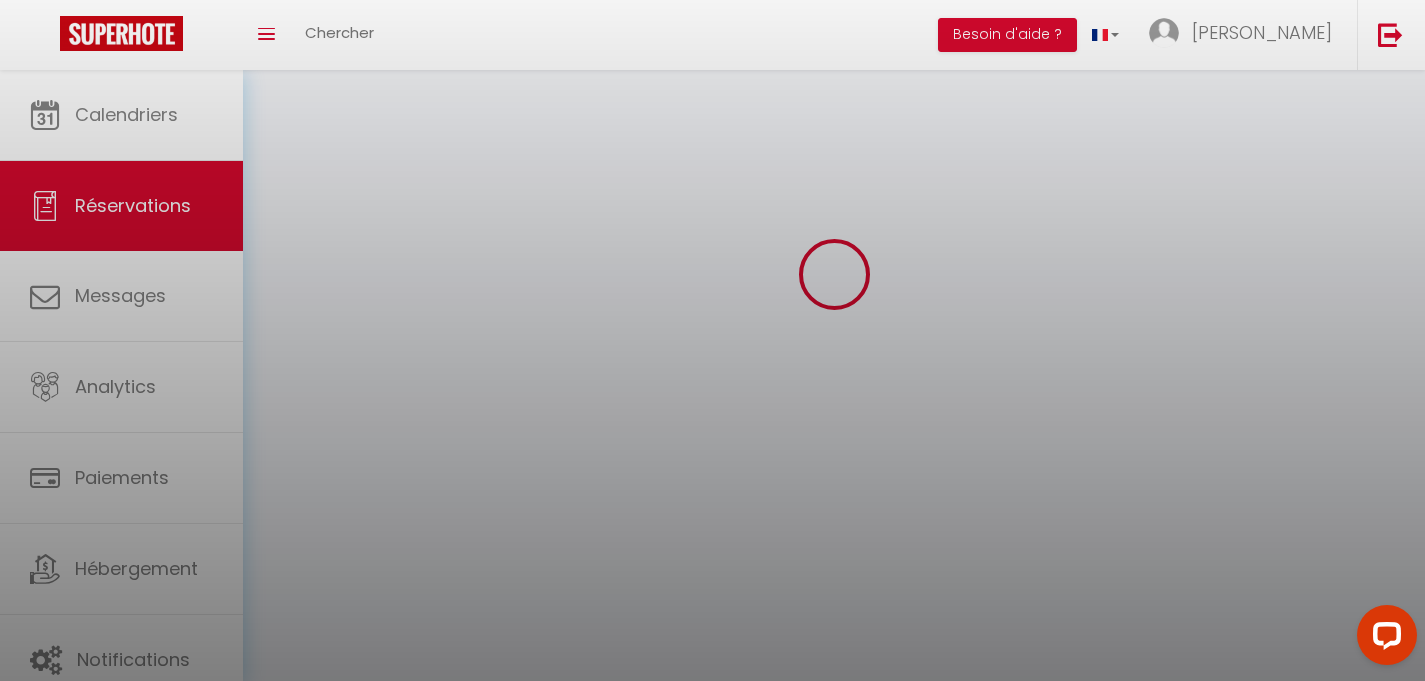 scroll, scrollTop: 0, scrollLeft: 0, axis: both 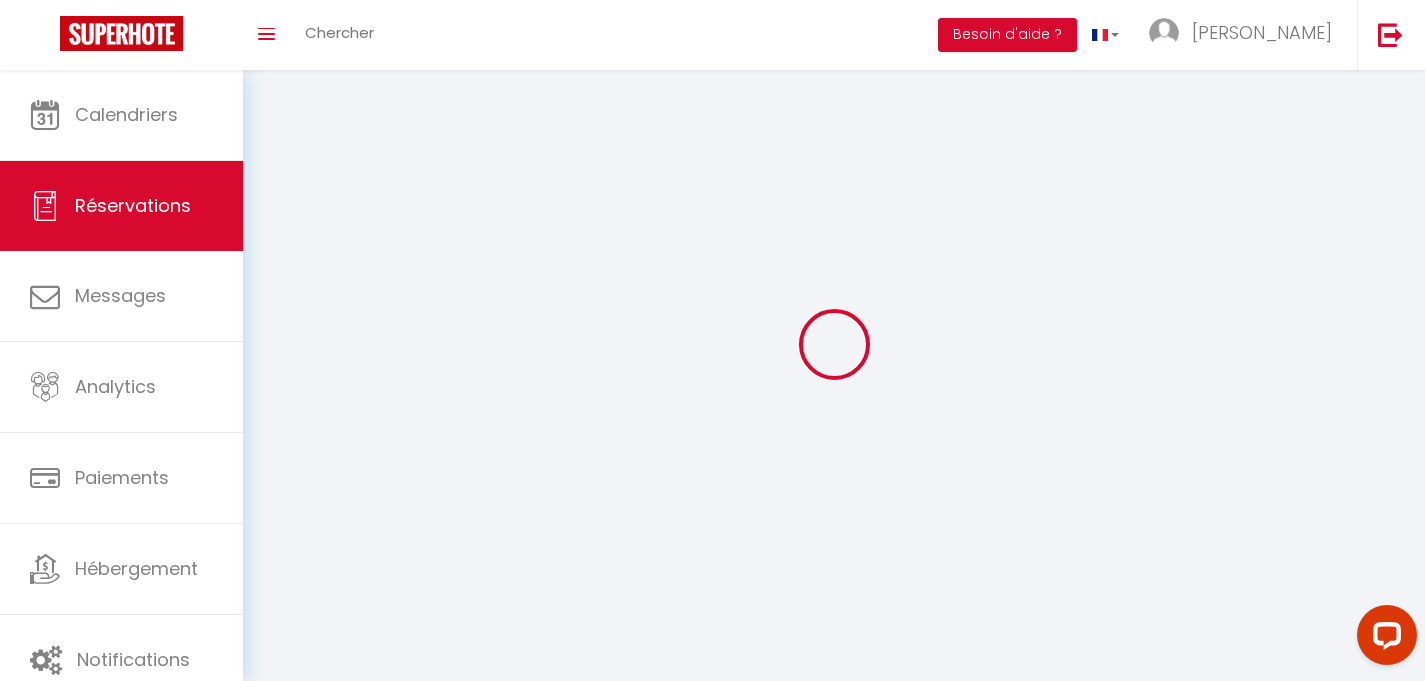 type on "Edwige" 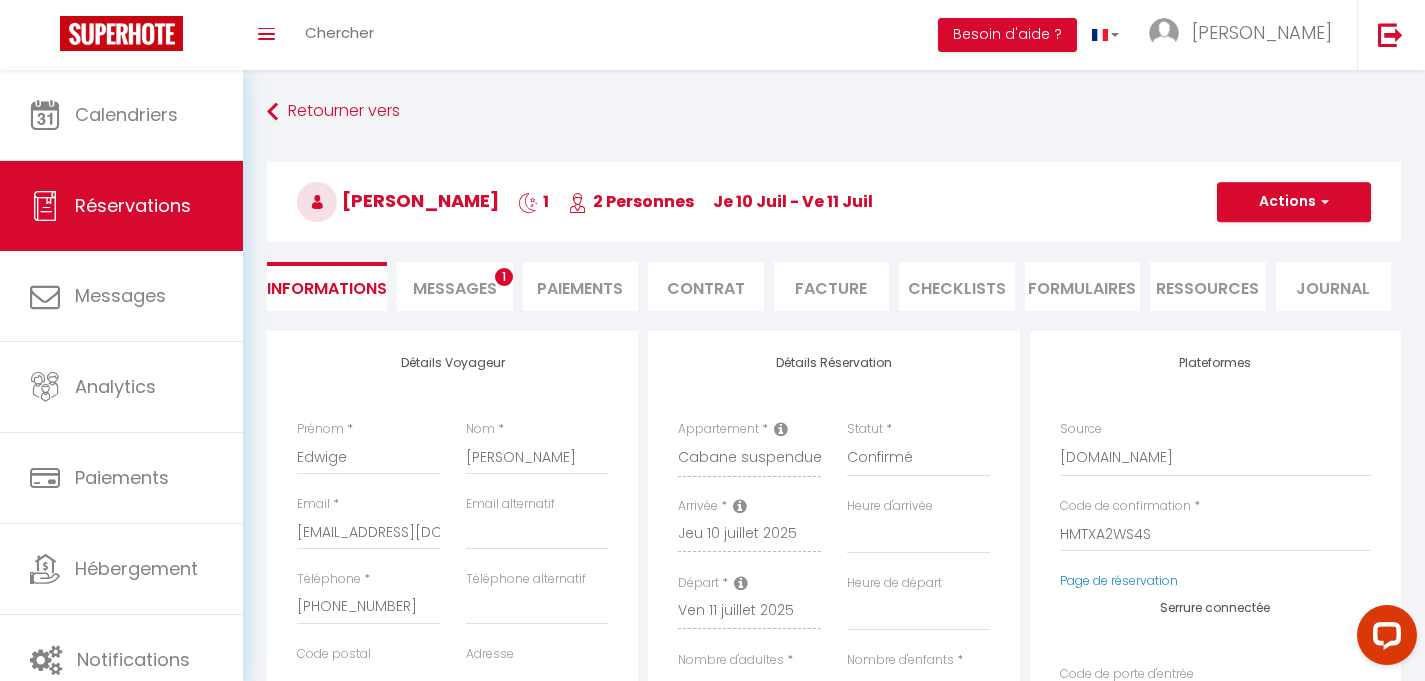 click on "Messages" at bounding box center (455, 288) 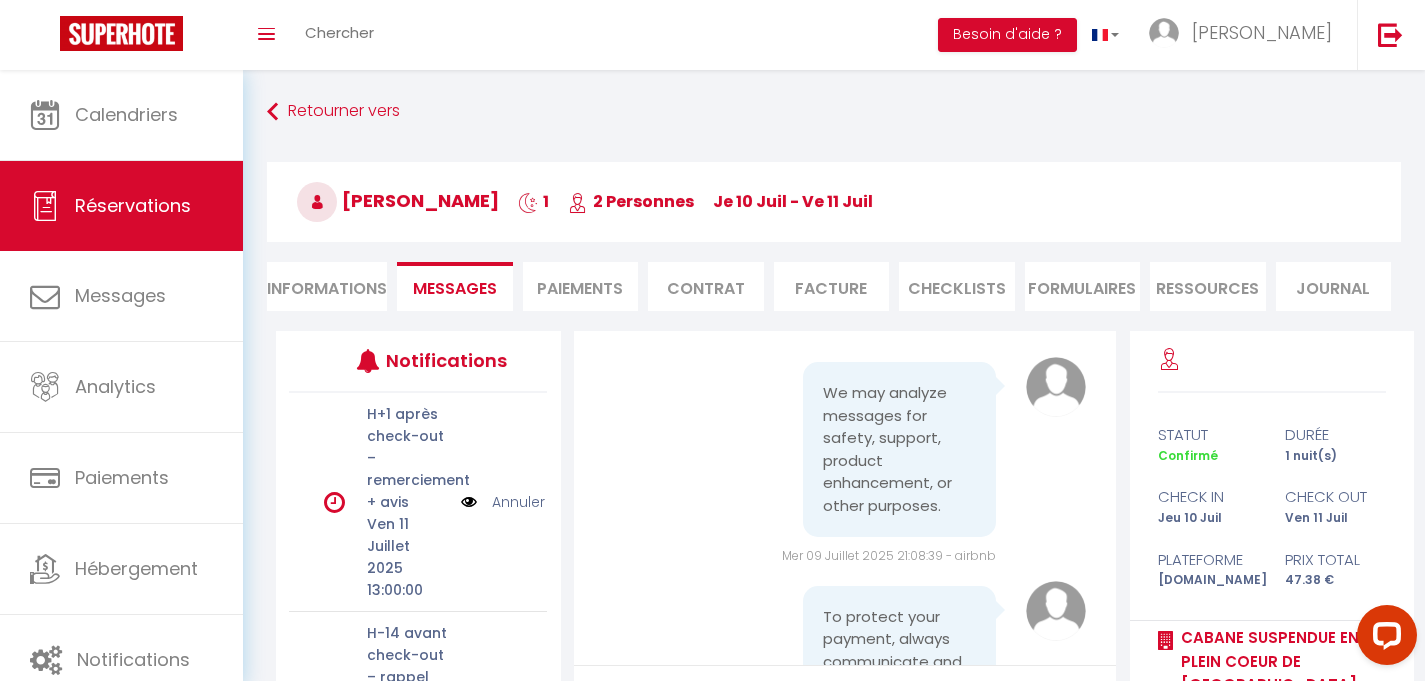 scroll, scrollTop: 76, scrollLeft: 0, axis: vertical 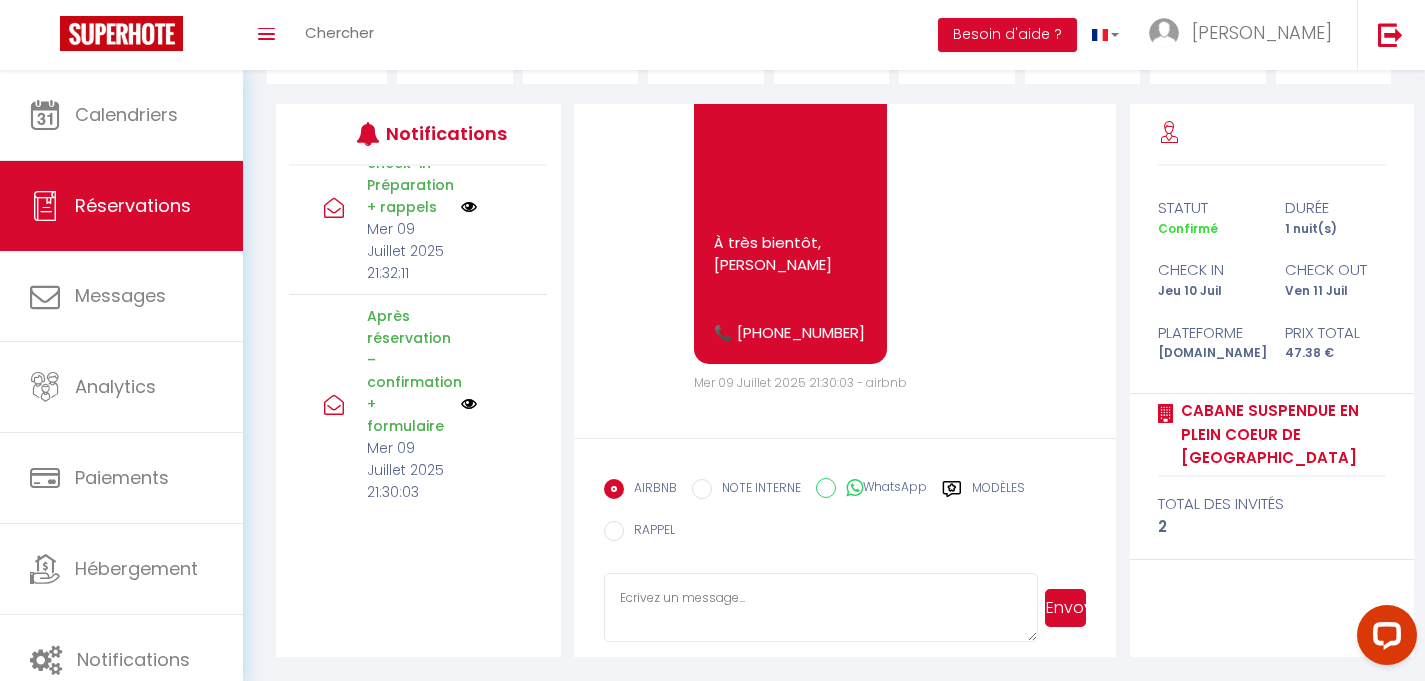 click at bounding box center [469, 207] 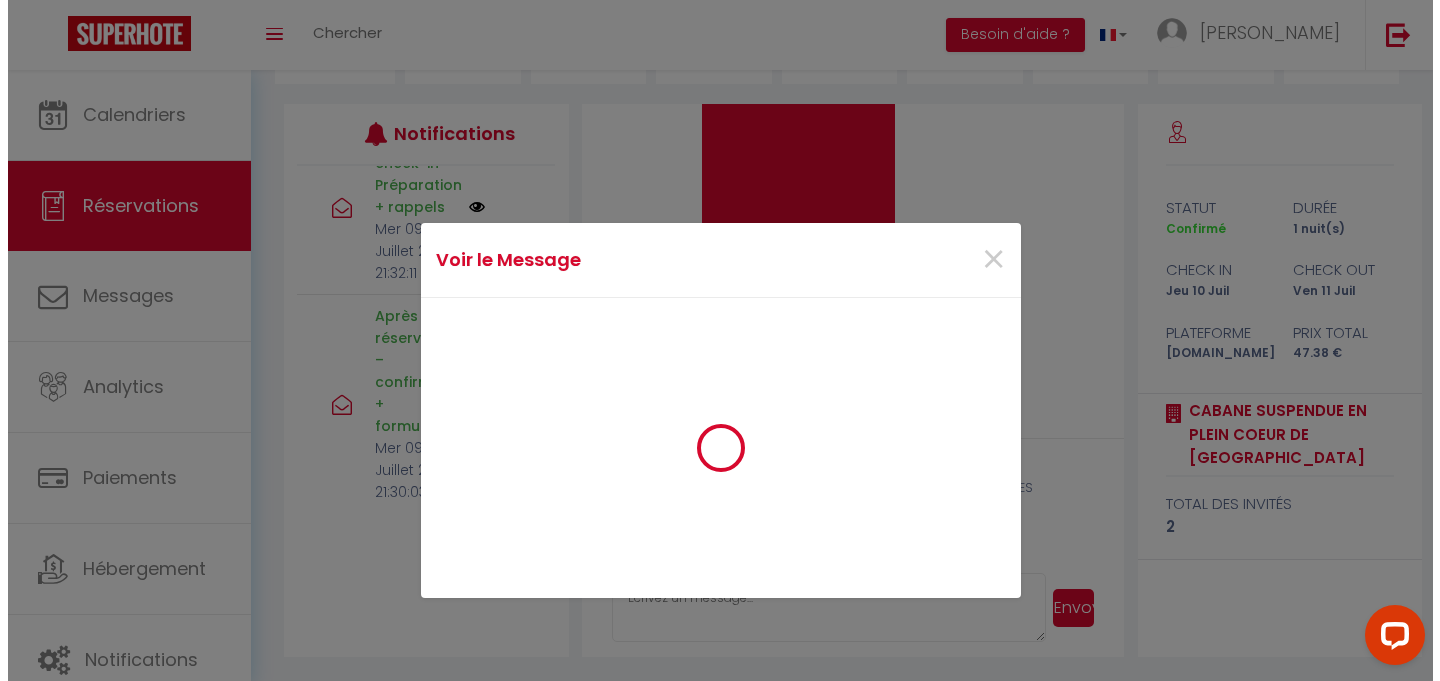 scroll, scrollTop: 2754, scrollLeft: 0, axis: vertical 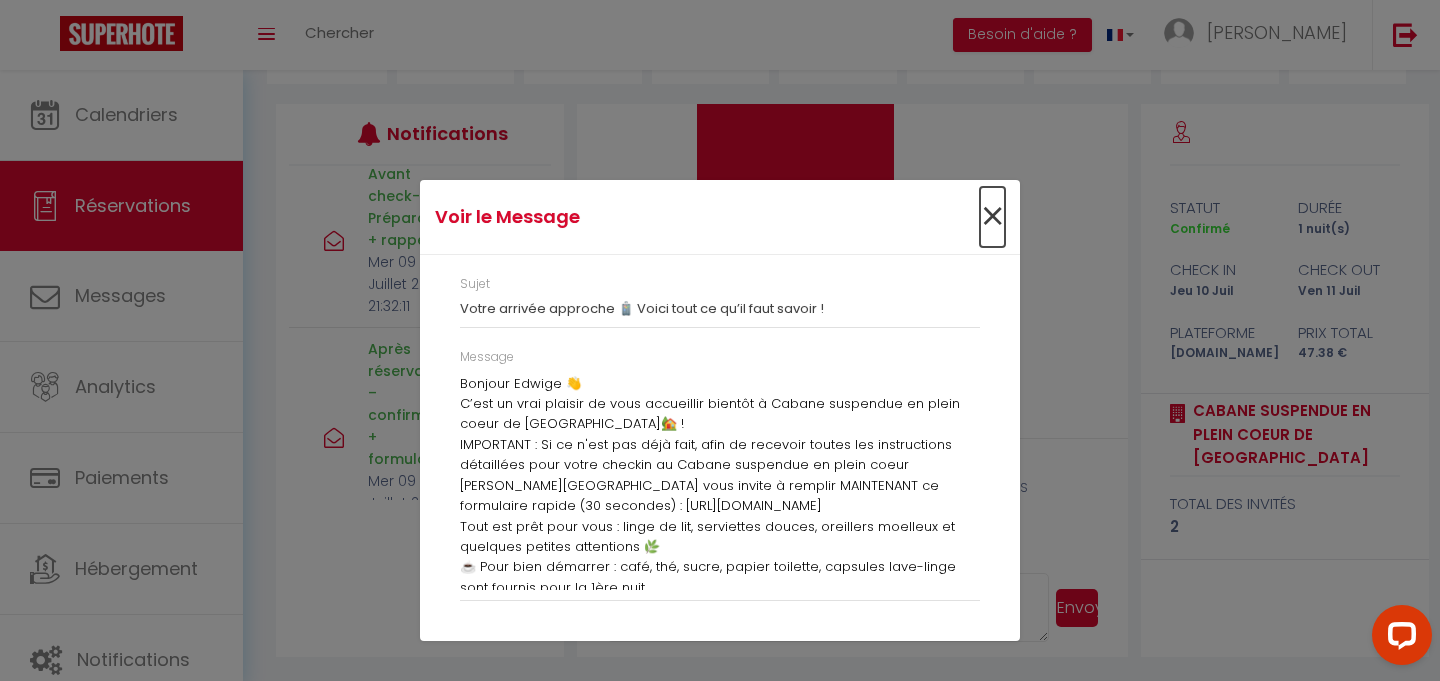 click on "×" at bounding box center [992, 217] 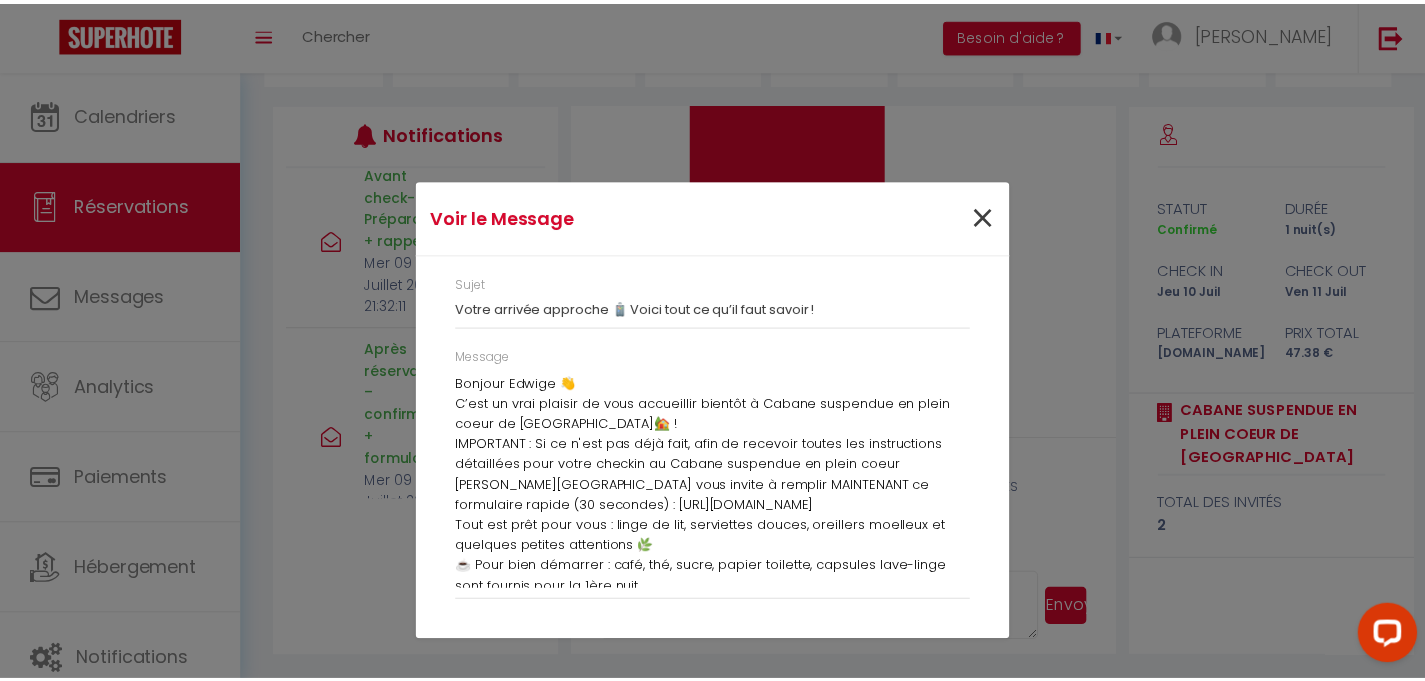 scroll, scrollTop: 637, scrollLeft: 0, axis: vertical 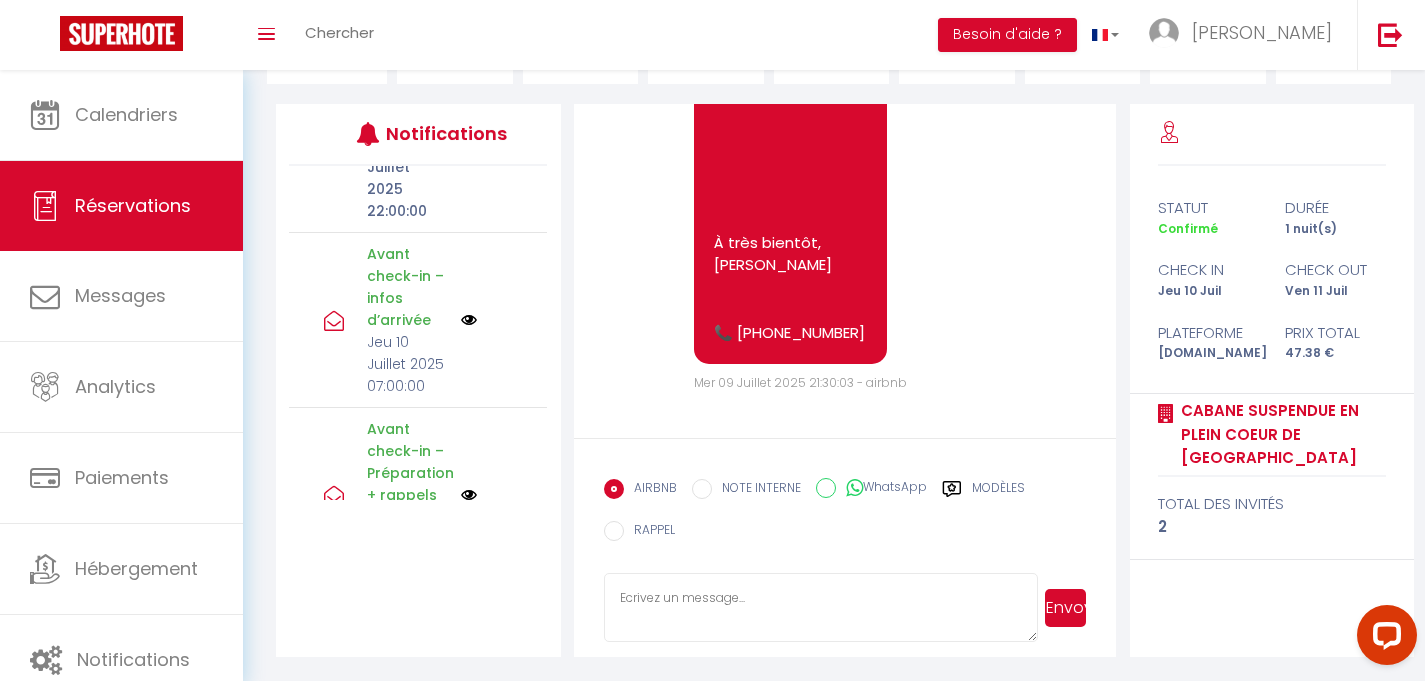 click at bounding box center [469, 320] 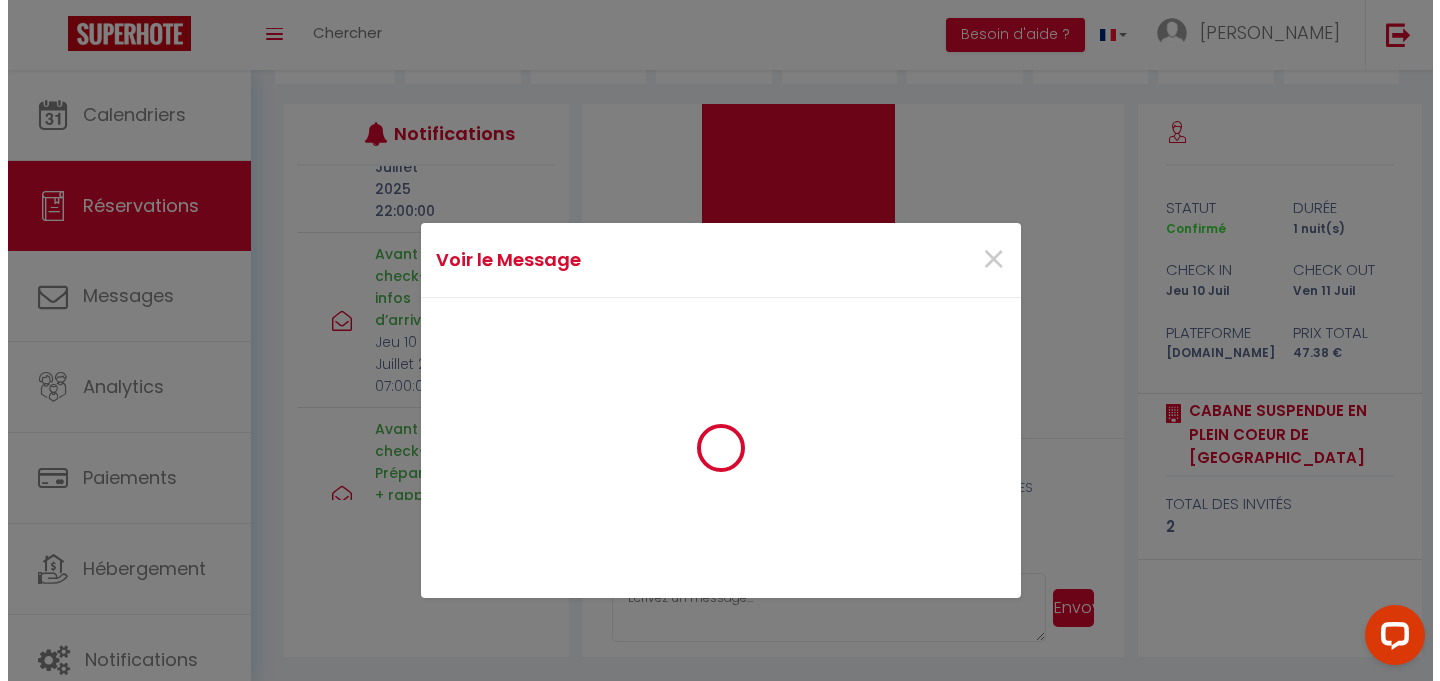 scroll, scrollTop: 2754, scrollLeft: 0, axis: vertical 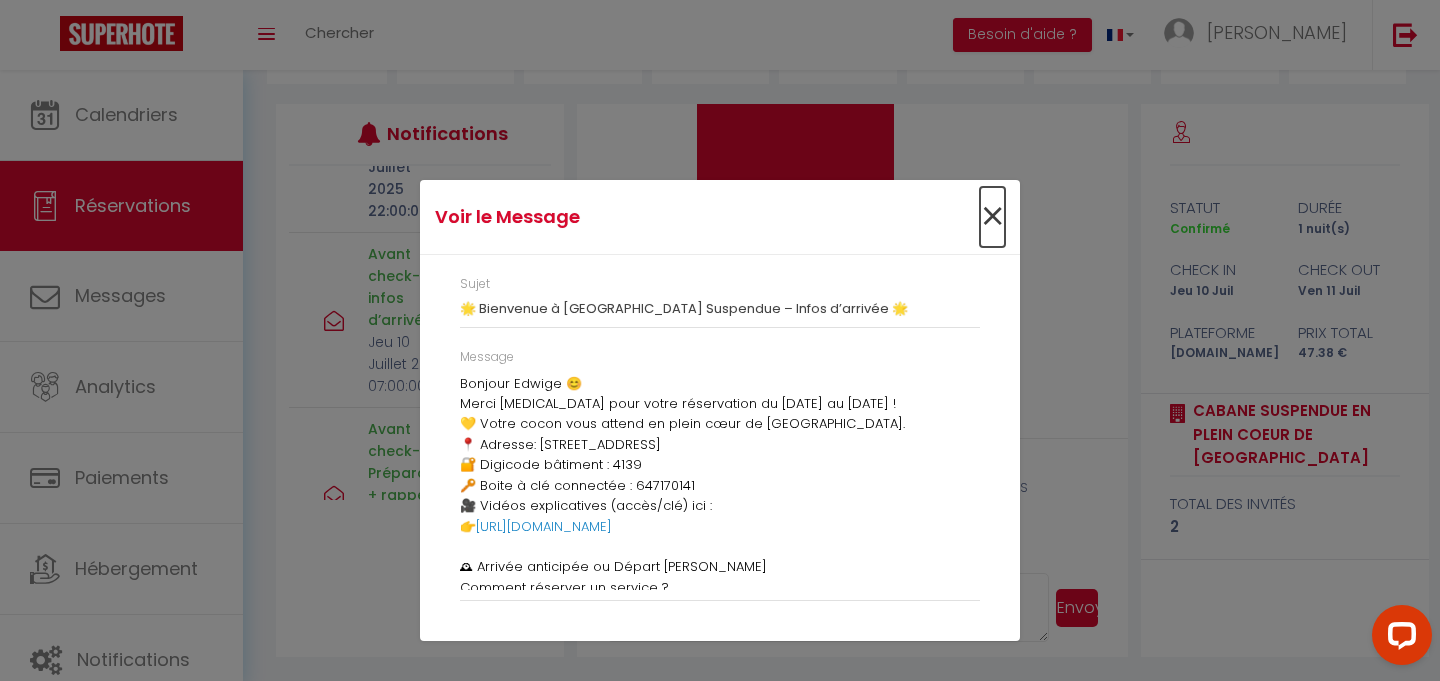 click on "×" at bounding box center (992, 217) 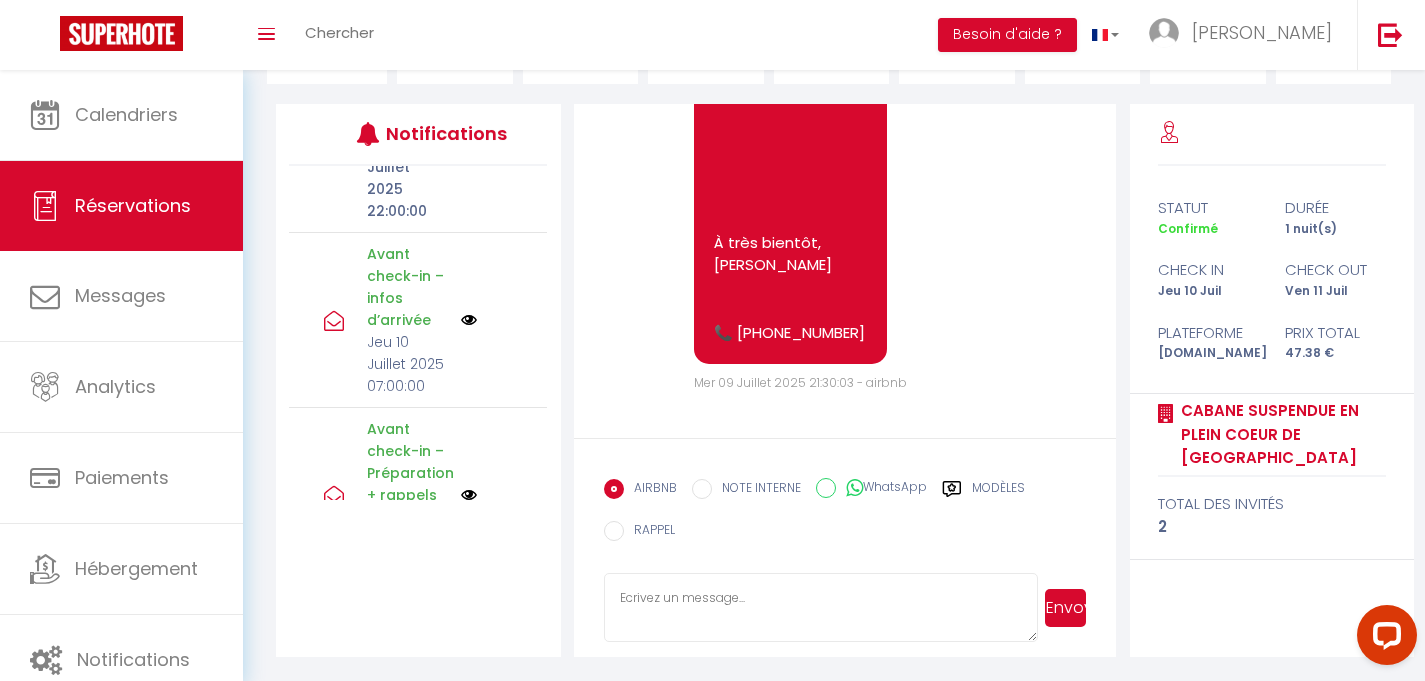 scroll, scrollTop: 2799, scrollLeft: 0, axis: vertical 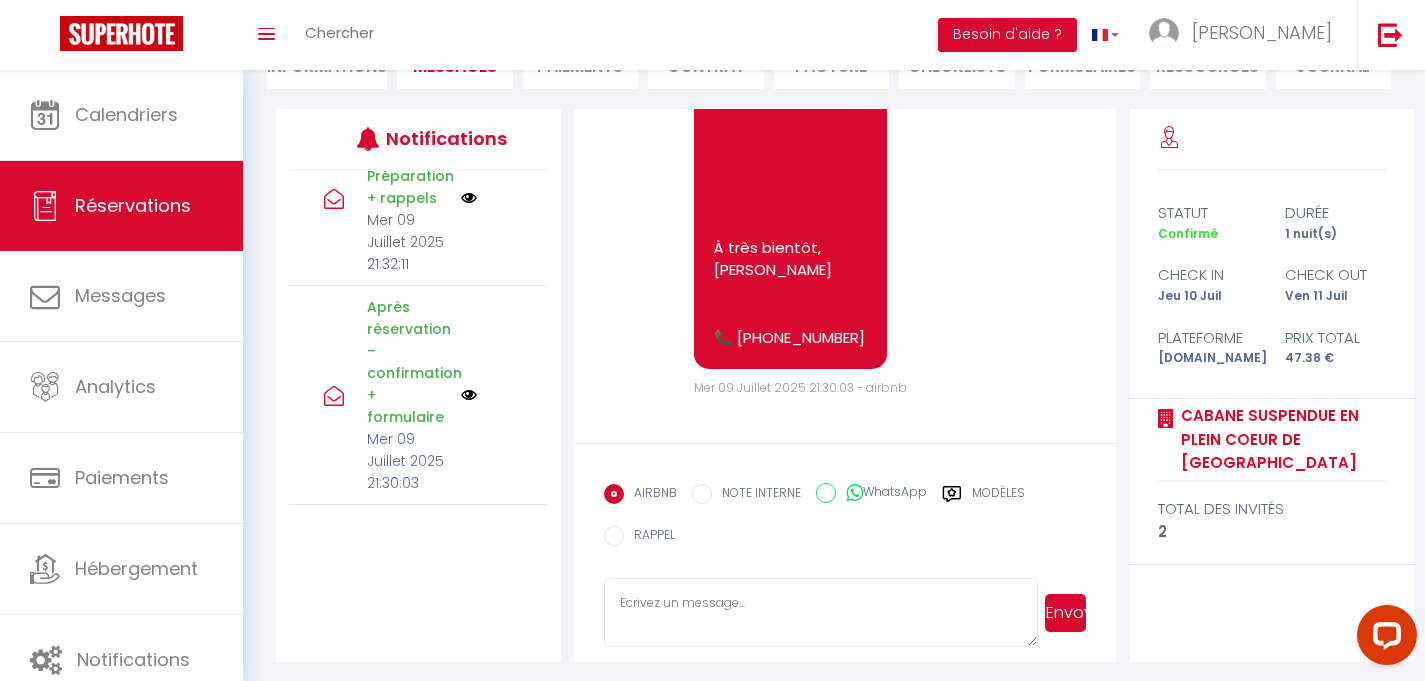 click at bounding box center [334, 396] 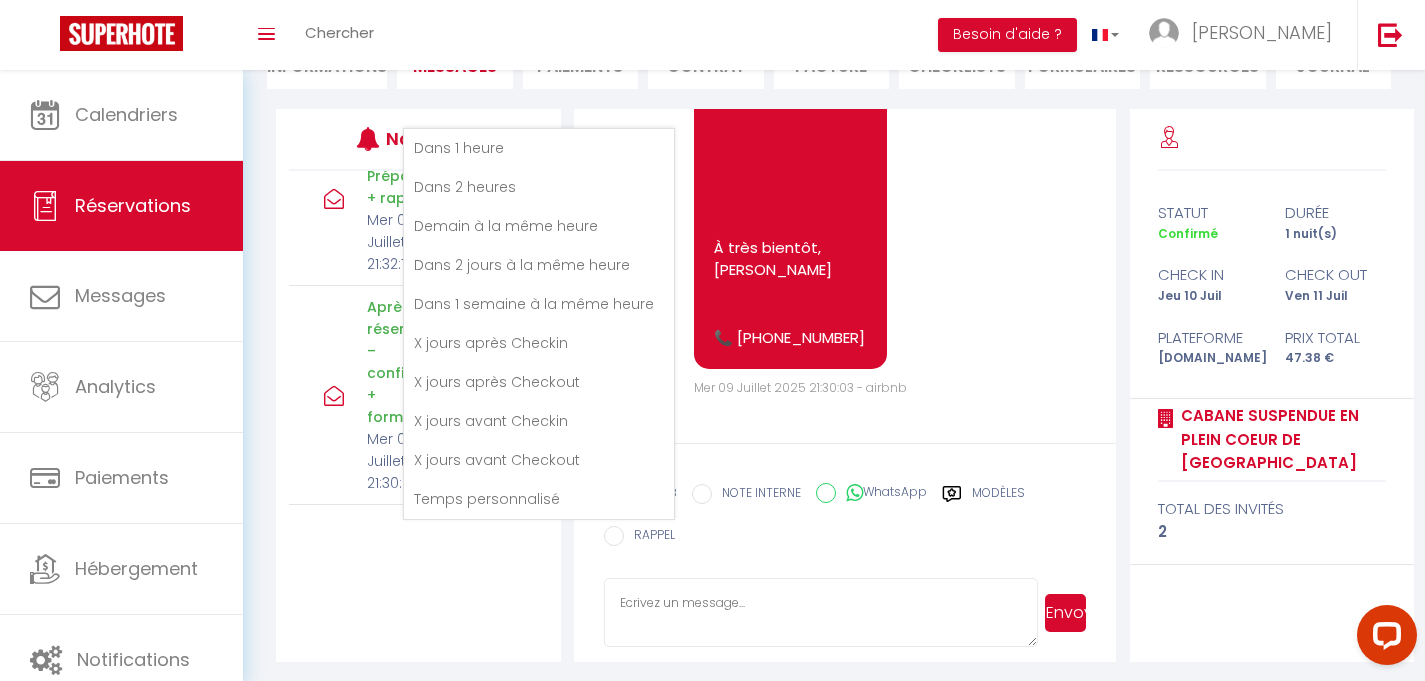 click on "RAPPEL   Dans 1 heure   Dans 2 heures   Demain à la même heure   Dans 2 jours à la même heure   Dans 1 semaine à la même heure   X jours après Checkin   X jours après Checkout   X jours avant Checkin   X jours avant Checkout   Temps personnalisé" at bounding box center [679, 542] 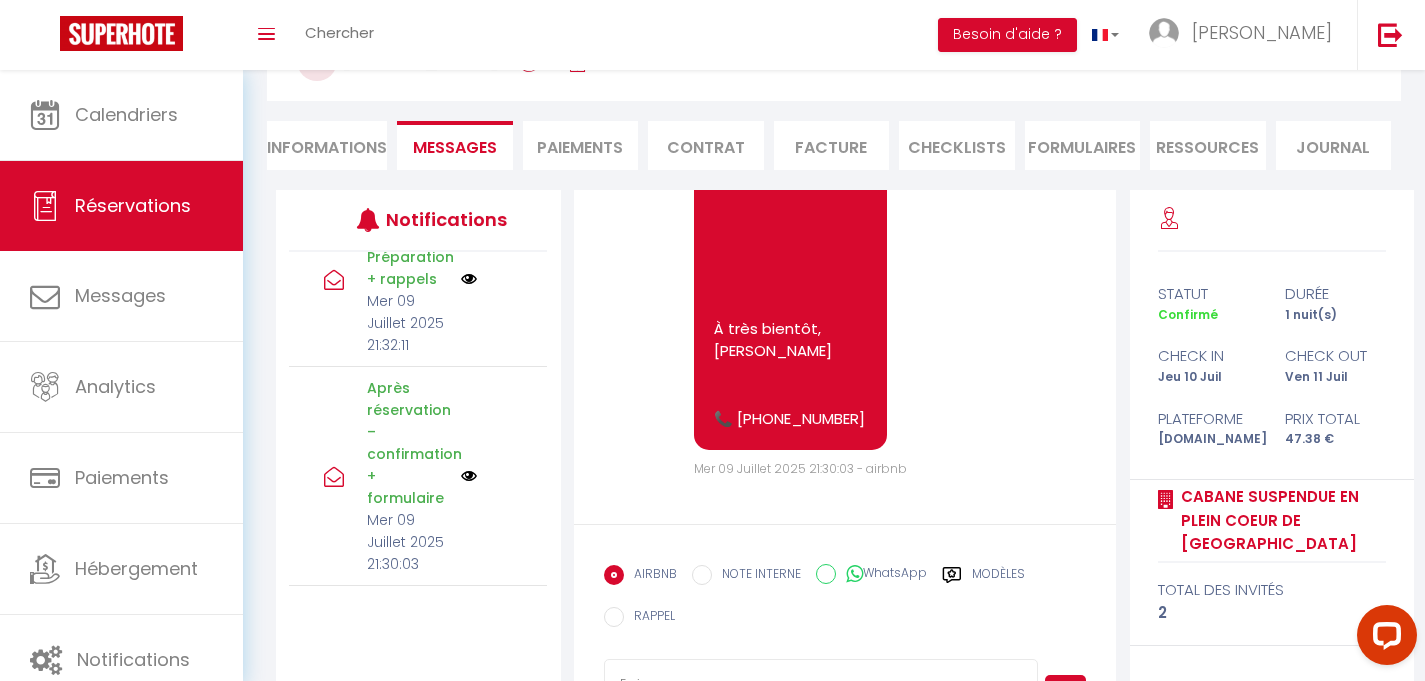 scroll, scrollTop: 227, scrollLeft: 0, axis: vertical 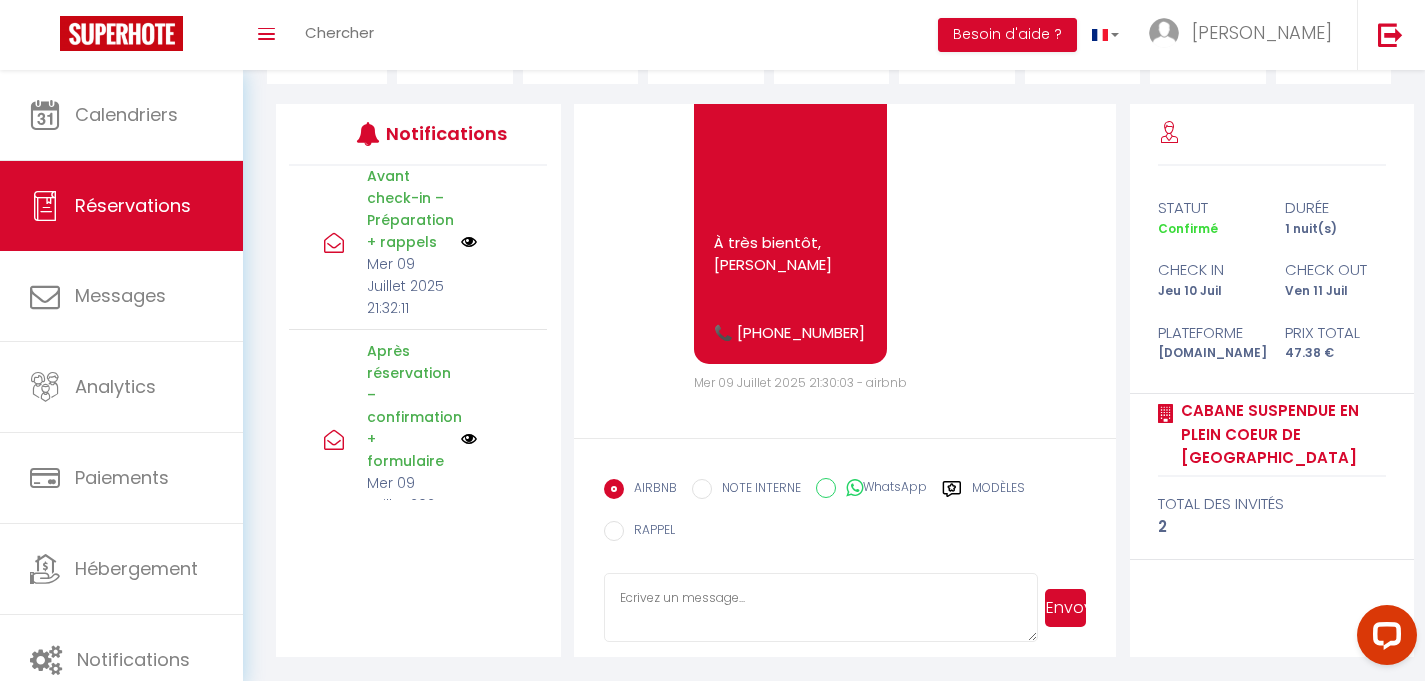 click at bounding box center [469, 242] 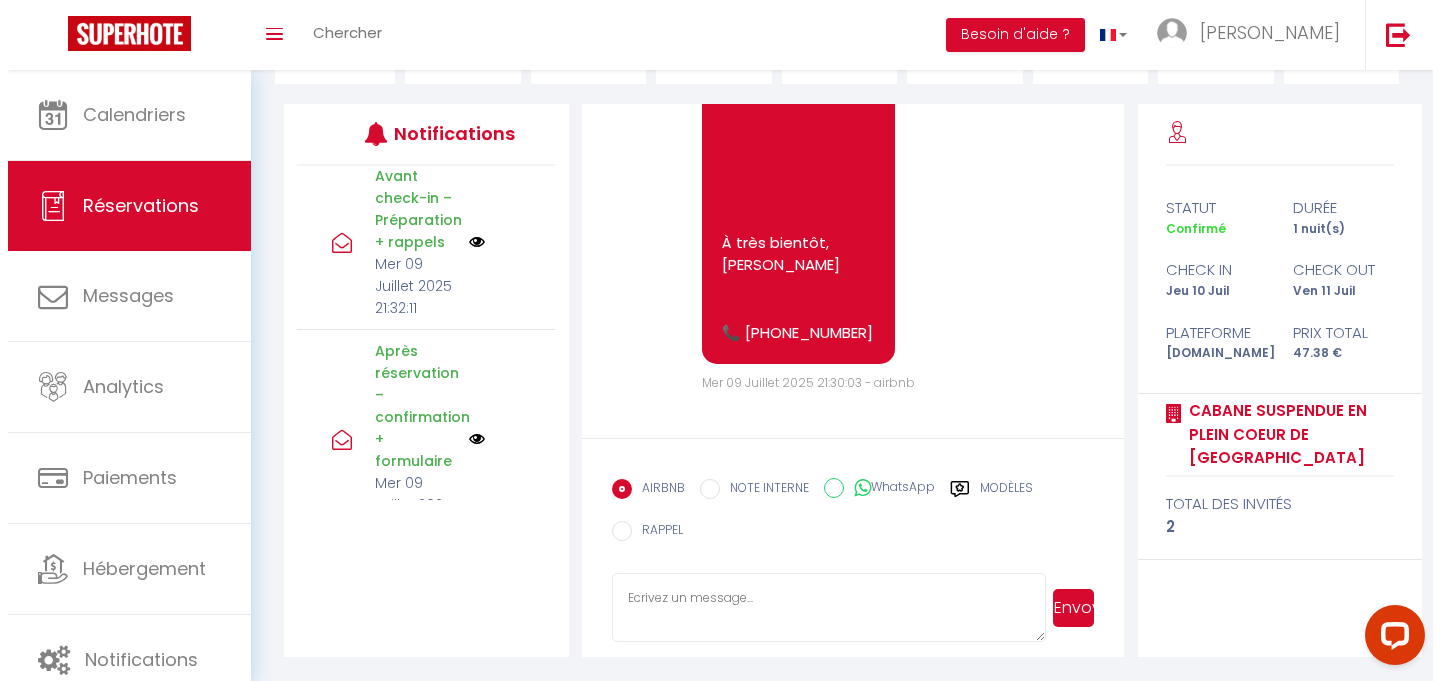 scroll, scrollTop: 2754, scrollLeft: 0, axis: vertical 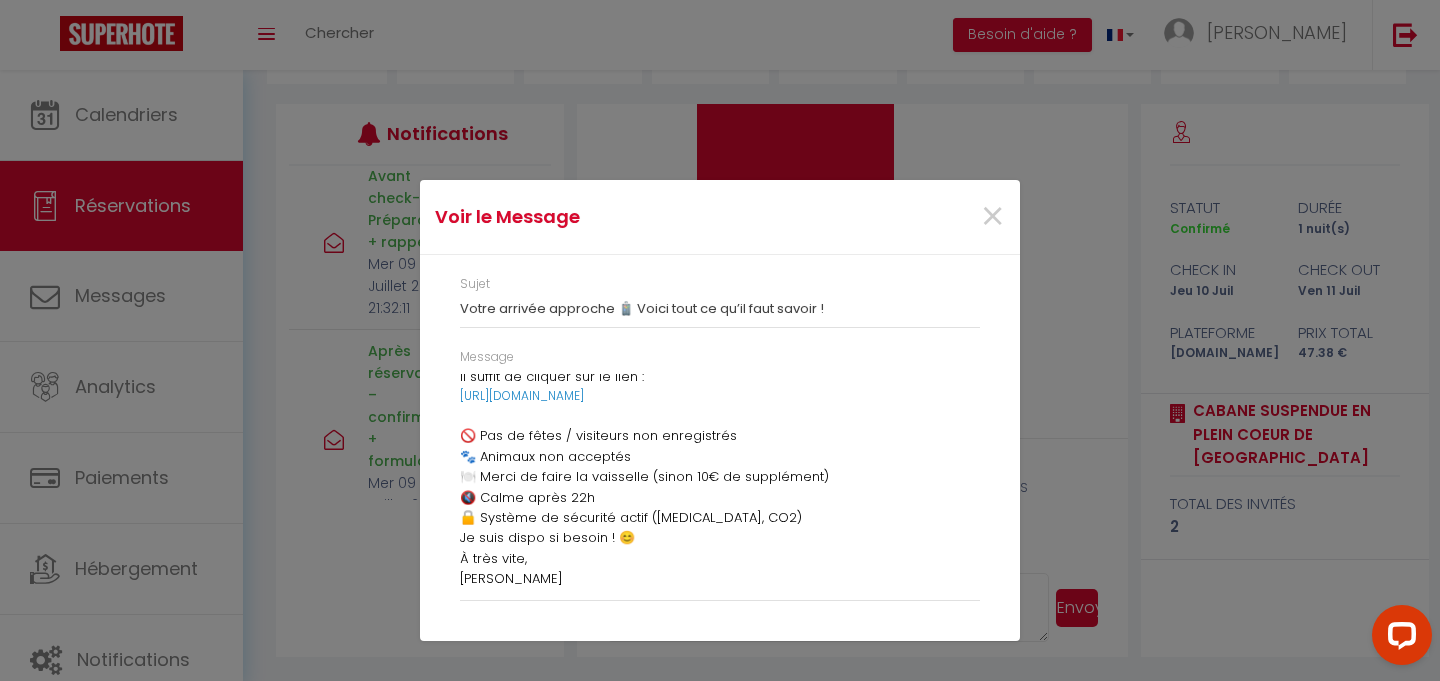 click on "Voir le Message" at bounding box center (620, 217) 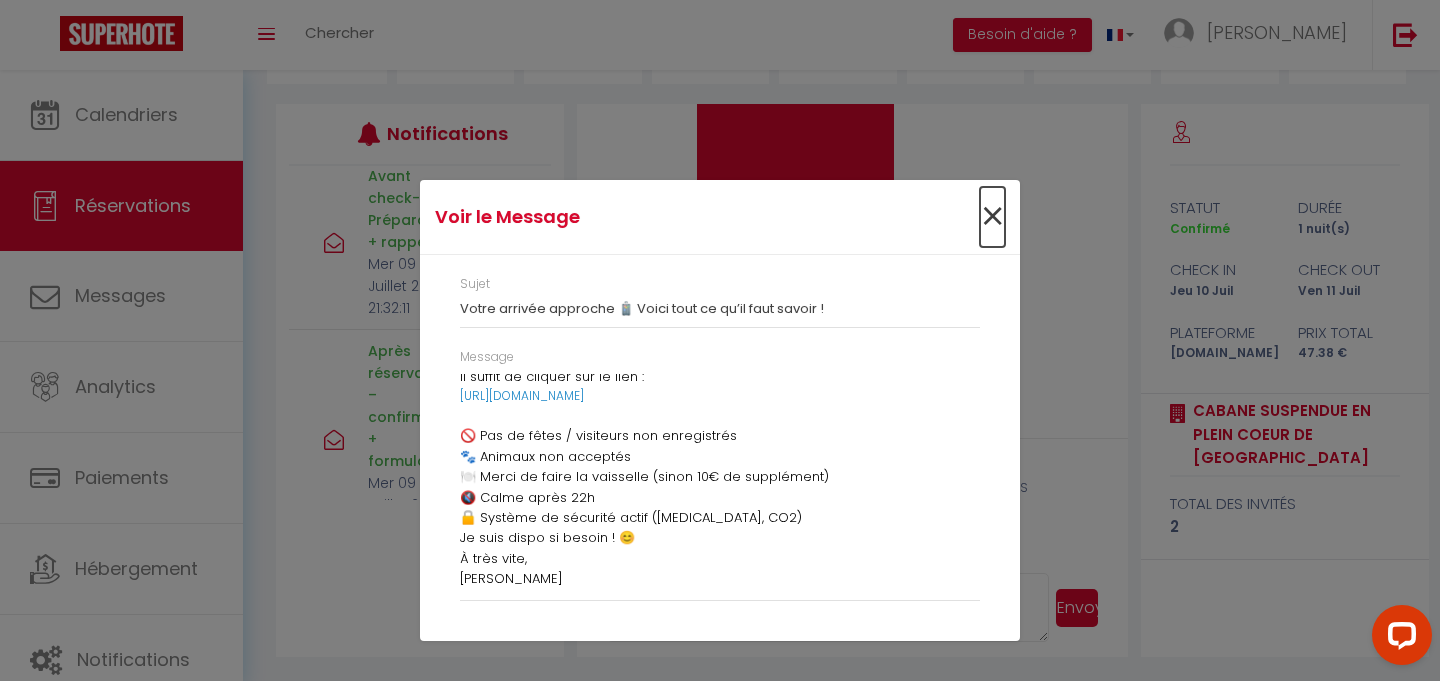click on "×" at bounding box center [992, 217] 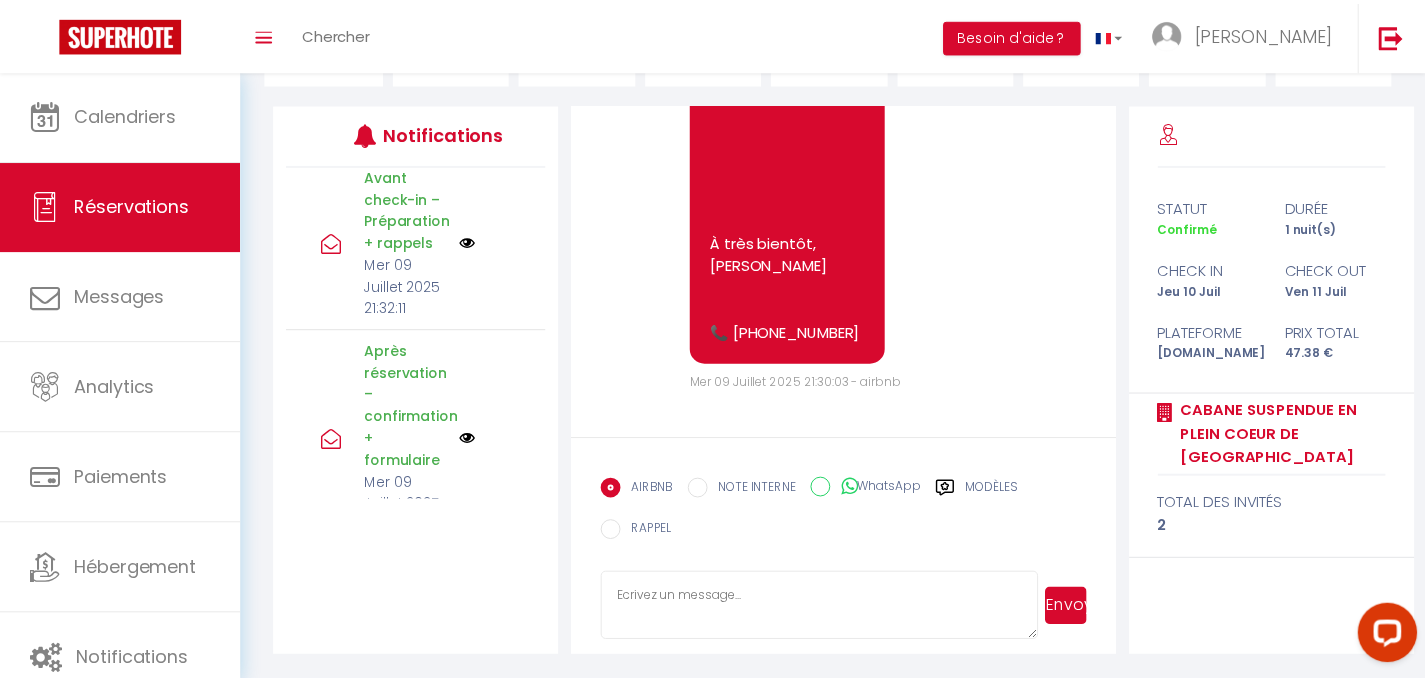 scroll, scrollTop: 2799, scrollLeft: 0, axis: vertical 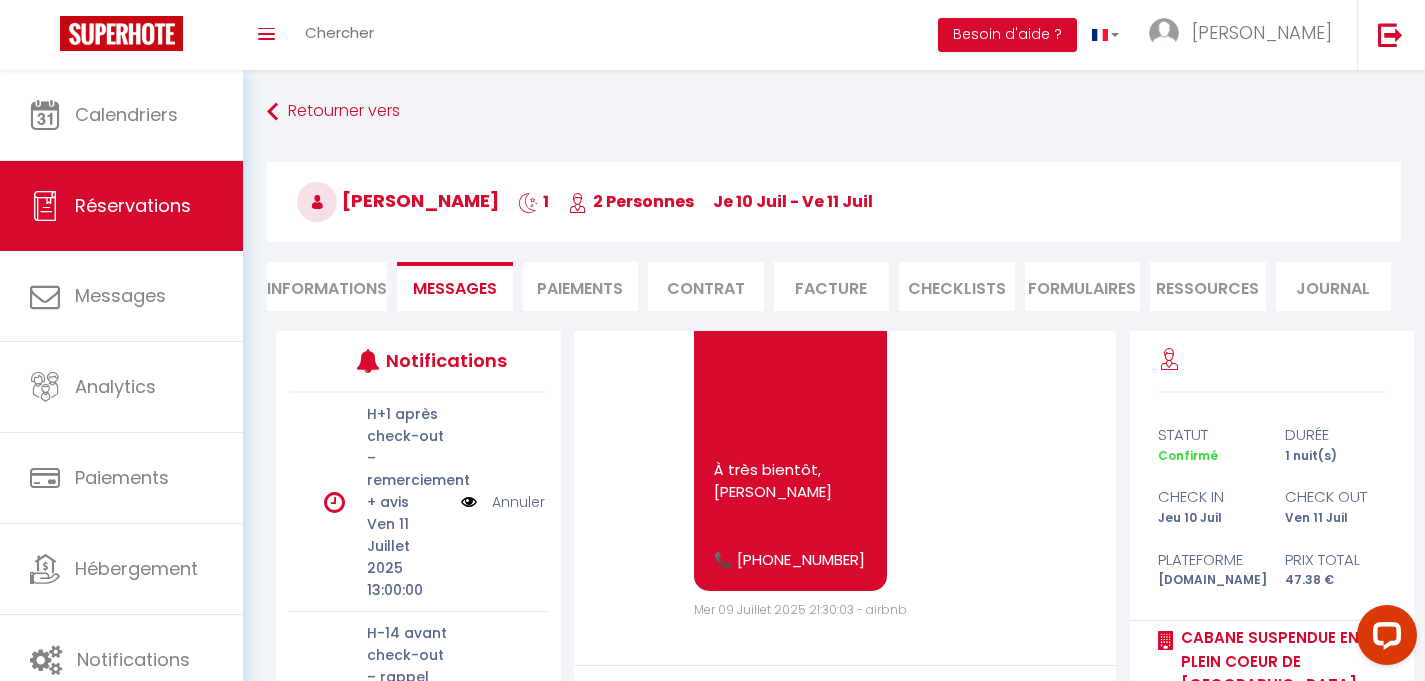 click on "Paiements" at bounding box center [581, 286] 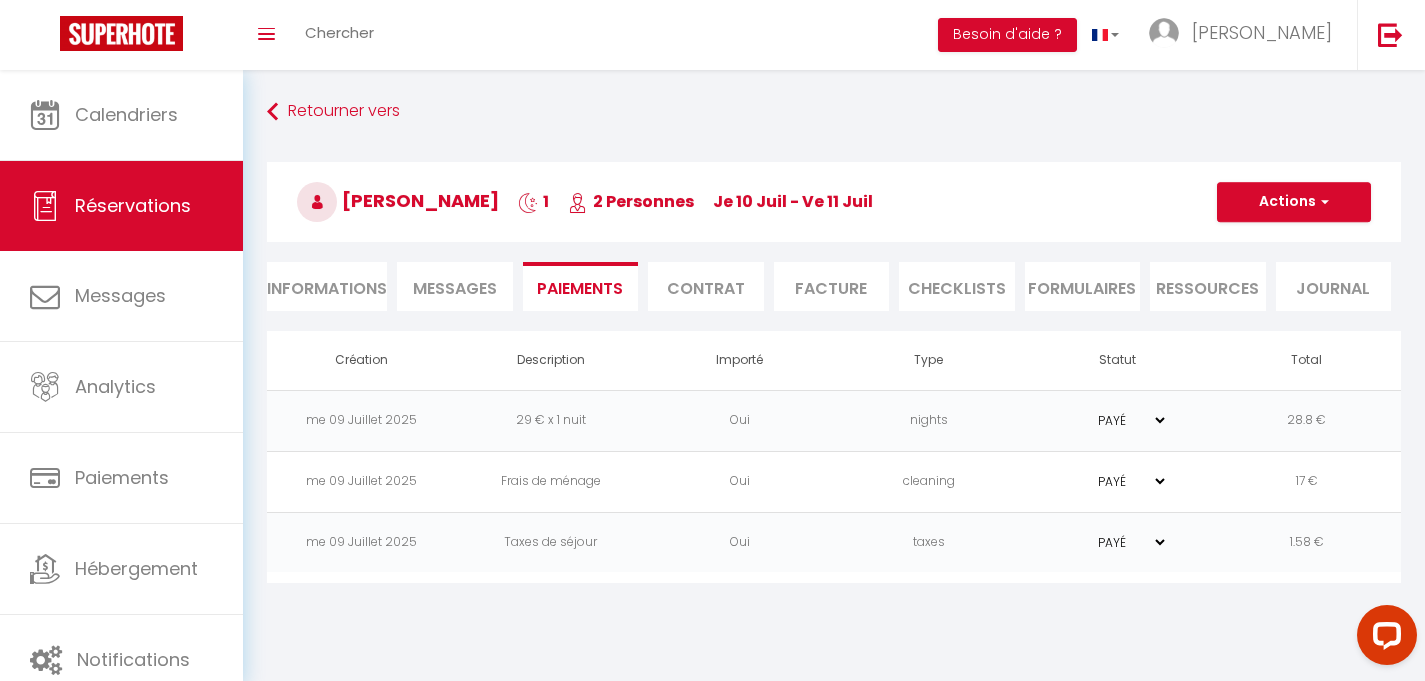 click on "Contrat" at bounding box center (706, 286) 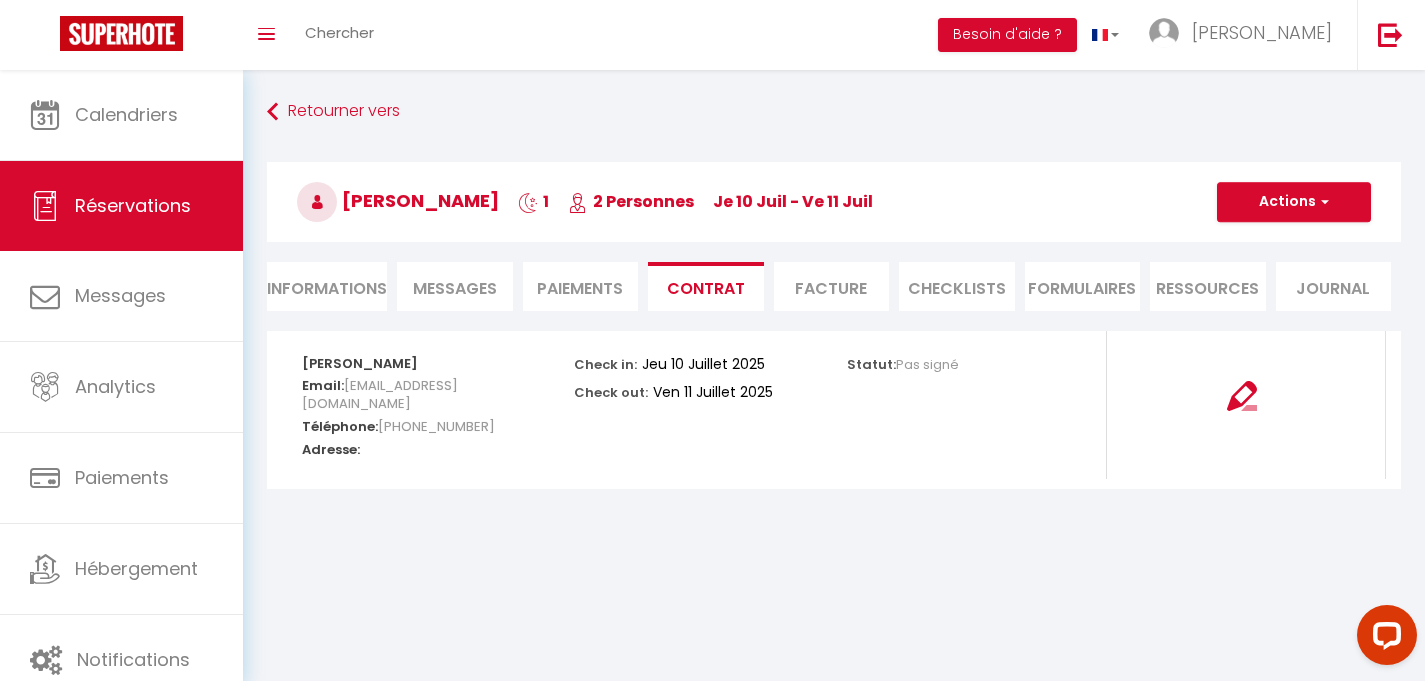 click on "Facture" at bounding box center [832, 286] 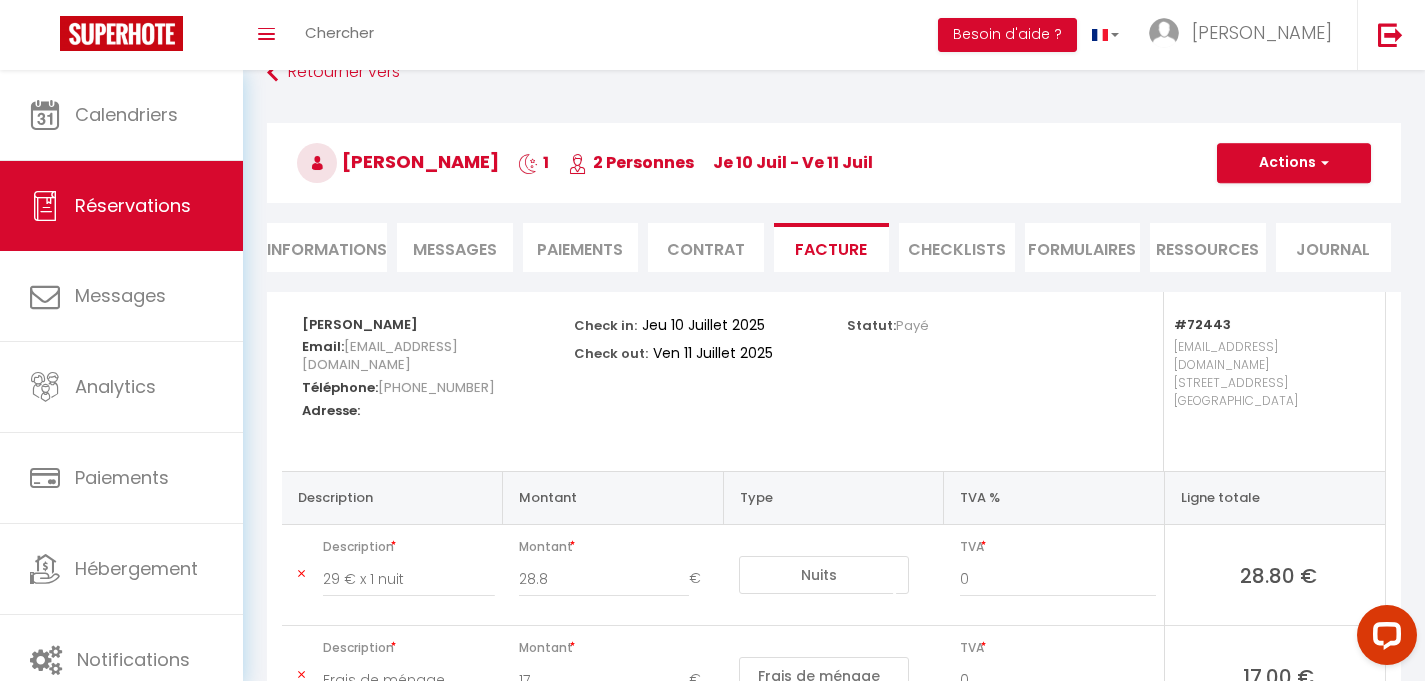 scroll, scrollTop: 0, scrollLeft: 0, axis: both 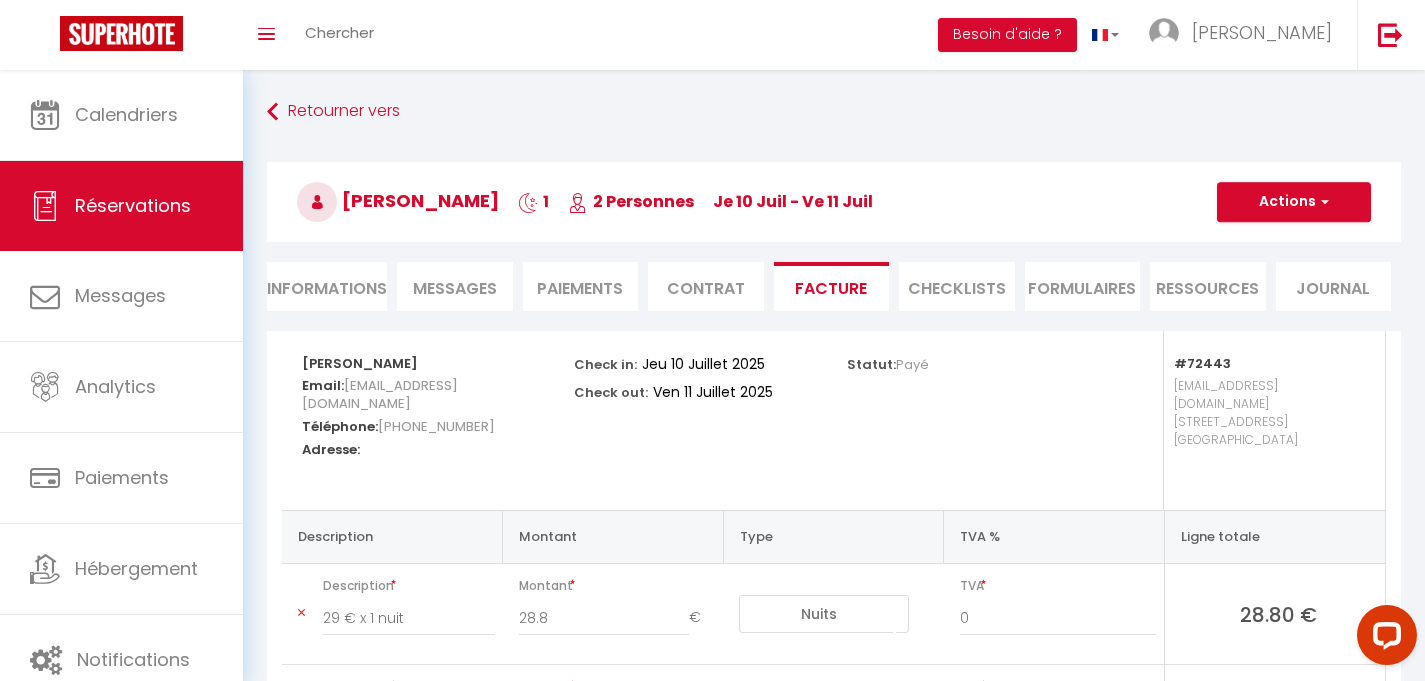 click on "CHECKLISTS" at bounding box center (957, 286) 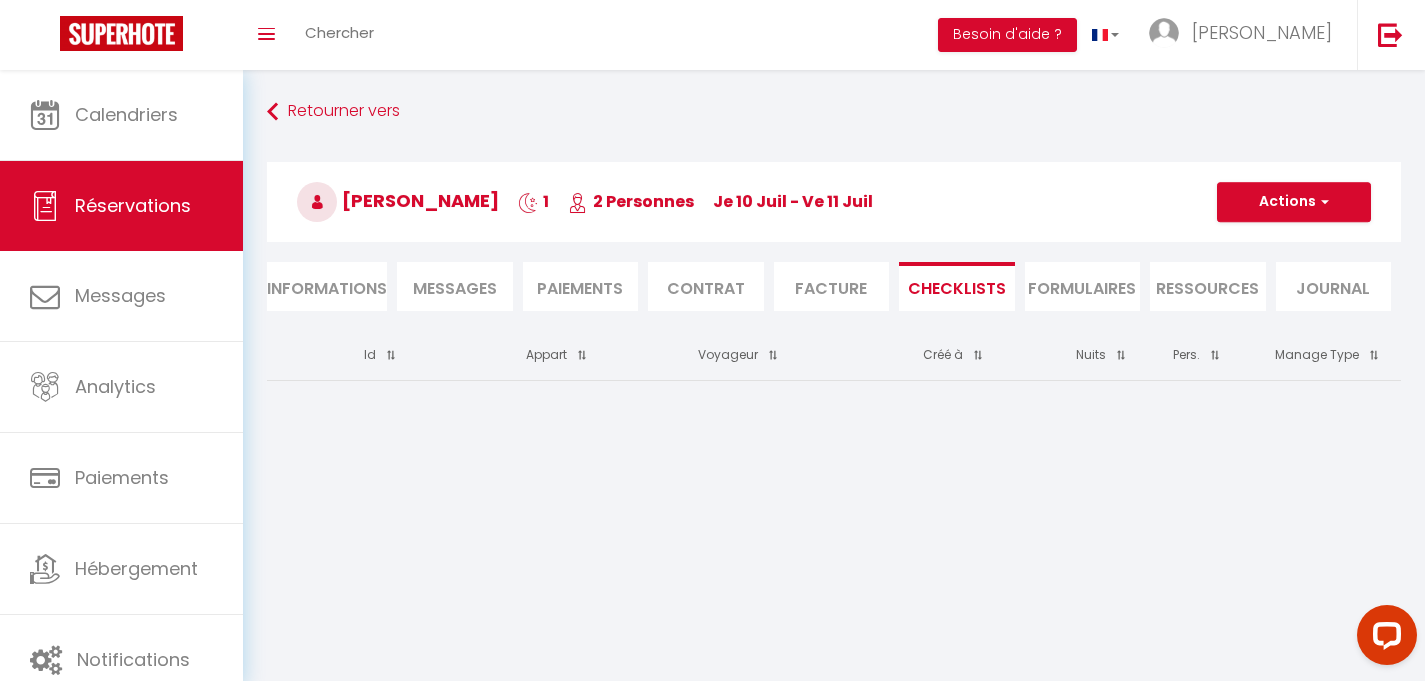 click on "FORMULAIRES" at bounding box center [1083, 286] 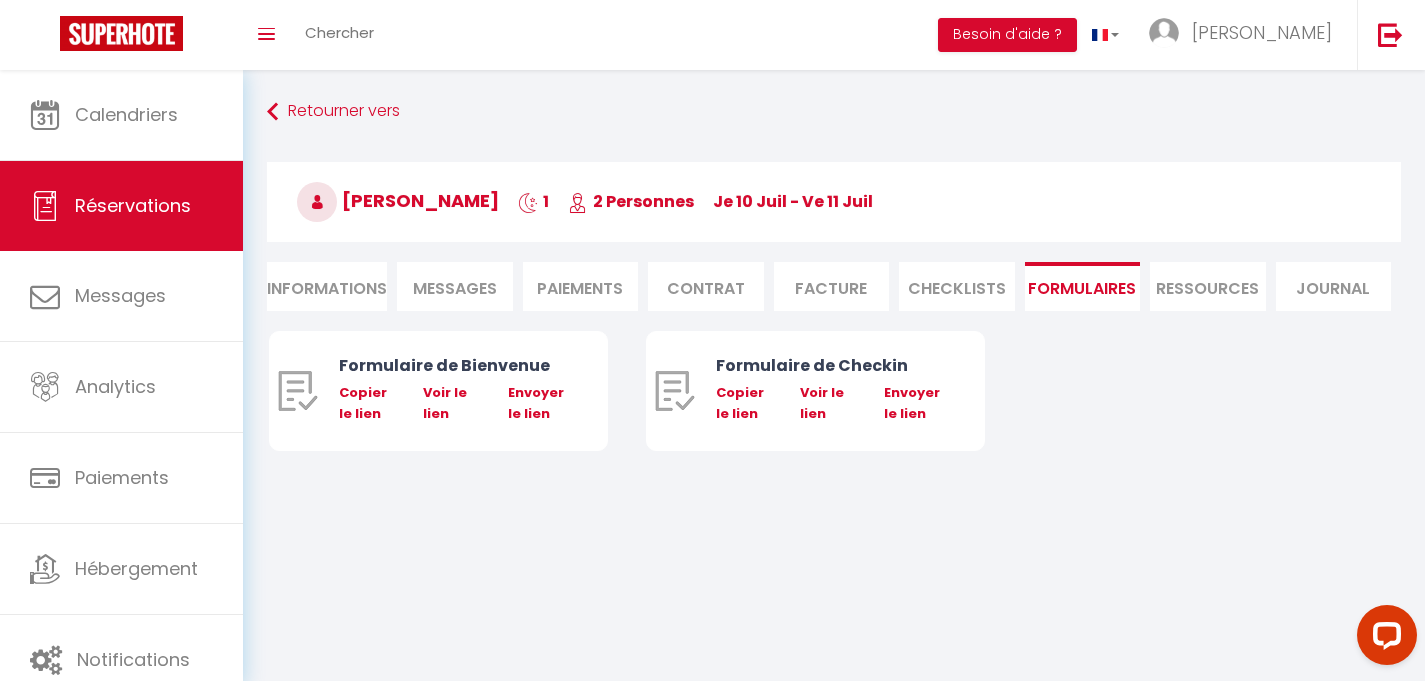 click on "Ressources" at bounding box center [1208, 286] 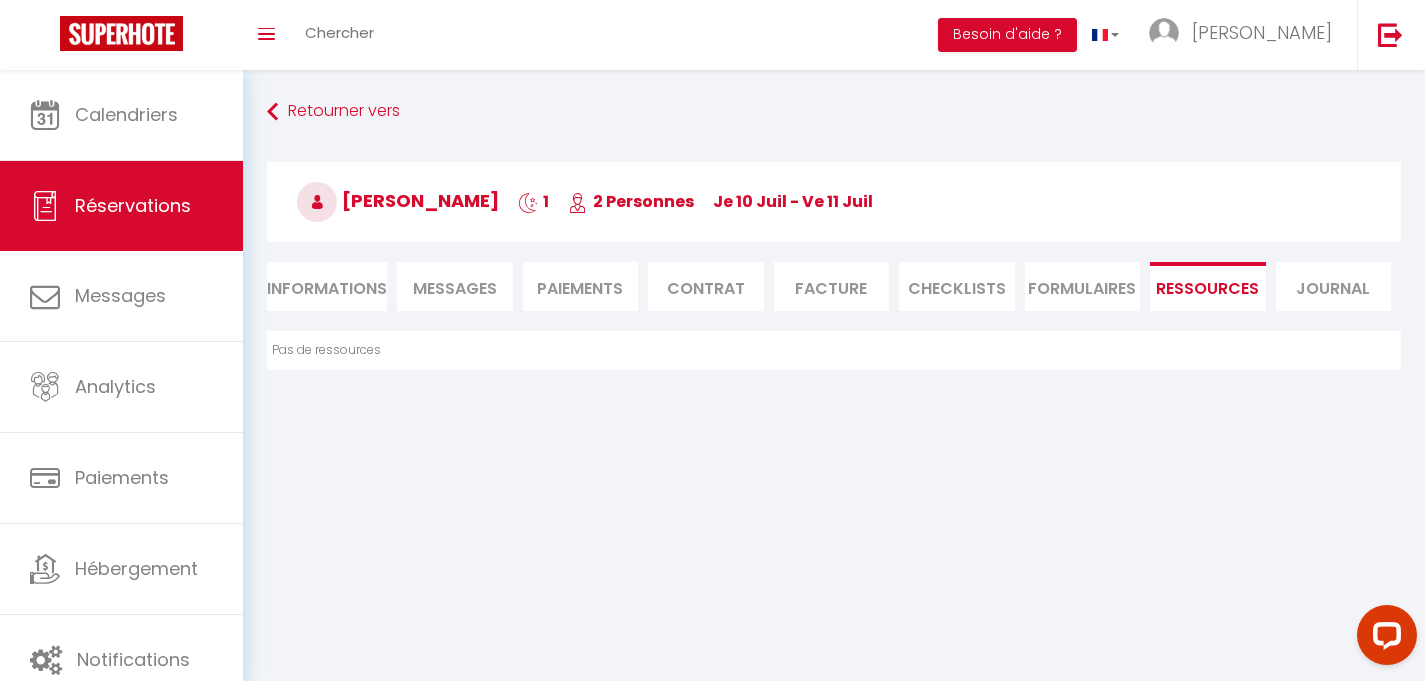 click on "Journal" at bounding box center [1334, 286] 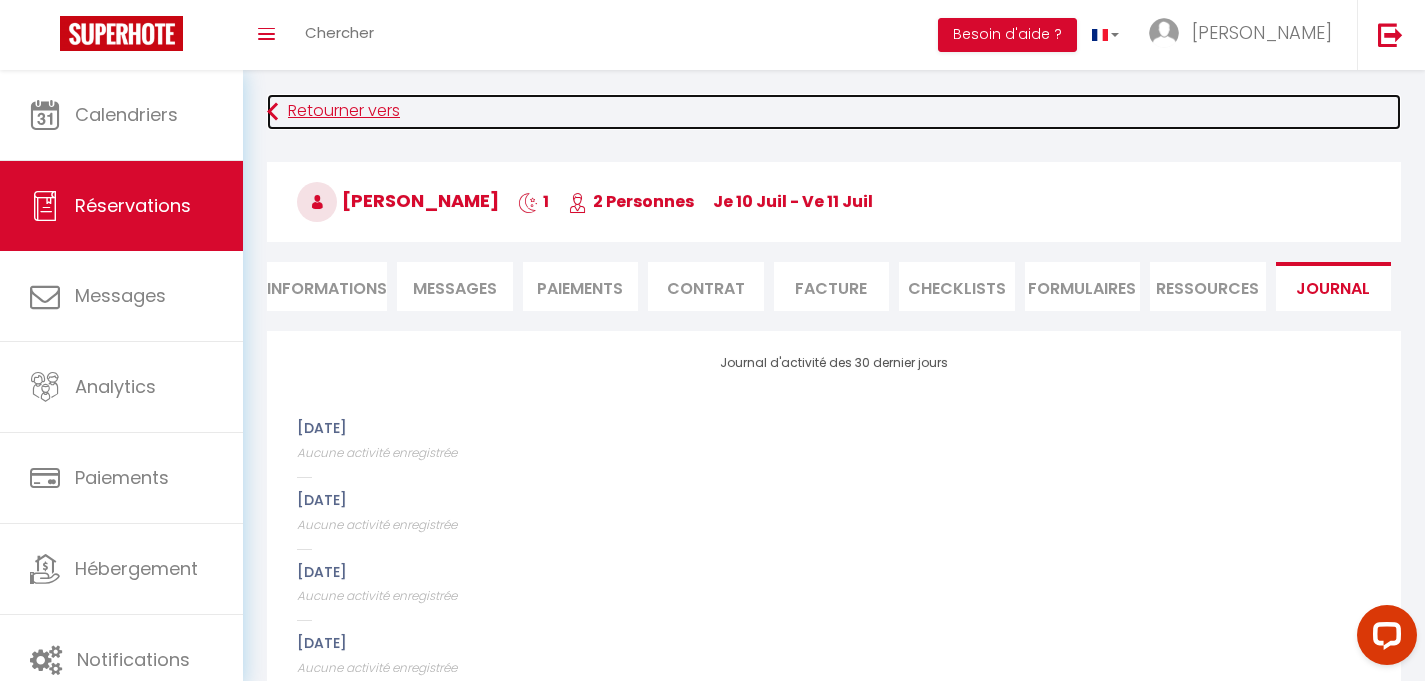 click on "Retourner vers" at bounding box center (834, 112) 